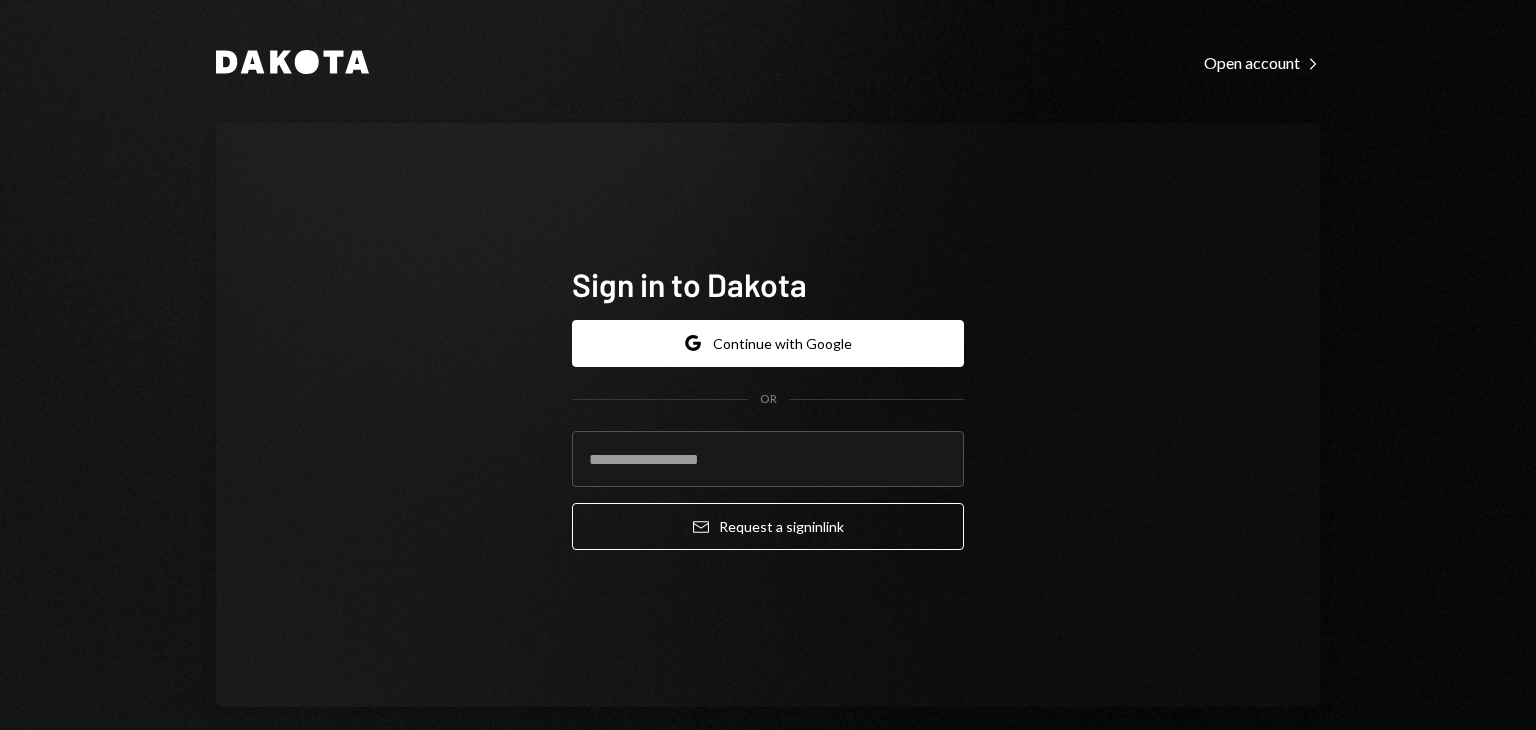 scroll, scrollTop: 0, scrollLeft: 0, axis: both 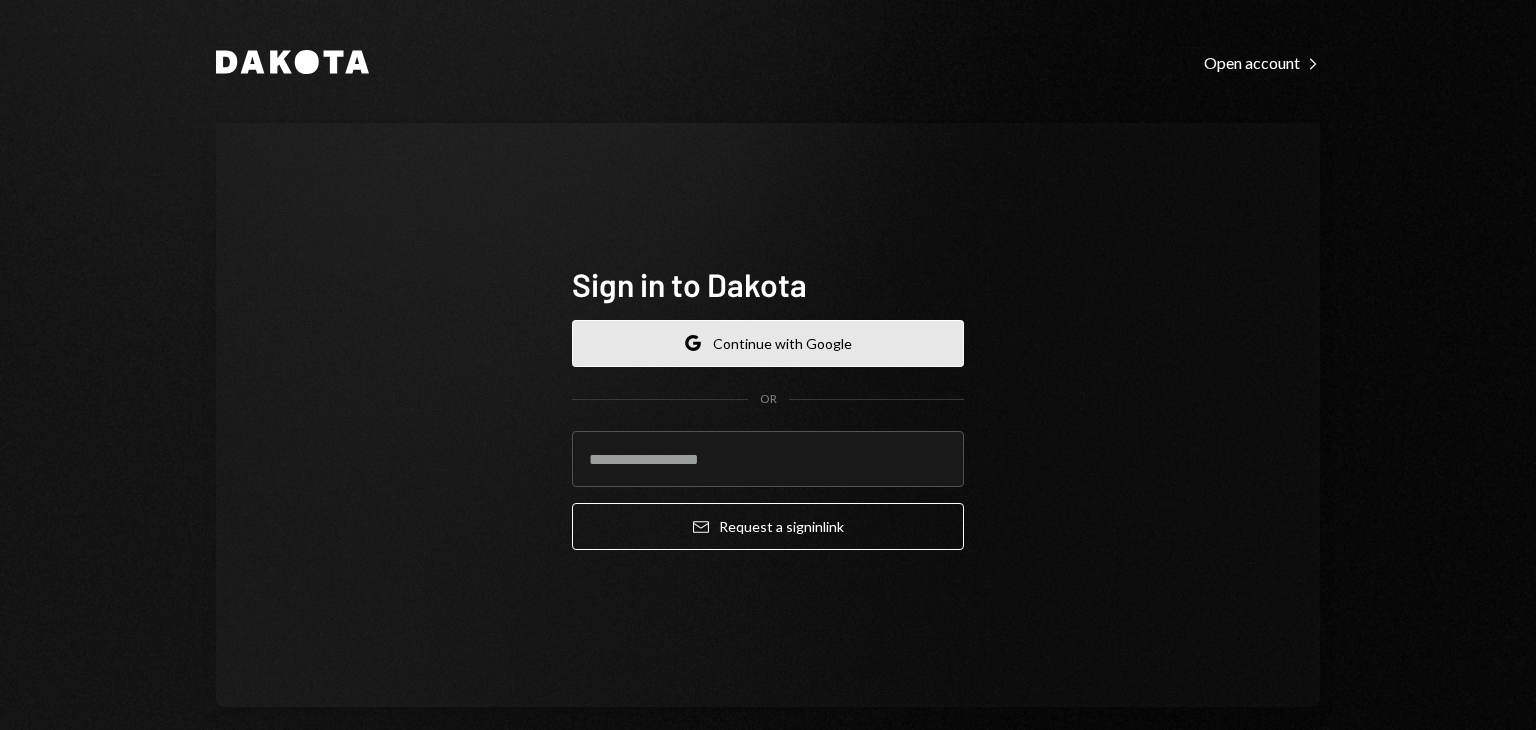 click on "Google  Continue with Google" at bounding box center (768, 343) 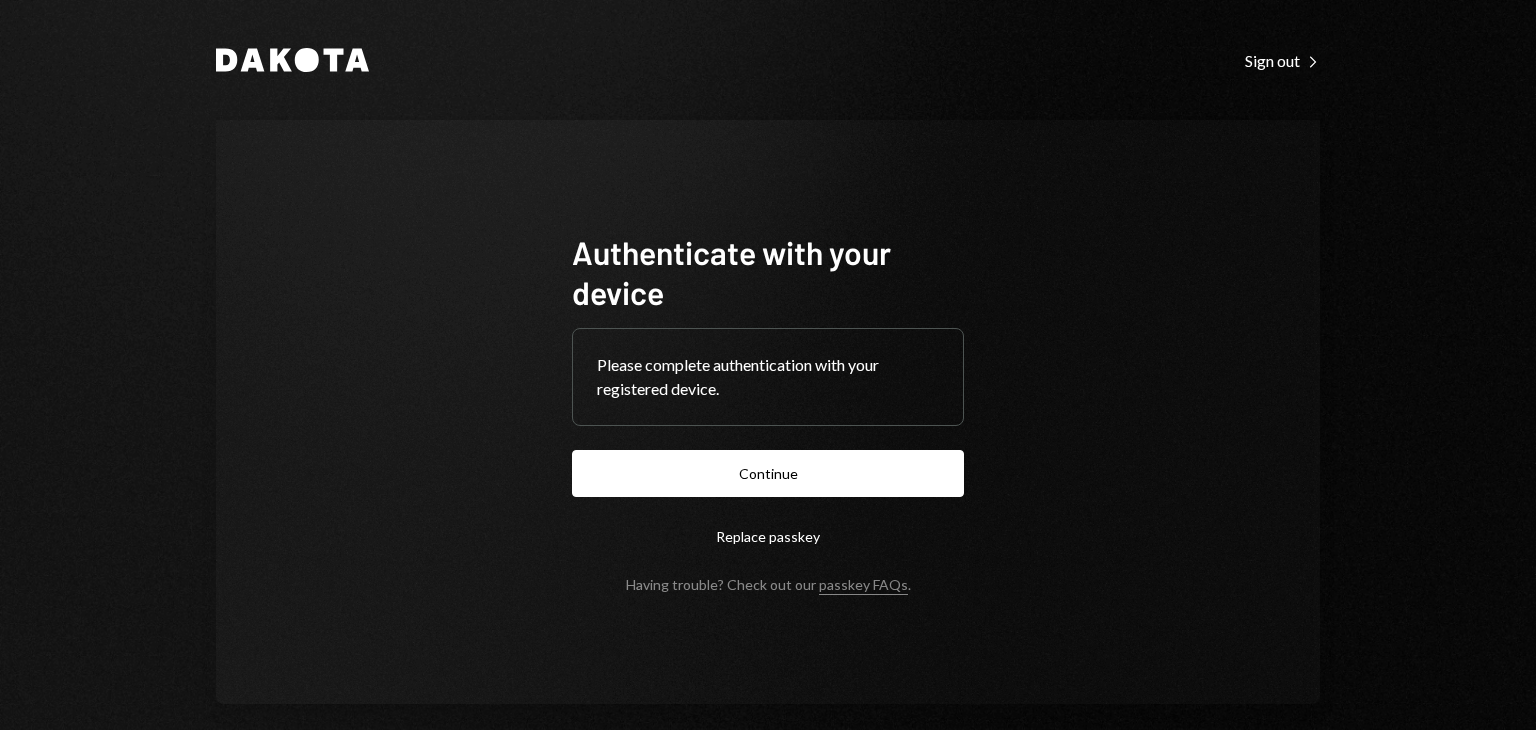 scroll, scrollTop: 0, scrollLeft: 0, axis: both 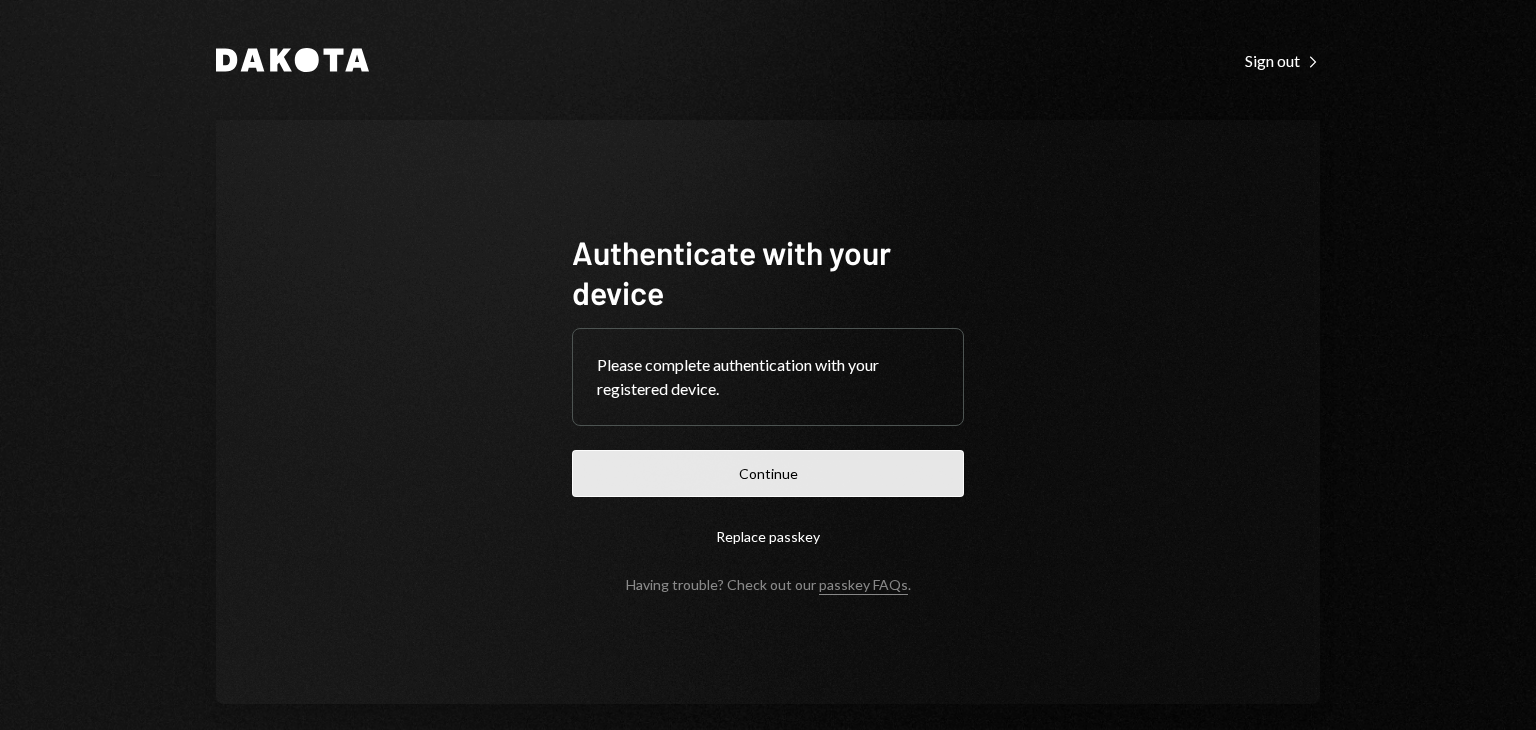 click on "Continue" at bounding box center (768, 473) 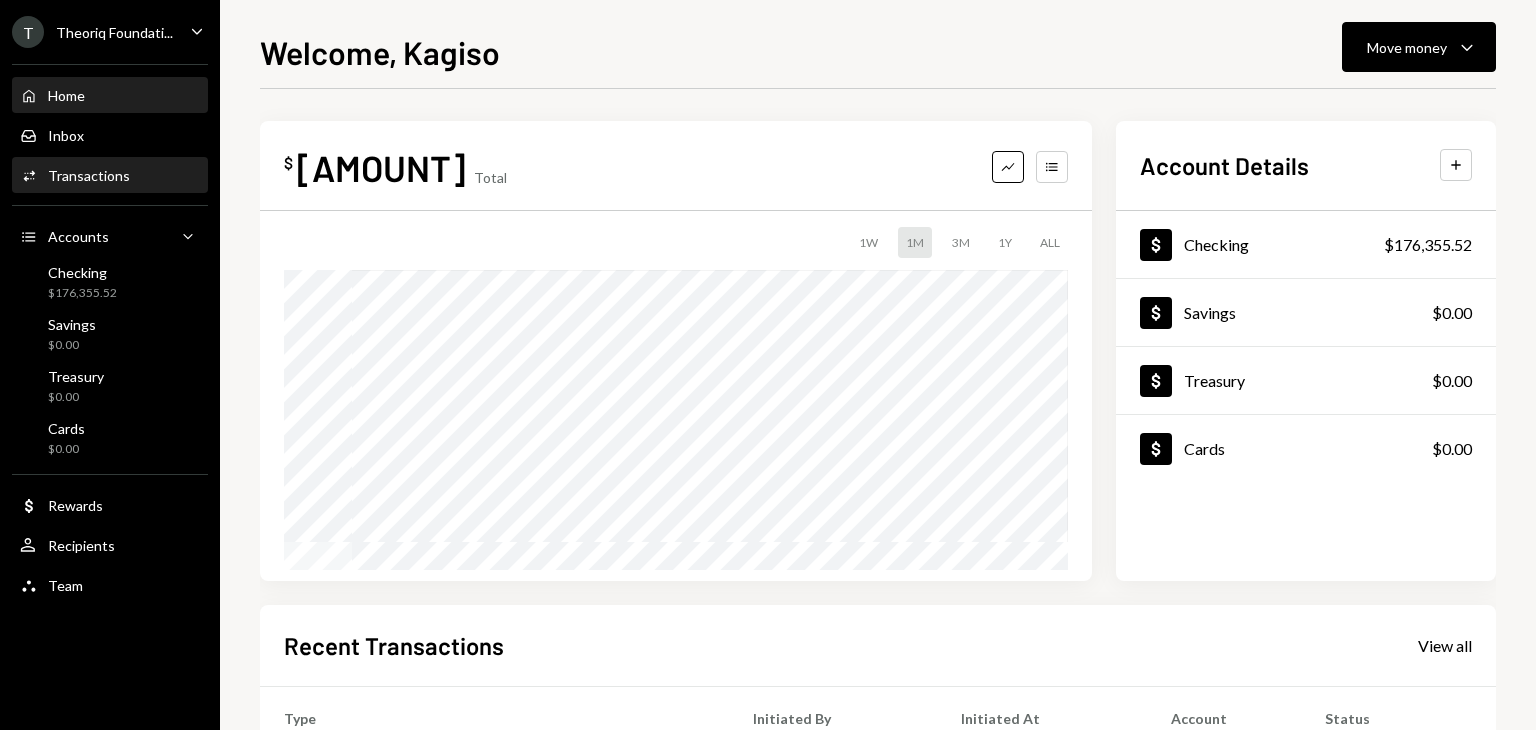 click on "Activities Transactions" at bounding box center [110, 176] 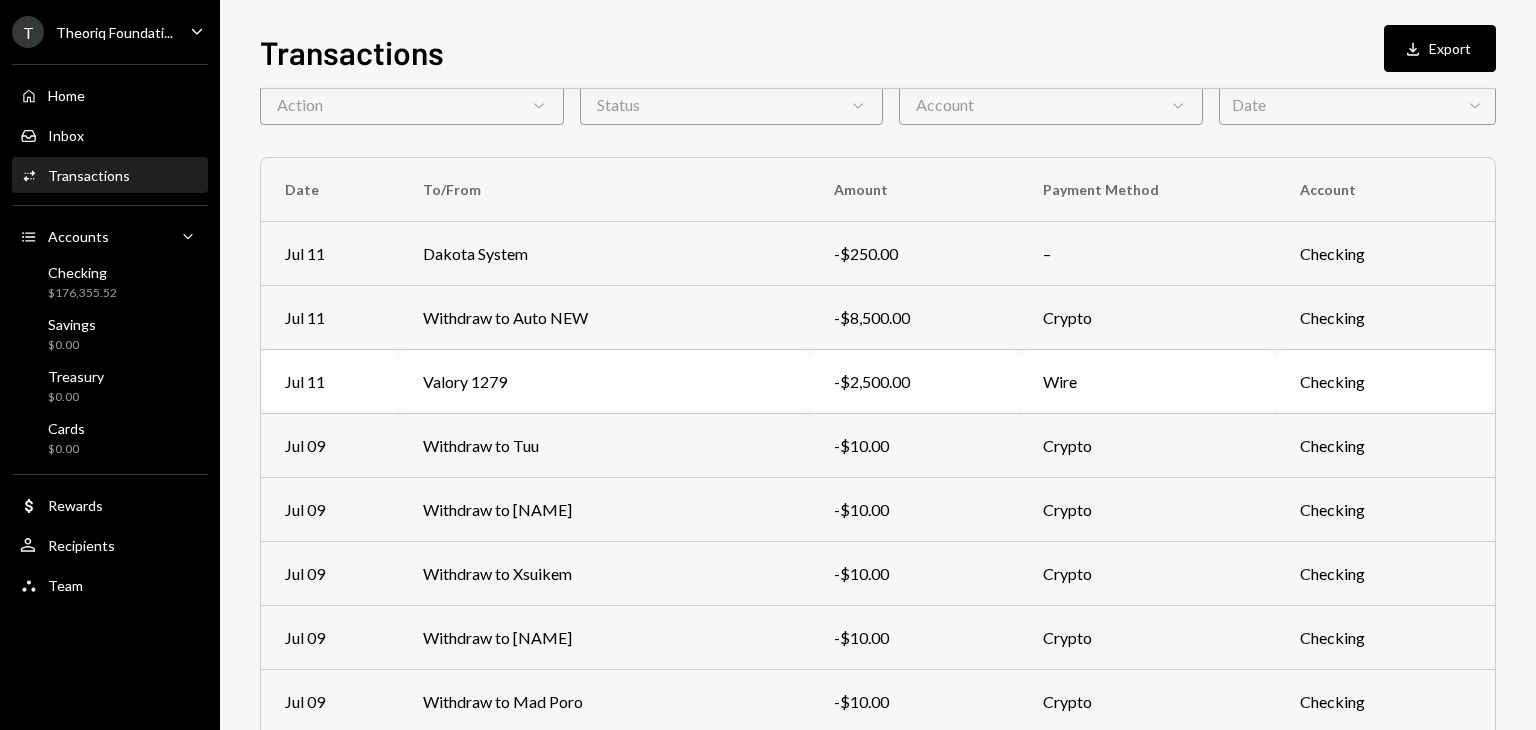scroll, scrollTop: 102, scrollLeft: 0, axis: vertical 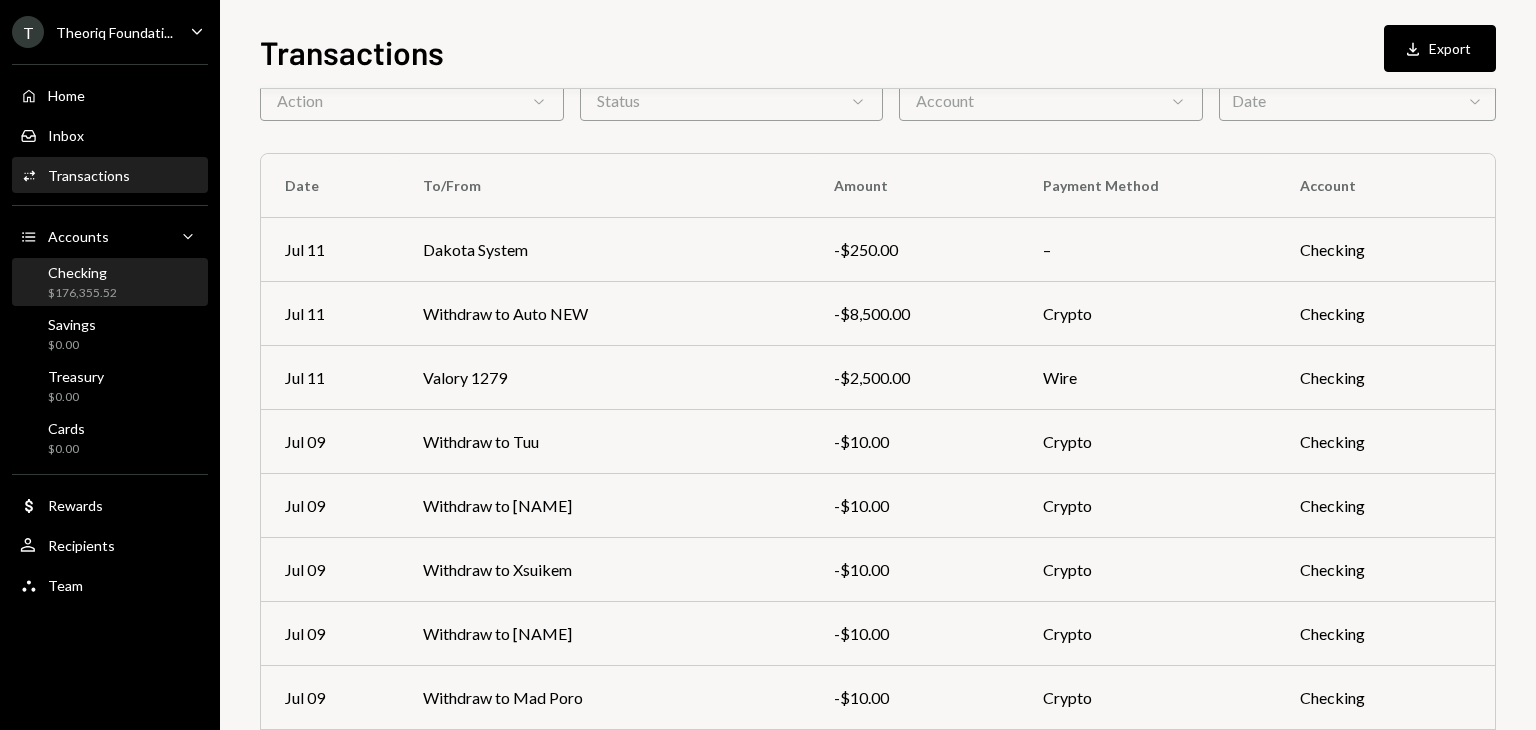 click on "$176,355.52" at bounding box center [82, 293] 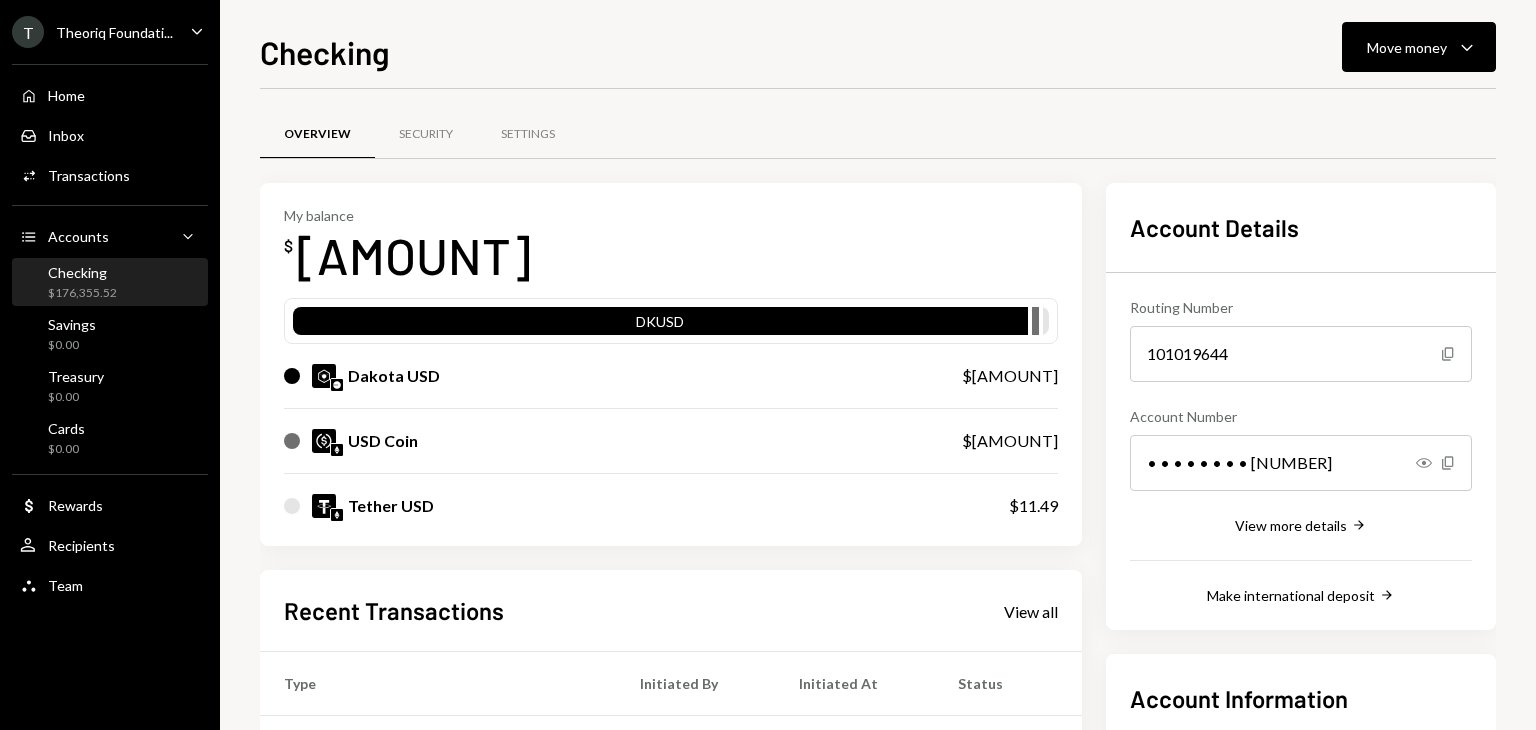 click on "My balance $ 176,355.52 DKUSD Dakota USD $175,299.03 USD Coin $1,045.00 Tether USD $11.49" at bounding box center (671, 365) 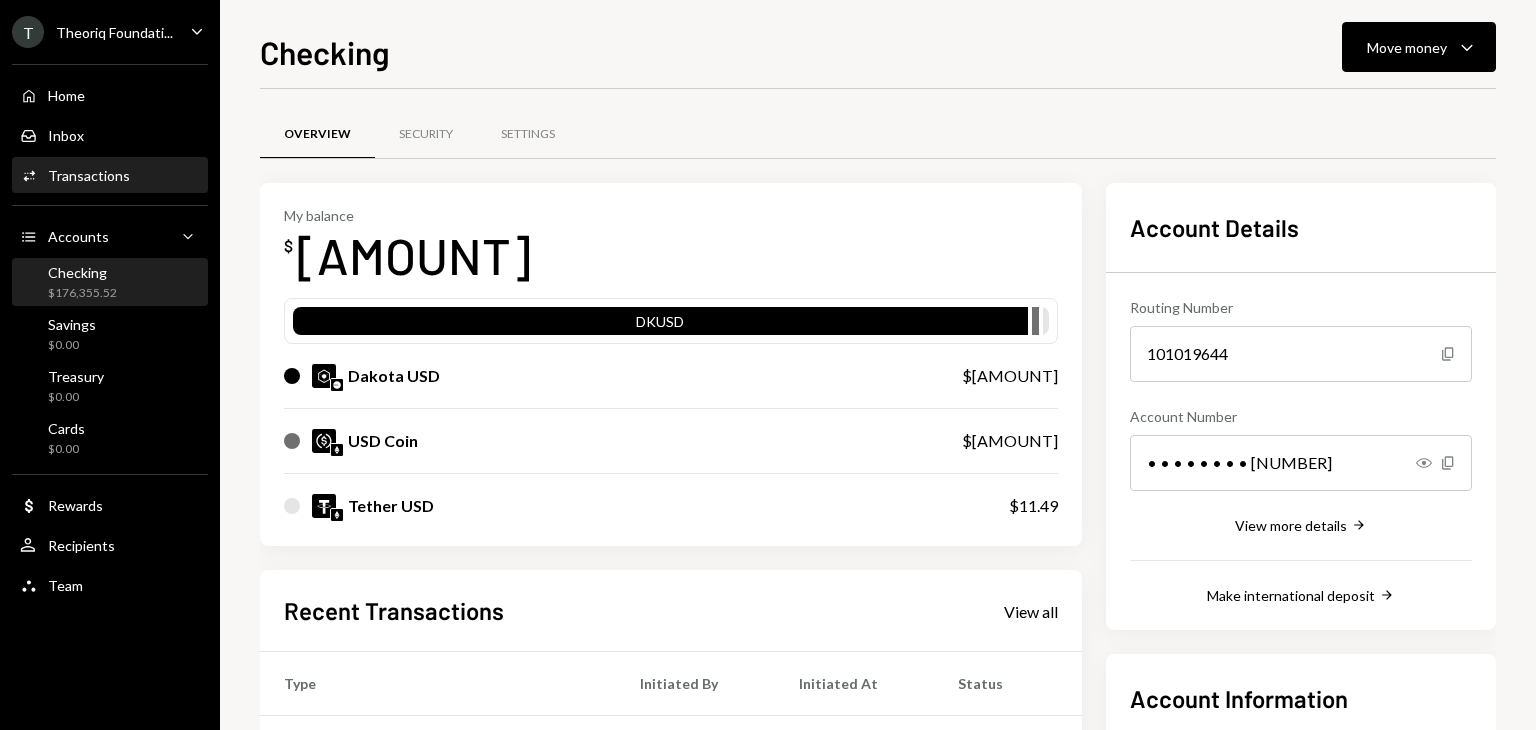 click on "Transactions" at bounding box center (89, 175) 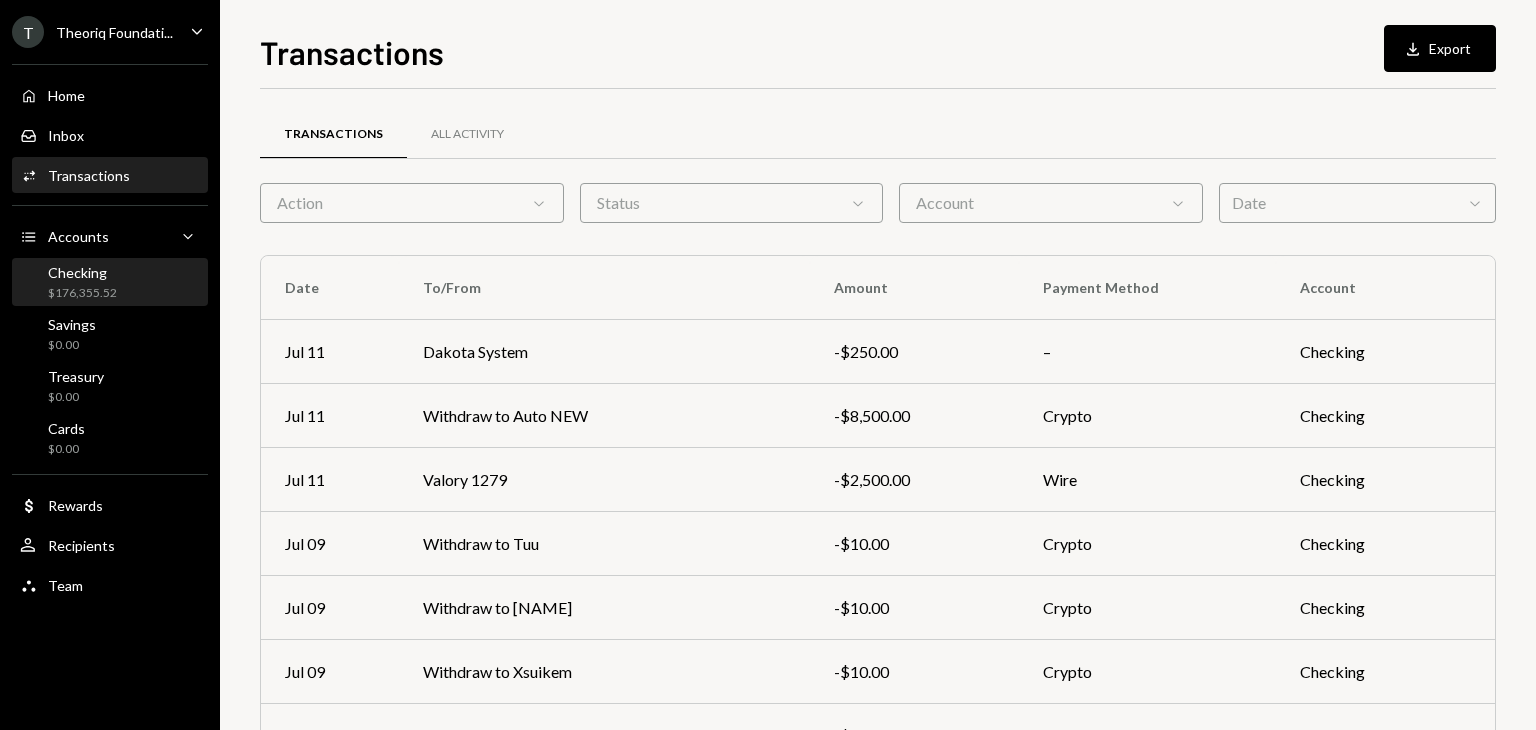 click on "Checking" at bounding box center (82, 272) 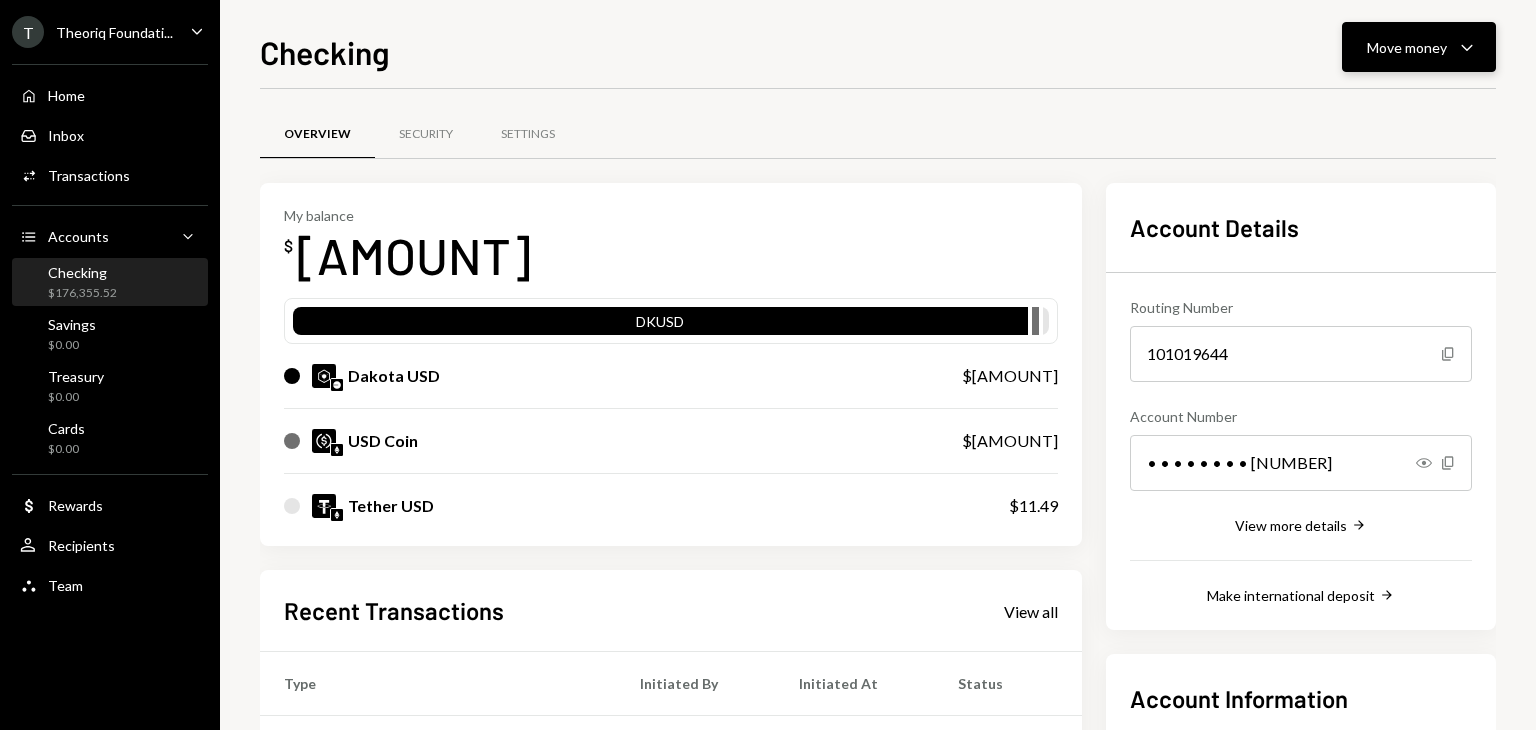 click on "Move money Caret Down" at bounding box center [1419, 47] 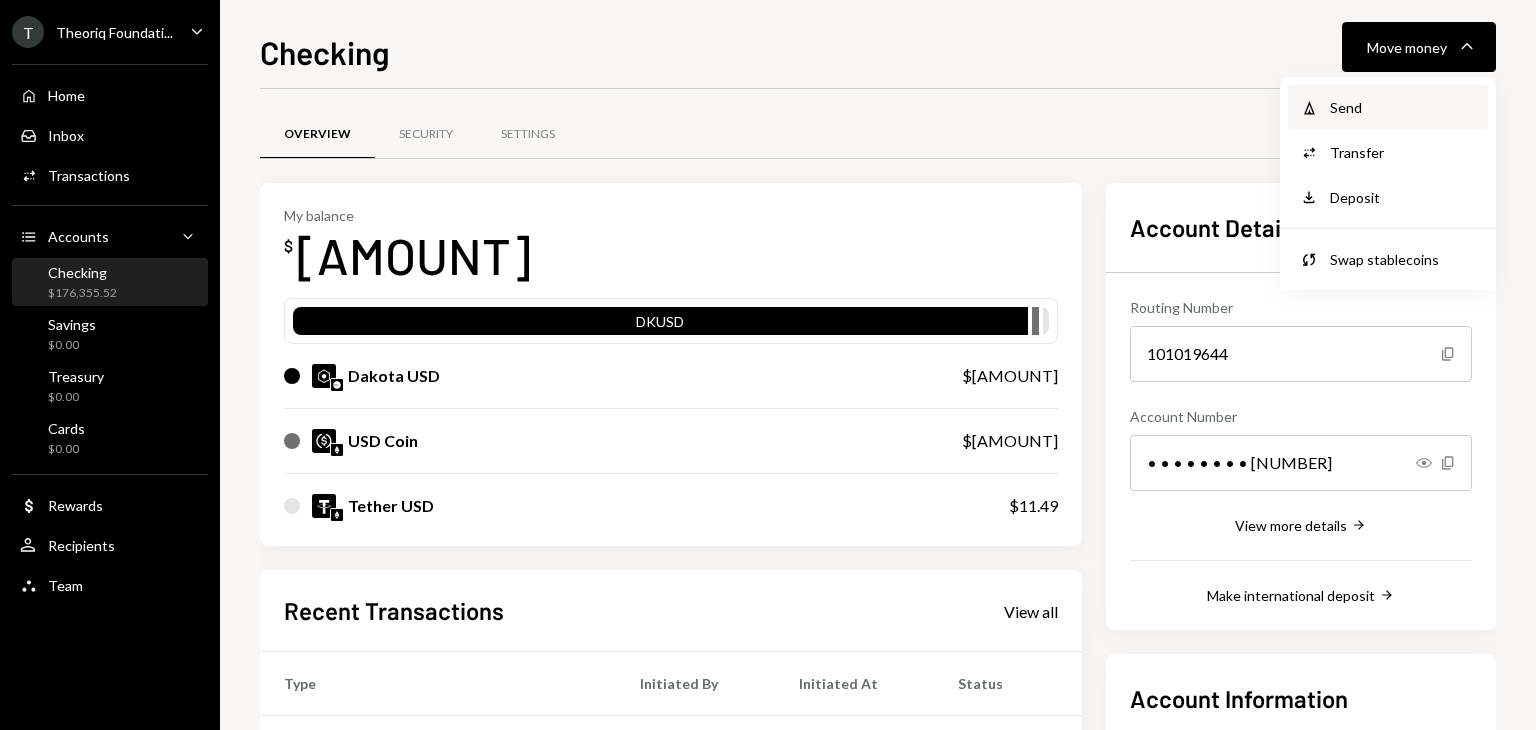 click on "Send" at bounding box center [1403, 107] 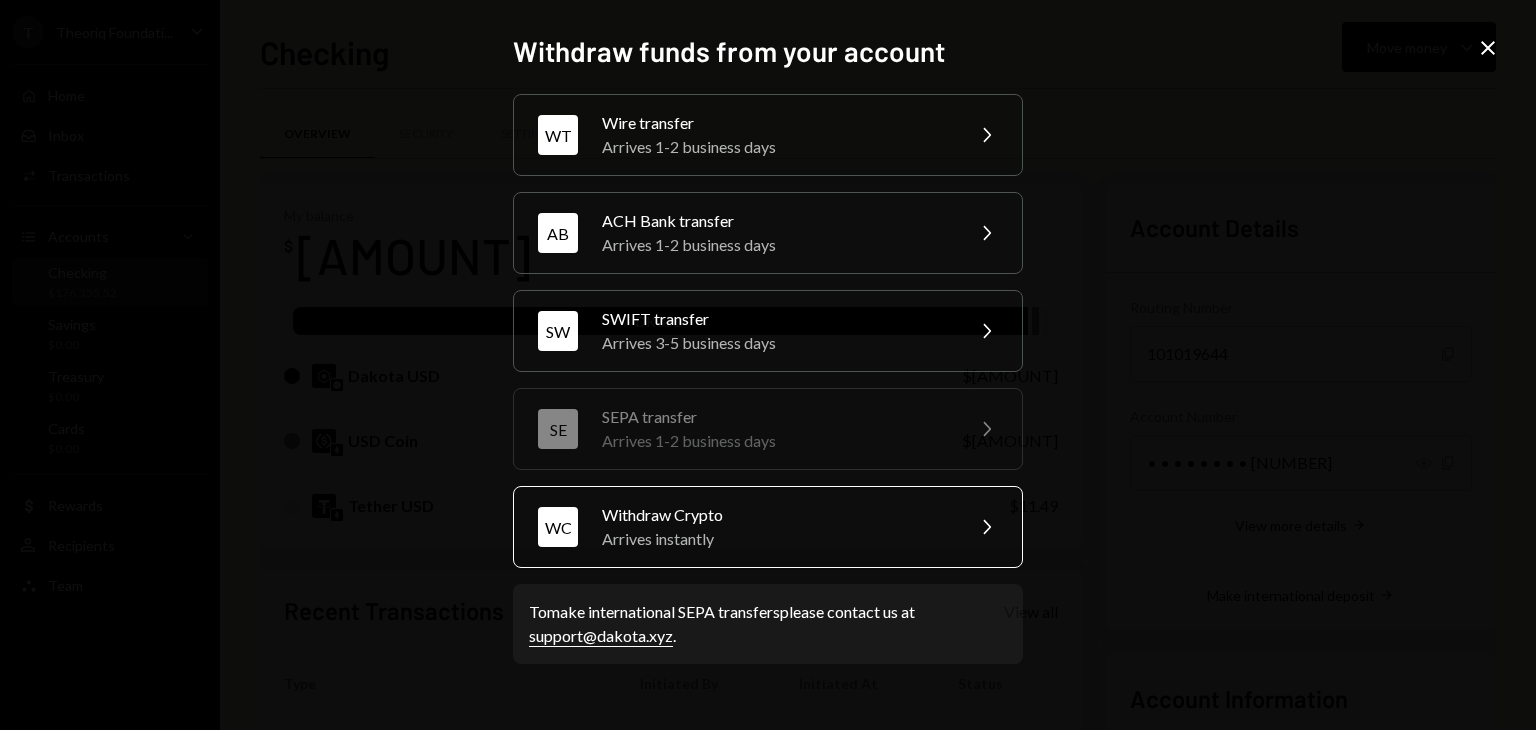 click on "Arrives instantly" at bounding box center (776, 539) 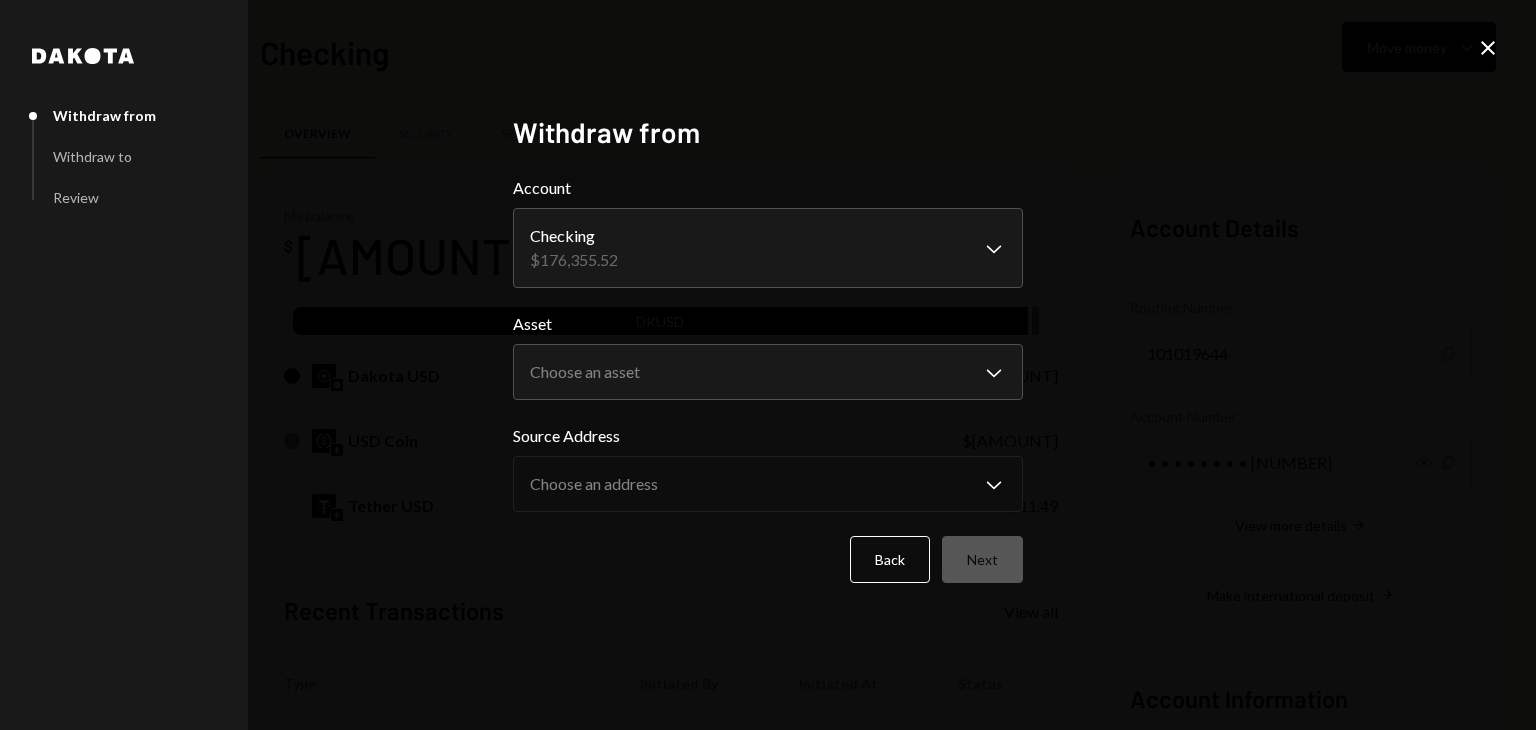 click on "T Theoriq Foundati... Caret Down Home Home Inbox Inbox Activities Transactions Accounts Accounts Caret Down Checking $176,355.52 Savings $0.00 Treasury $0.00 Cards $0.00 Dollar Rewards User Recipients Team Team Checking Move money Caret Down Overview Security Settings My balance $ 176,355.52 DKUSD Dakota USD $175,299.03 USD Coin $1,045.00 Tether USD $11.49 Recent Transactions View all Type Initiated By Initiated At Status Billing Drawdown Withdrawal 250  USDC Dakota System 07/11/25 5:37 PM Failed Withdrawal 8,500  DKUSD Kagiso Mello (new) 07/11/25 1:26 PM Completed Bank Payment $2,500.00 Kagiso Mello (new) 07/11/25 1:20 PM Completed Withdrawal 10  USDC Kagiso Mello (new) 07/09/25 4:04 PM Completed Withdrawal 10  USDC Kagiso Mello (new) 07/09/25 4:04 PM Completed Account Details Routing Number 101019644 Copy Account Number • • • • • • • •  8290 Show Copy View more details Right Arrow Make international deposit Right Arrow Account Information Money in (last 30 days) Up Right Arrow $214,938.90" at bounding box center (768, 365) 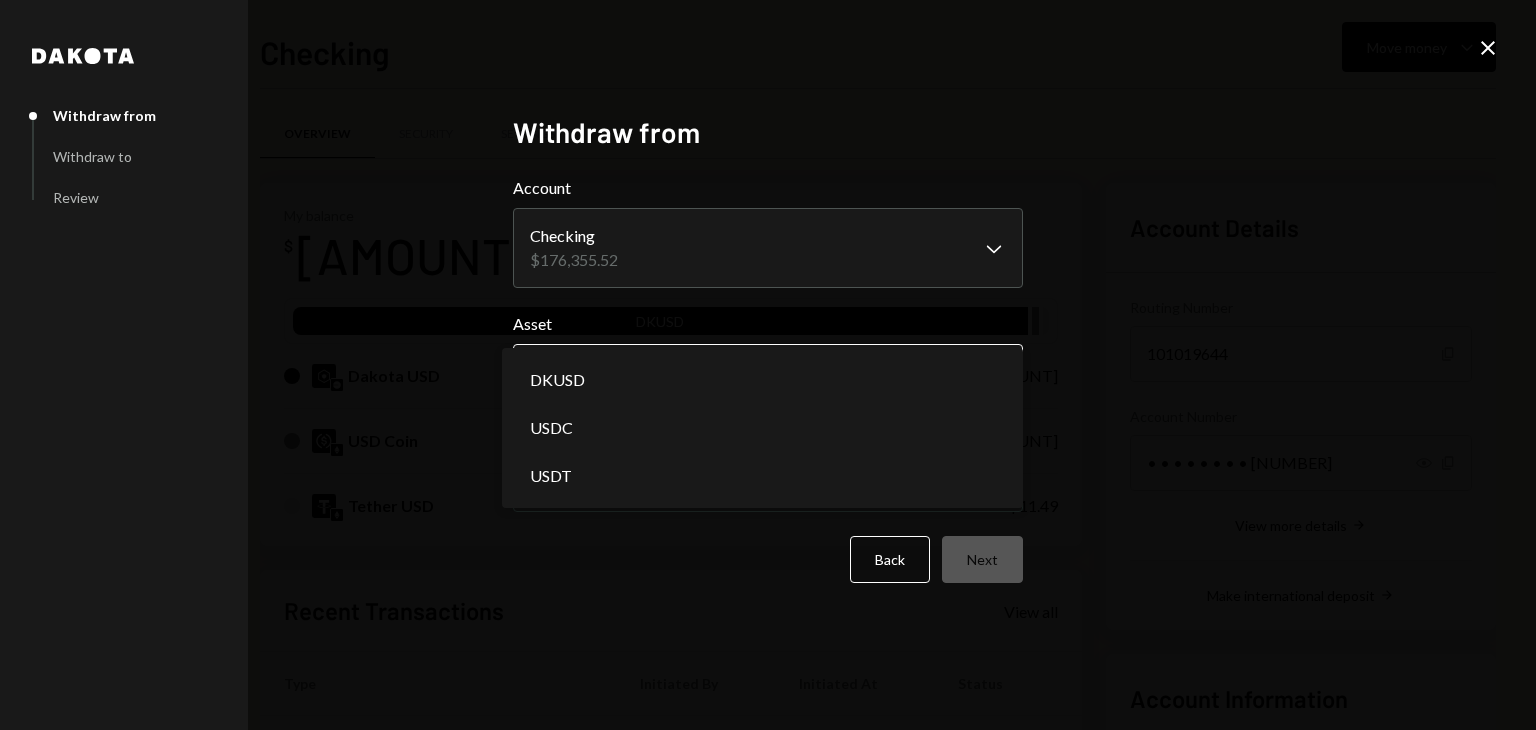 click on "T Theoriq Foundati... Caret Down Home Home Inbox Inbox Activities Transactions Accounts Accounts Caret Down Checking $176,355.52 Savings $0.00 Treasury $0.00 Cards $0.00 Dollar Rewards User Recipients Team Team Checking Move money Caret Down Overview Security Settings My balance $ 176,355.52 DKUSD Dakota USD $175,299.03 USD Coin $1,045.00 Tether USD $11.49 Recent Transactions View all Type Initiated By Initiated At Status Billing Drawdown Withdrawal 250  USDC Dakota System 07/11/25 5:37 PM Failed Withdrawal 8,500  DKUSD Kagiso Mello (new) 07/11/25 1:26 PM Completed Bank Payment $2,500.00 Kagiso Mello (new) 07/11/25 1:20 PM Completed Withdrawal 10  USDC Kagiso Mello (new) 07/09/25 4:04 PM Completed Withdrawal 10  USDC Kagiso Mello (new) 07/09/25 4:04 PM Completed Account Details Routing Number 101019644 Copy Account Number • • • • • • • •  8290 Show Copy View more details Right Arrow Make international deposit Right Arrow Account Information Money in (last 30 days) Up Right Arrow $214,938.90" at bounding box center [768, 365] 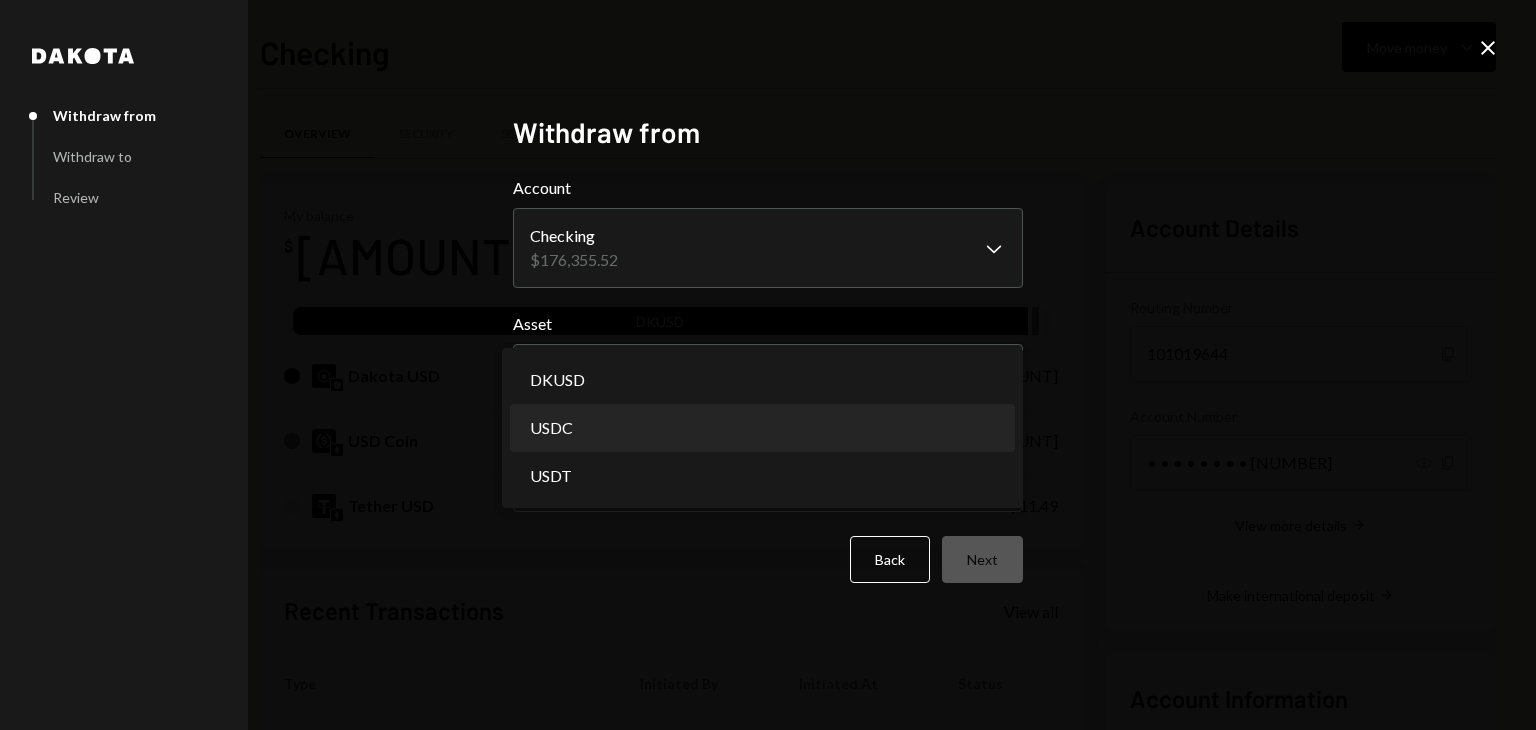 select on "****" 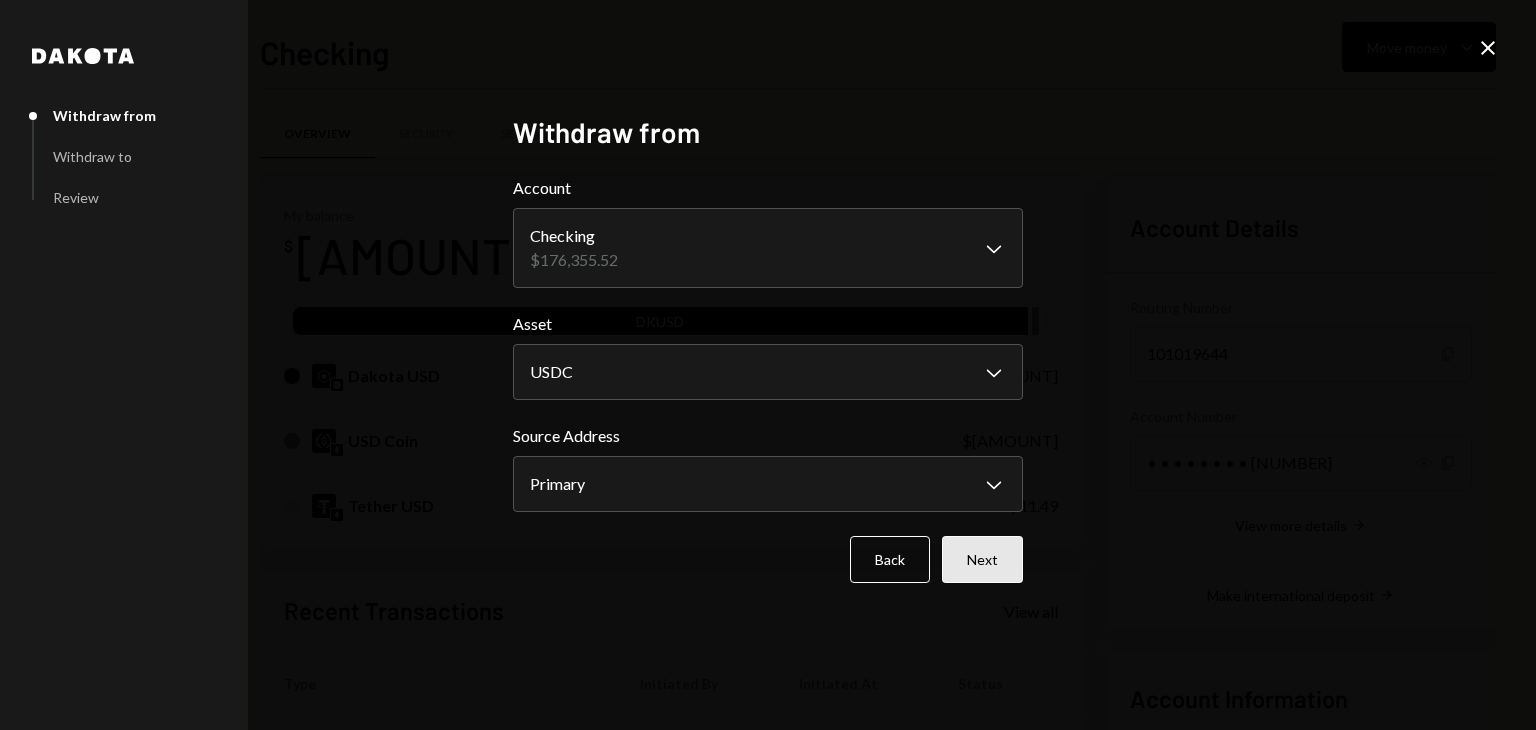 click on "Next" at bounding box center [982, 559] 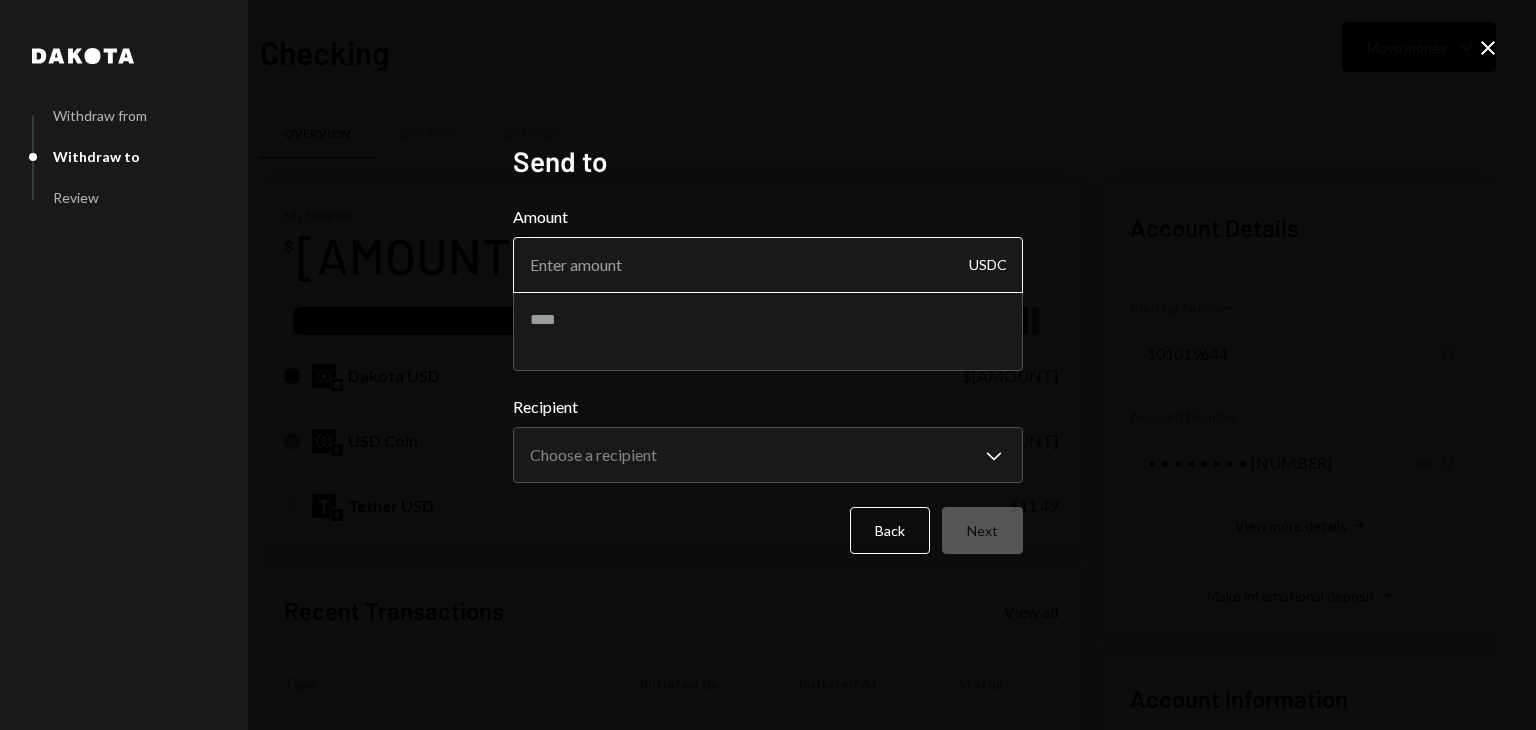 click on "Amount" at bounding box center [768, 265] 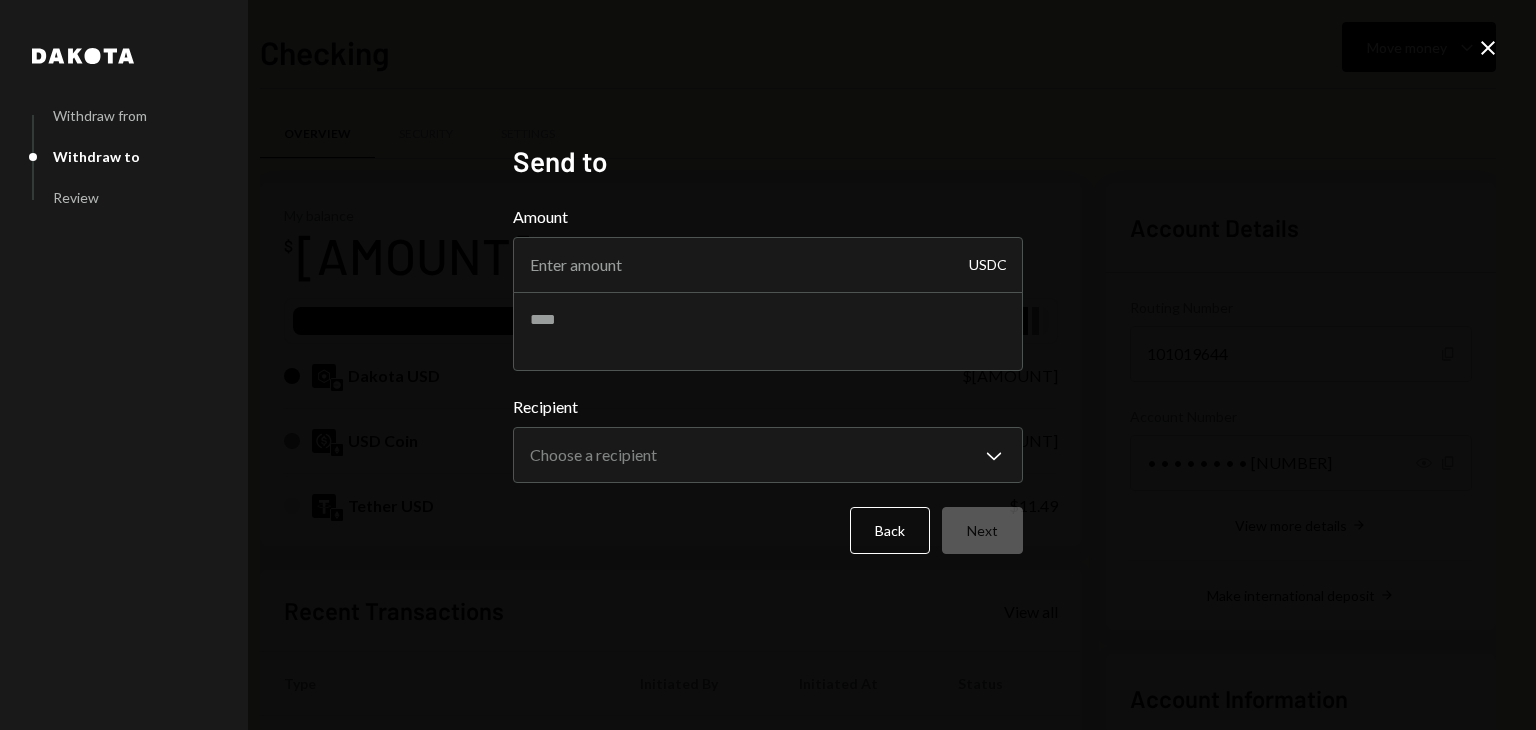 type on "290" 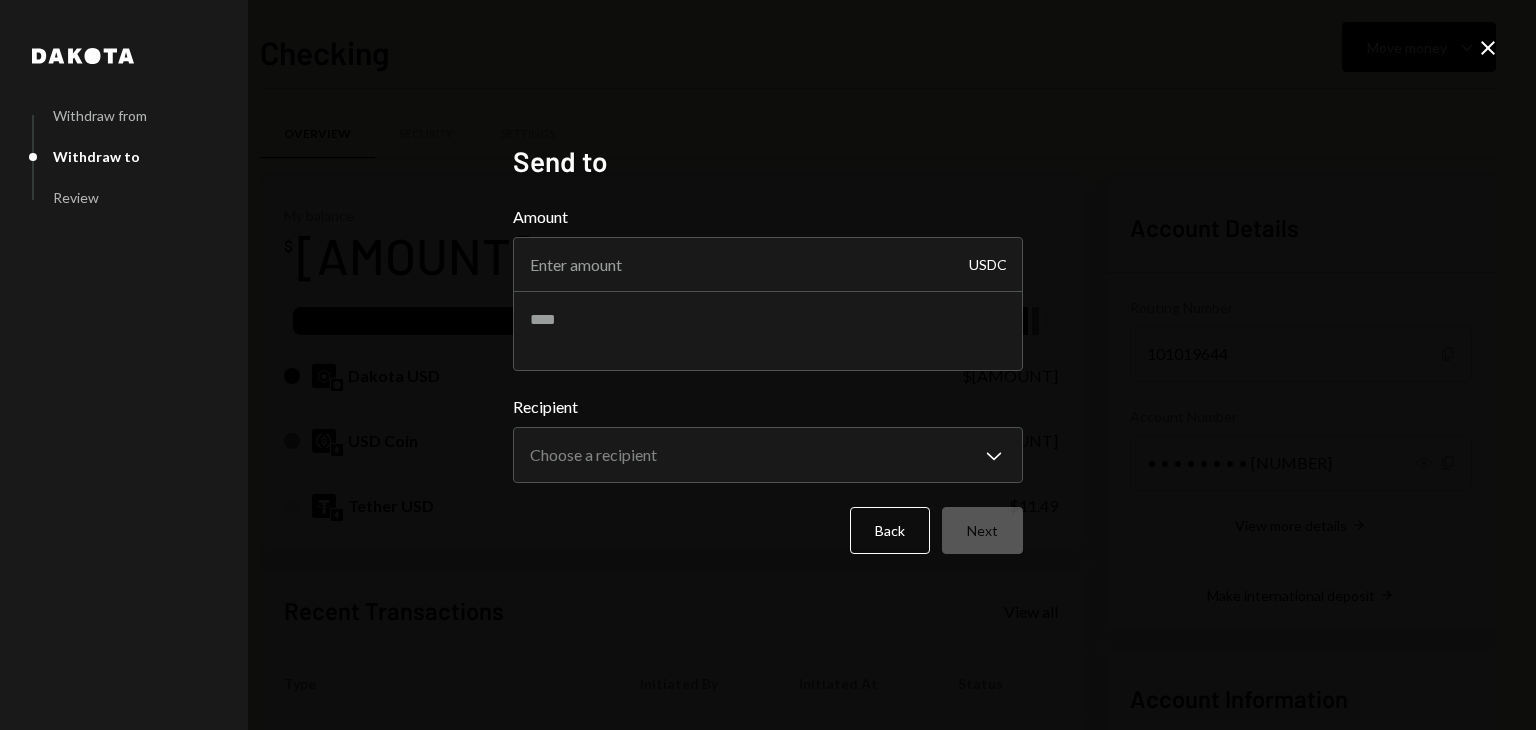 click on "**********" at bounding box center [768, 365] 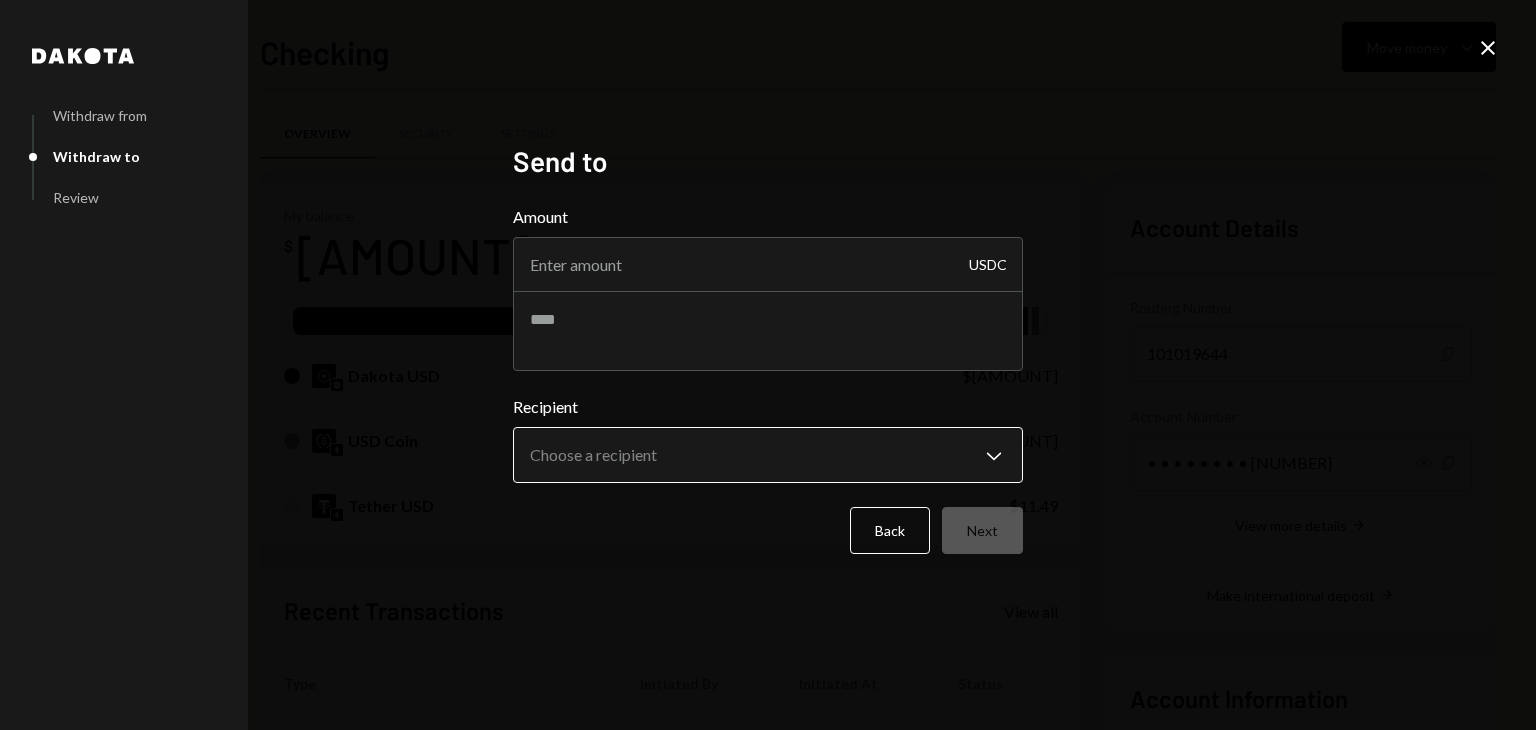 click on "T Theoriq Foundati... Caret Down Home Home Inbox Inbox Activities Transactions Accounts Accounts Caret Down Checking $176,355.52 Savings $0.00 Treasury $0.00 Cards $0.00 Dollar Rewards User Recipients Team Team Checking Move money Caret Down Overview Security Settings My balance $ 176,355.52 DKUSD Dakota USD $175,299.03 USD Coin $1,045.00 Tether USD $11.49 Recent Transactions View all Type Initiated By Initiated At Status Billing Drawdown Withdrawal 250  USDC Dakota System 07/11/25 5:37 PM Failed Withdrawal 8,500  DKUSD Kagiso Mello (new) 07/11/25 1:26 PM Completed Bank Payment $2,500.00 Kagiso Mello (new) 07/11/25 1:20 PM Completed Withdrawal 10  USDC Kagiso Mello (new) 07/09/25 4:04 PM Completed Withdrawal 10  USDC Kagiso Mello (new) 07/09/25 4:04 PM Completed Account Details Routing Number 101019644 Copy Account Number • • • • • • • •  8290 Show Copy View more details Right Arrow Make international deposit Right Arrow Account Information Money in (last 30 days) Up Right Arrow $214,938.90" at bounding box center (768, 365) 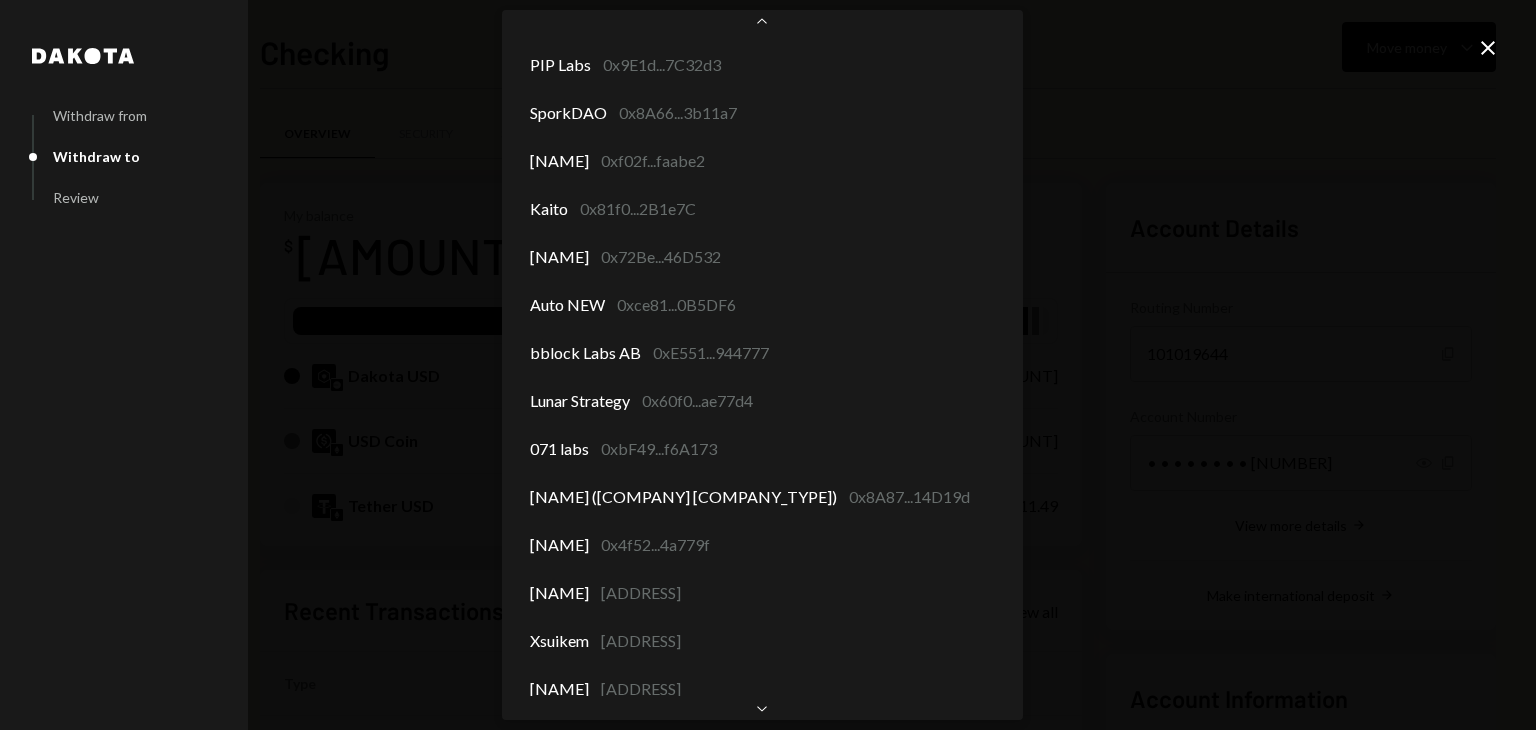 scroll, scrollTop: 673, scrollLeft: 0, axis: vertical 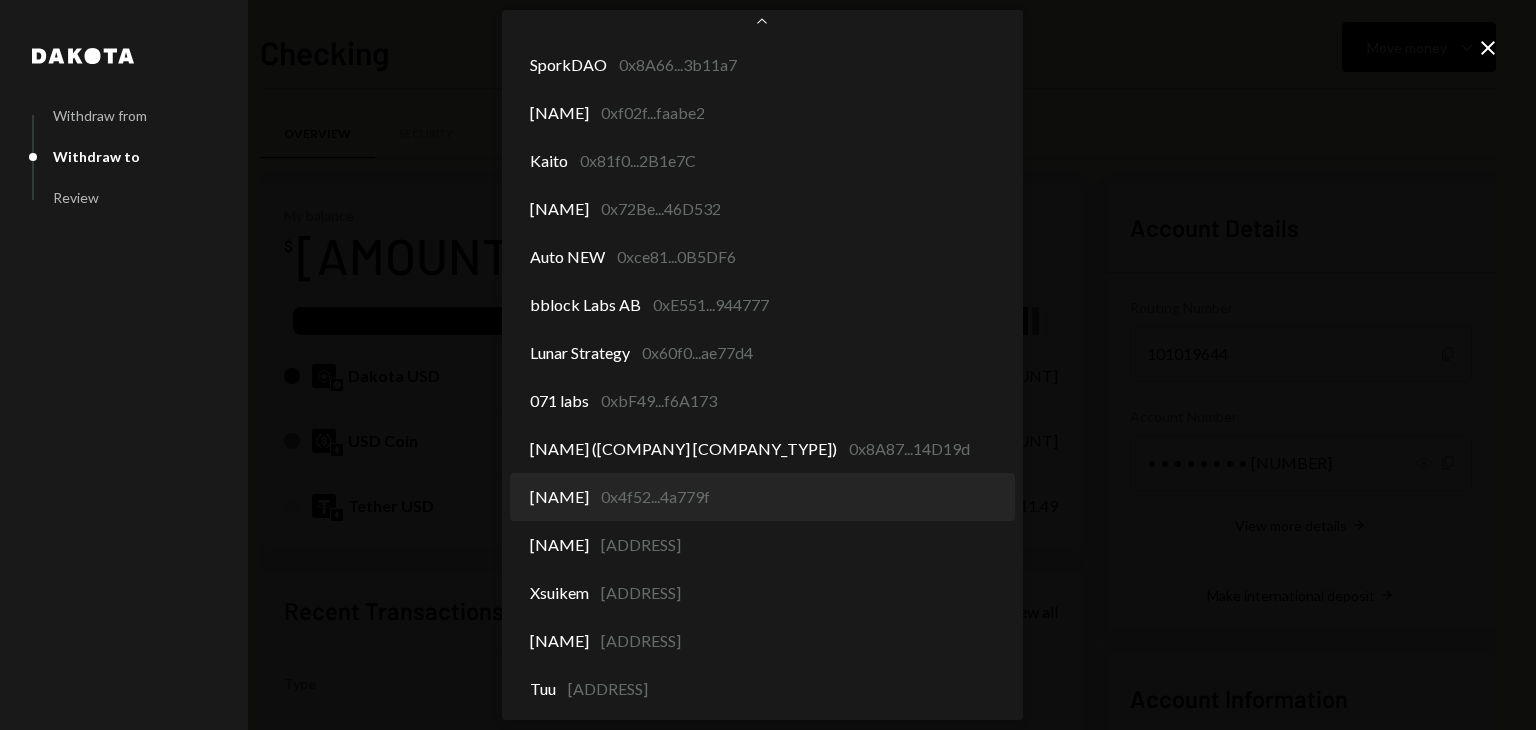 select on "**********" 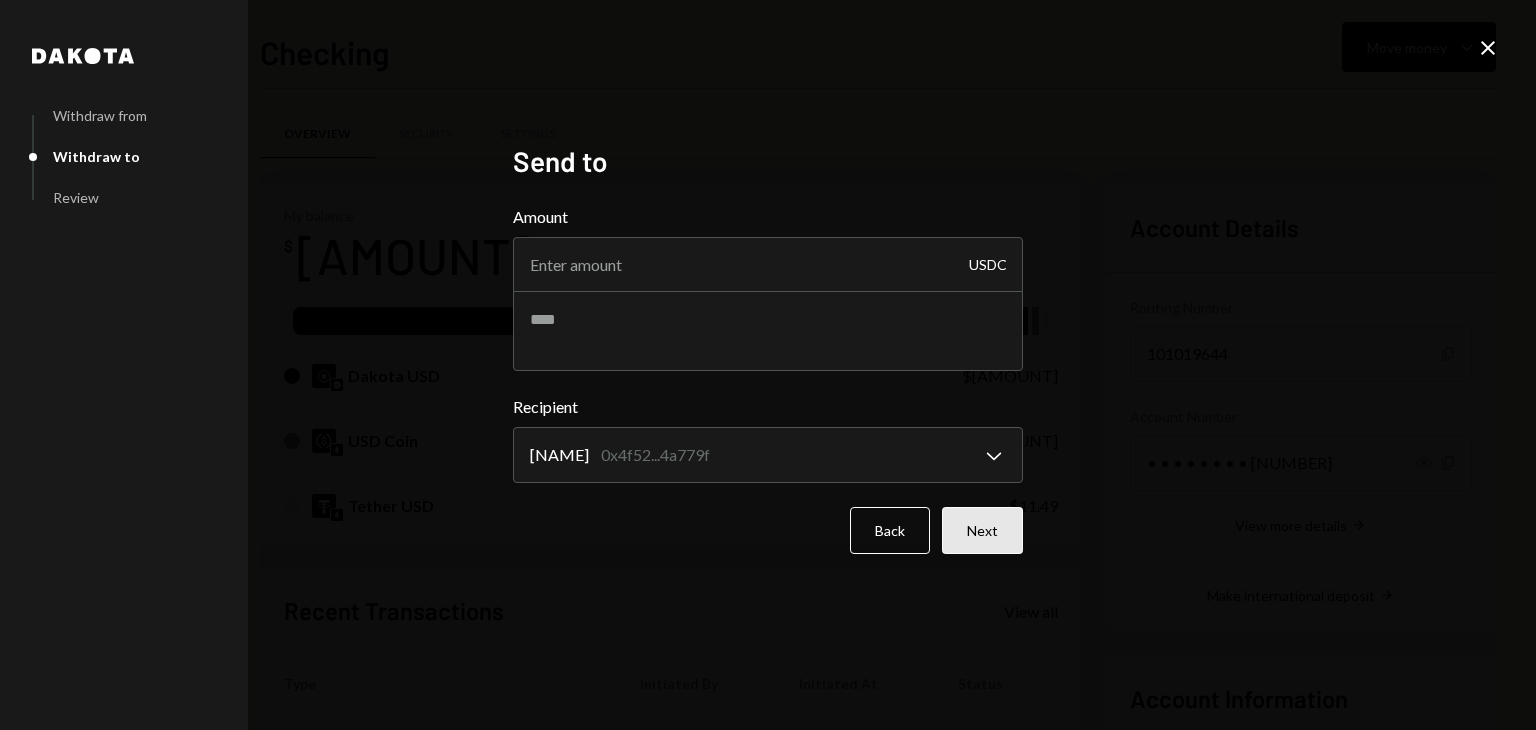 click on "Next" at bounding box center (982, 530) 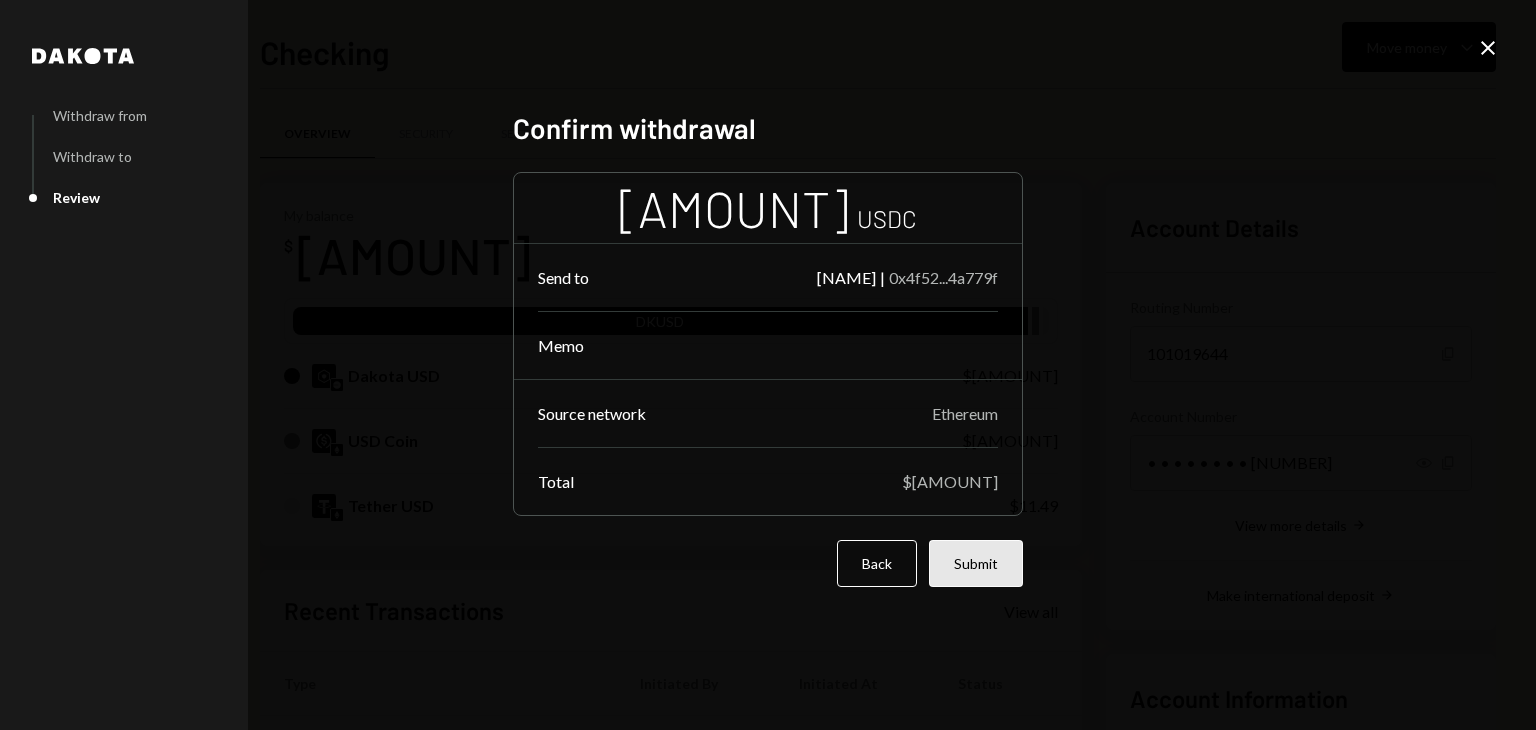 click on "Submit" at bounding box center [976, 563] 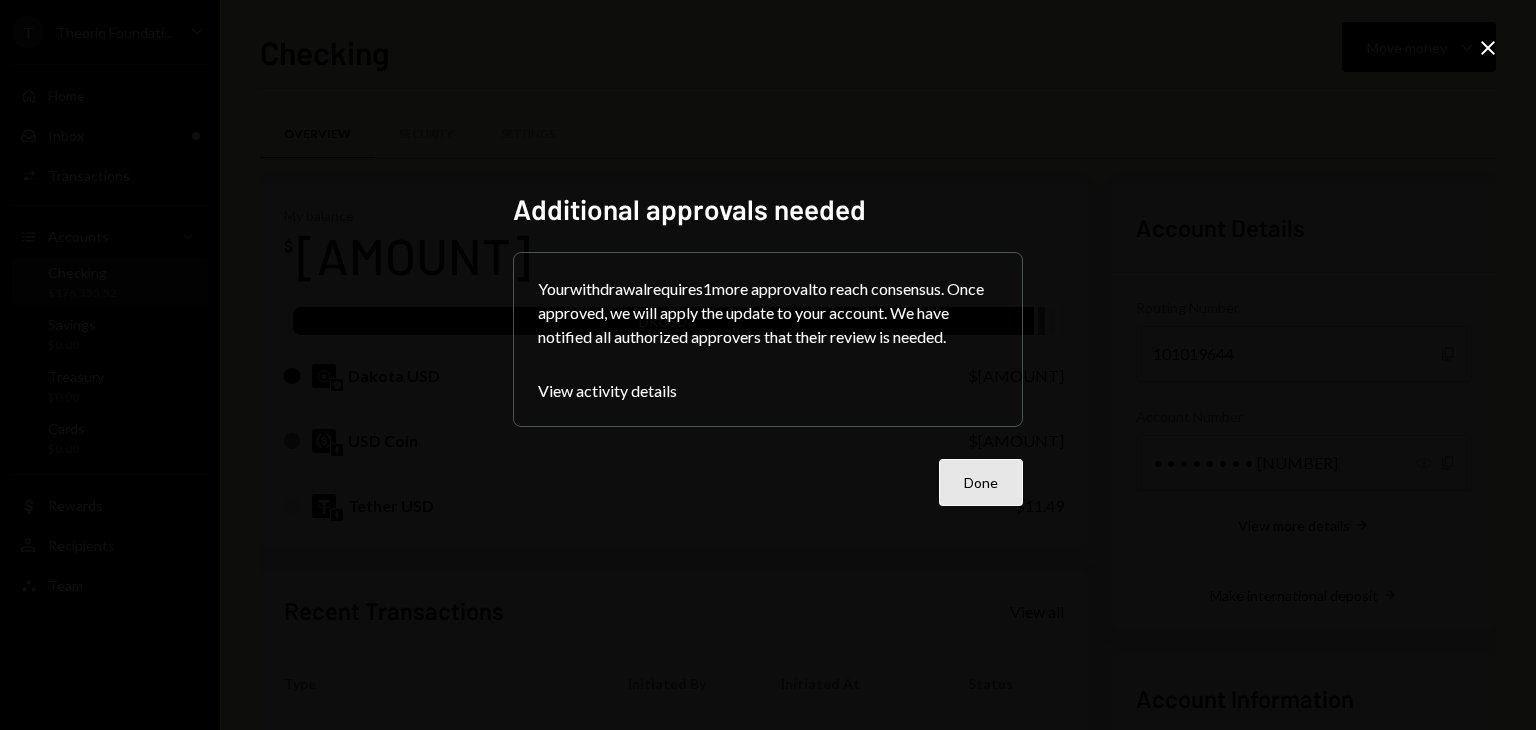 click on "Done" at bounding box center [981, 482] 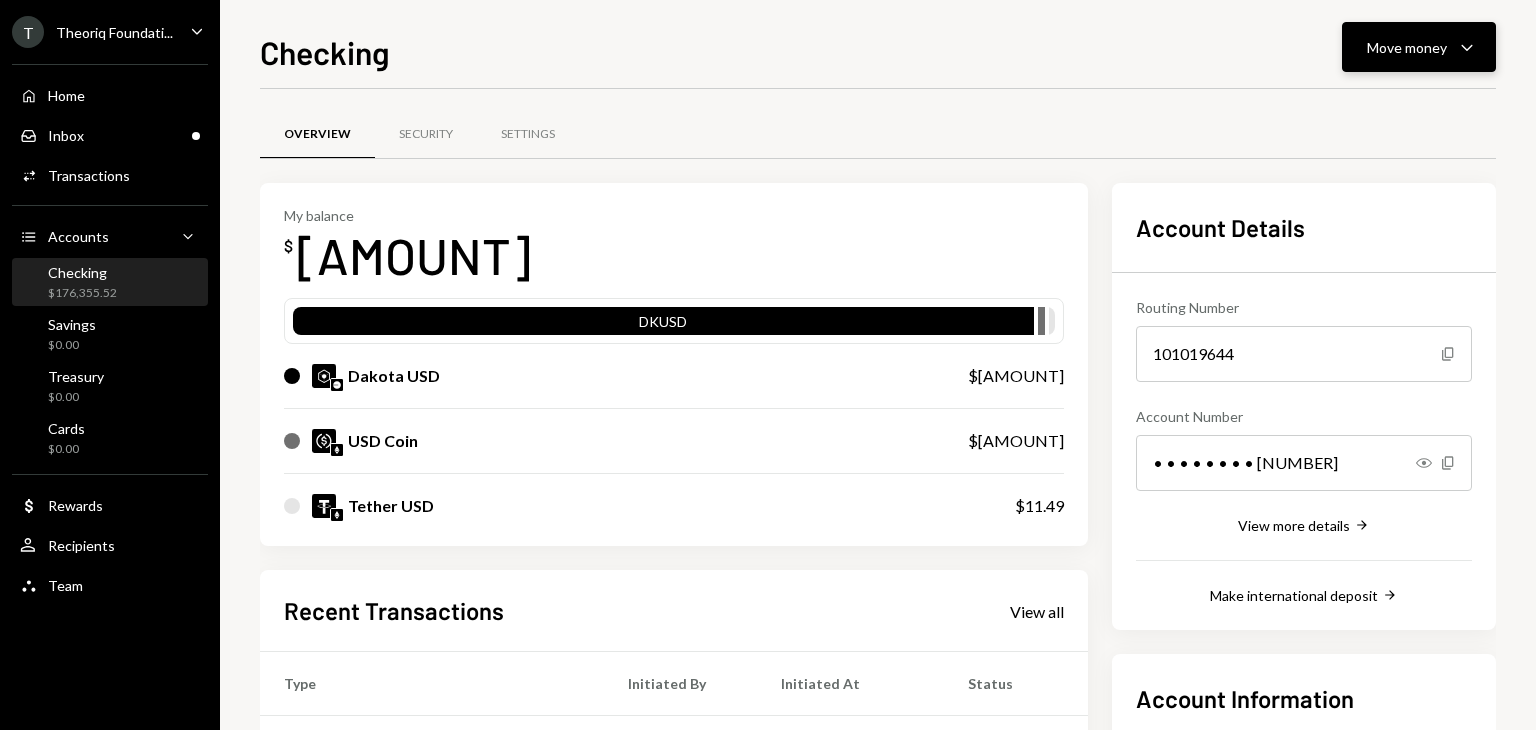 click on "Move money Caret Down" at bounding box center (1419, 47) 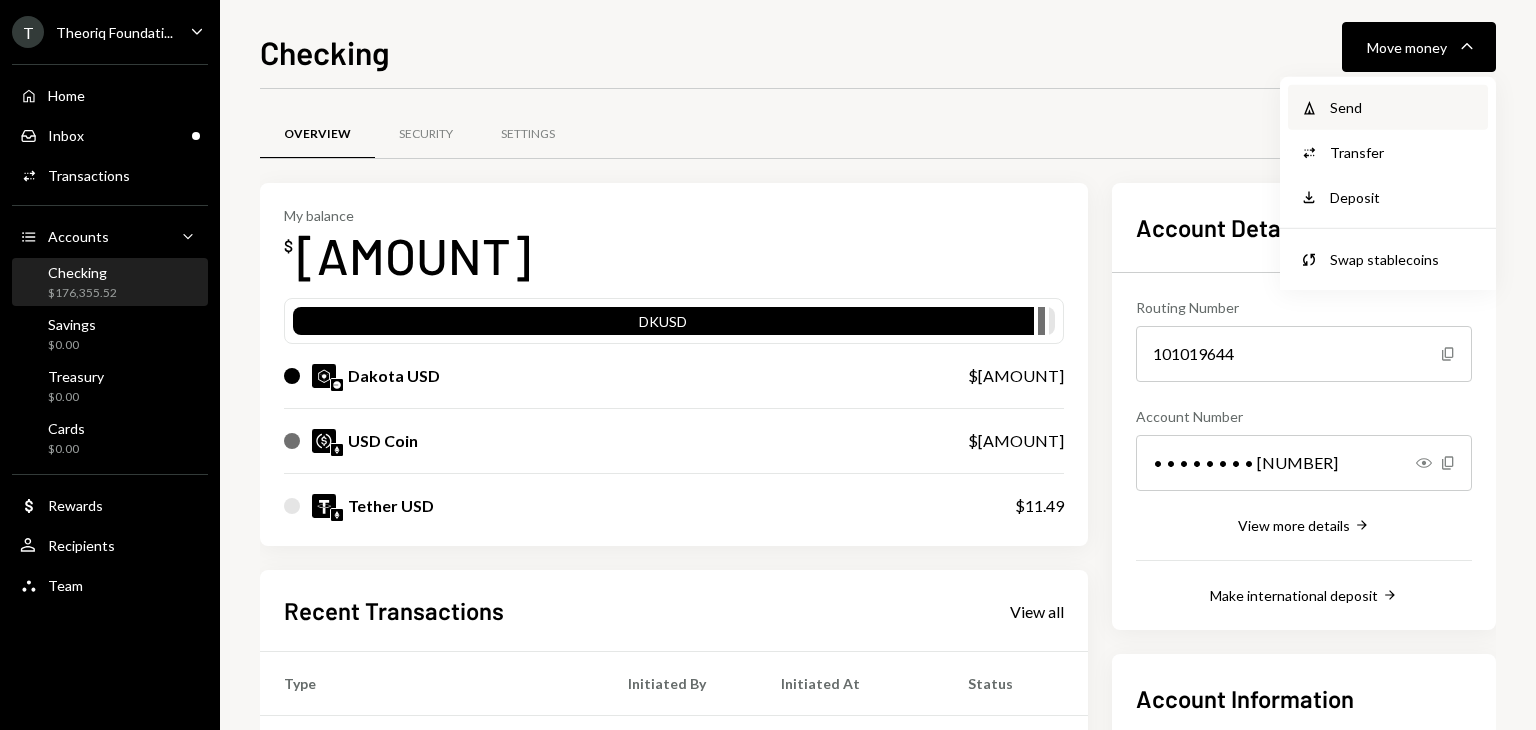 click on "Send" at bounding box center [1403, 107] 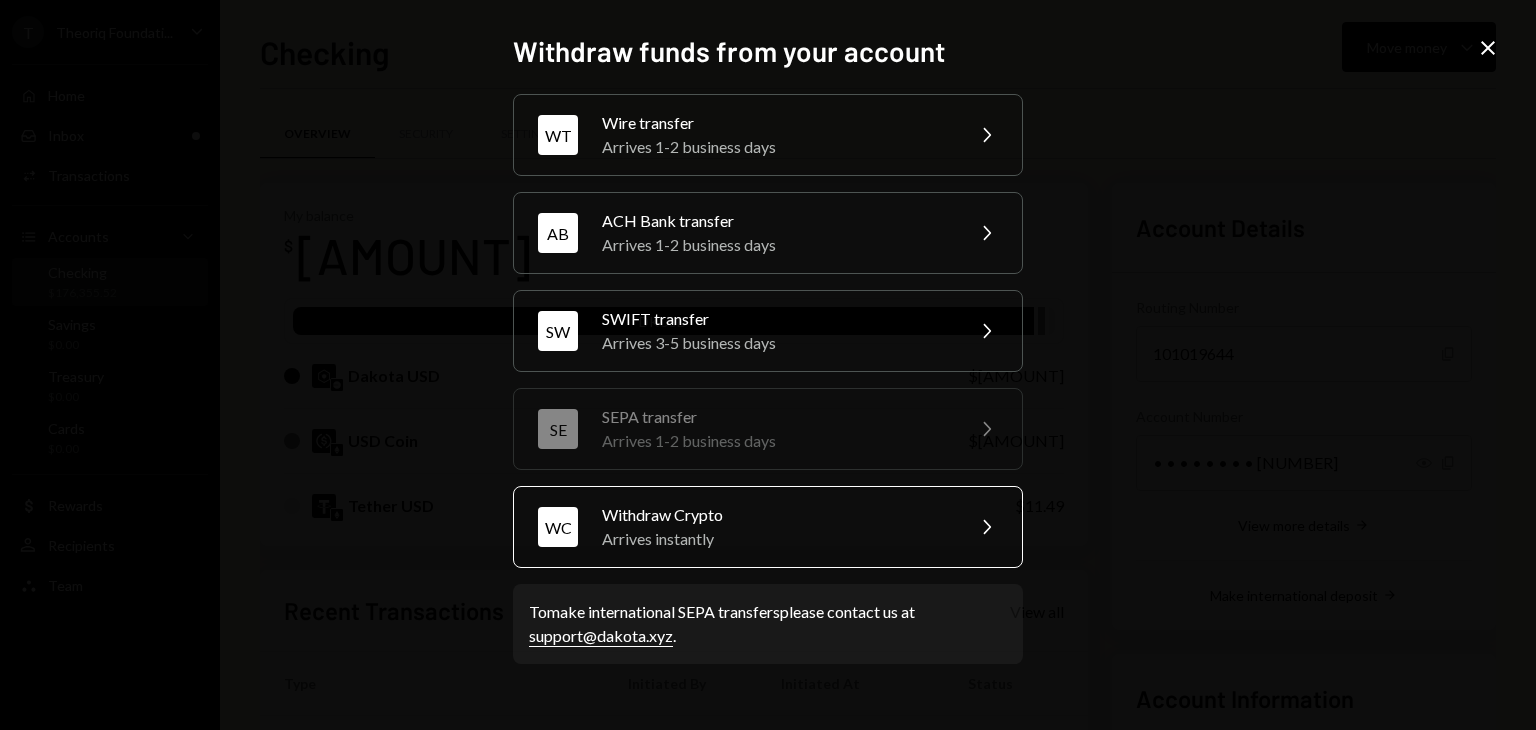 click on "Arrives instantly" at bounding box center (776, 539) 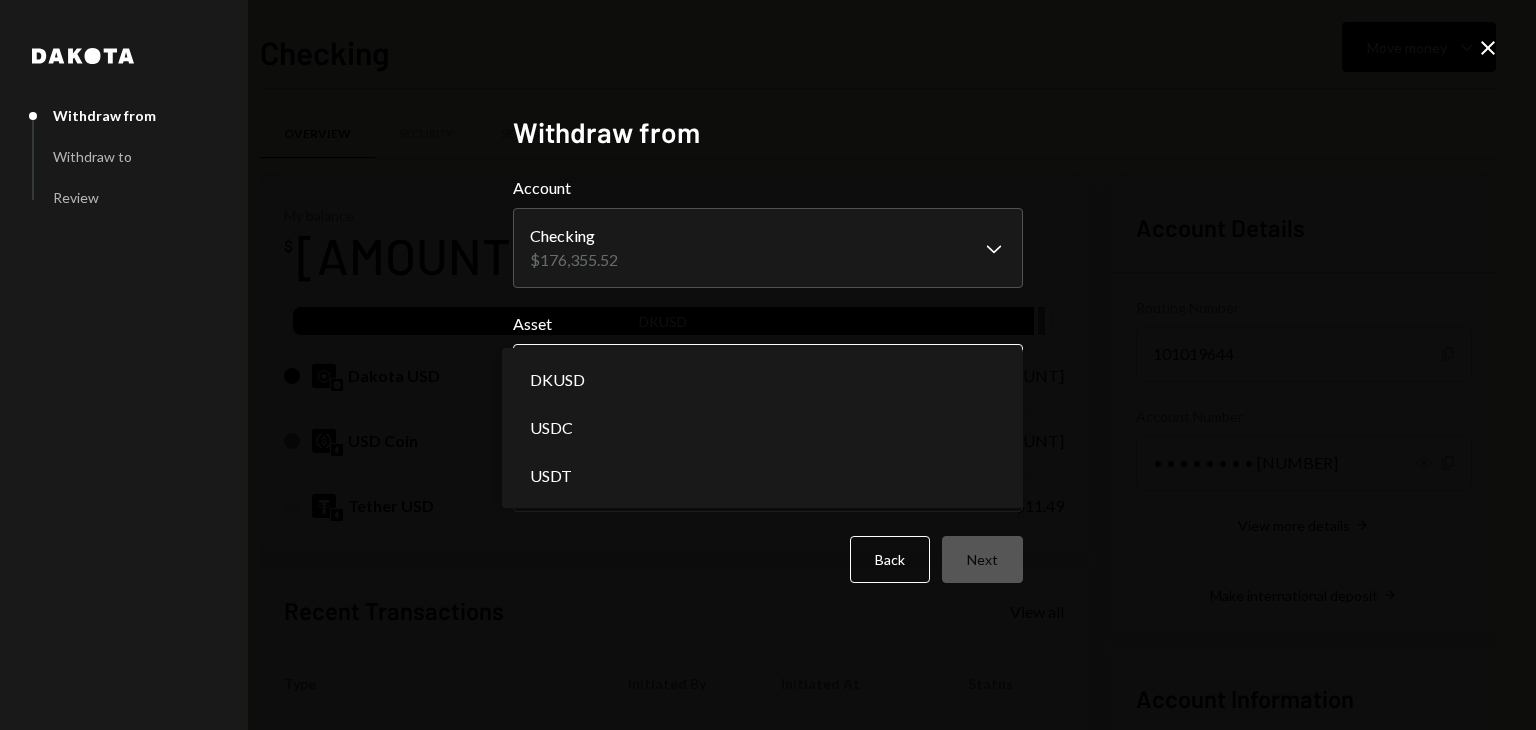 click on "T Theoriq Foundati... Caret Down Home Home Inbox Inbox Activities Transactions Accounts Accounts Caret Down Checking $176,355.52 Savings $0.00 Treasury $0.00 Cards $0.00 Dollar Rewards User Recipients Team Team Checking Move money Caret Down Overview Security Settings My balance $ 176,355.52 DKUSD Dakota USD $175,299.03 USD Coin $1,045.00 Tether USD $11.49 Recent Transactions View all Type Initiated By Initiated At Status Withdrawal 290  USDC Kagiso Mello (new) 07/14/25 11:55 AM Review Right Arrow Billing Drawdown Withdrawal 250  USDC Dakota System 07/11/25 5:37 PM Failed Withdrawal 8,500  DKUSD Kagiso Mello (new) 07/11/25 1:26 PM Completed Bank Payment $2,500.00 Kagiso Mello (new) 07/11/25 1:20 PM Completed Withdrawal 10  USDC Kagiso Mello (new) 07/09/25 4:04 PM Completed Account Details Routing Number 101019644 Copy Account Number • • • • • • • •  8290 Show Copy View more details Right Arrow Make international deposit Right Arrow Account Information Money in (last 30 days) Up Right Arrow" at bounding box center [768, 365] 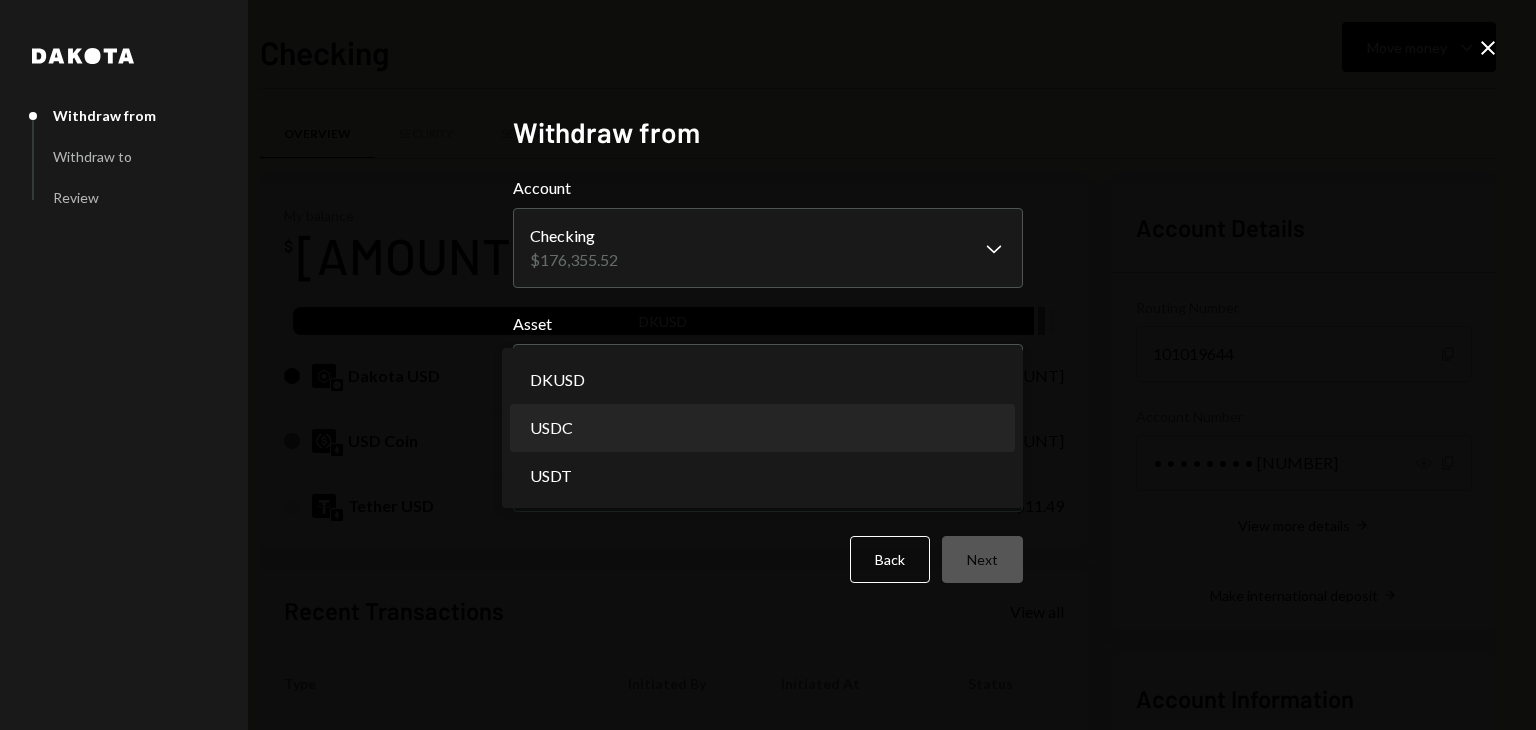 select on "****" 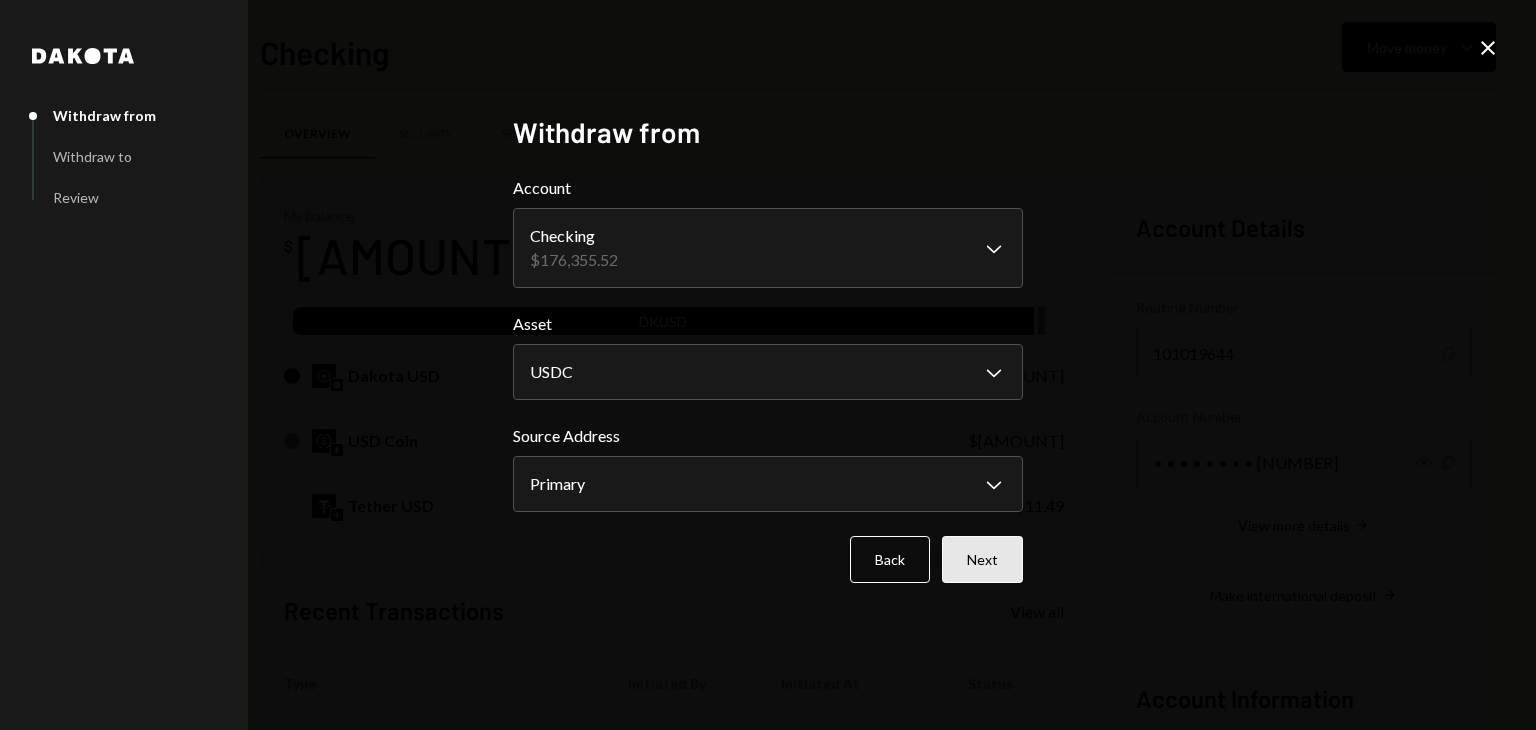 click on "Next" at bounding box center (982, 559) 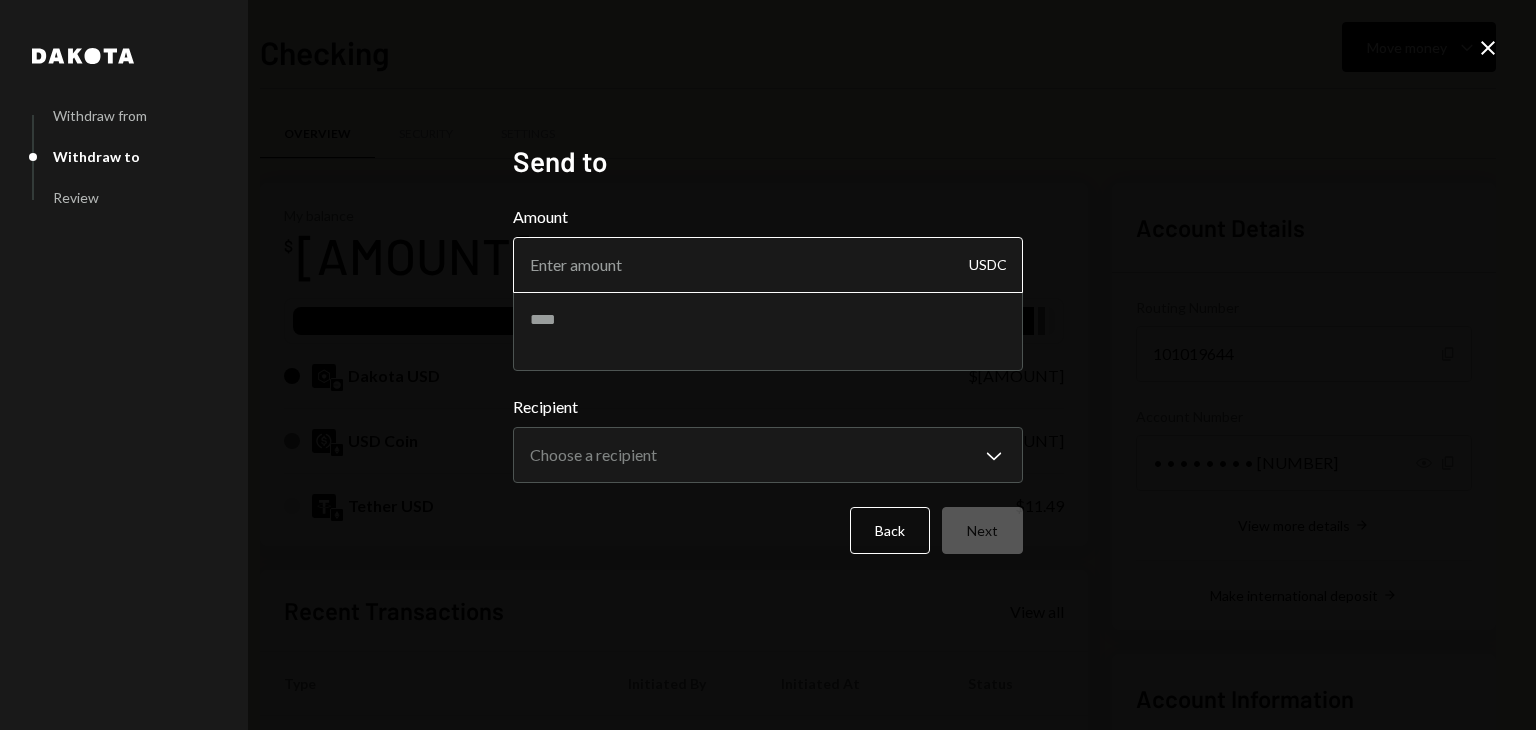 click on "Amount" at bounding box center (768, 265) 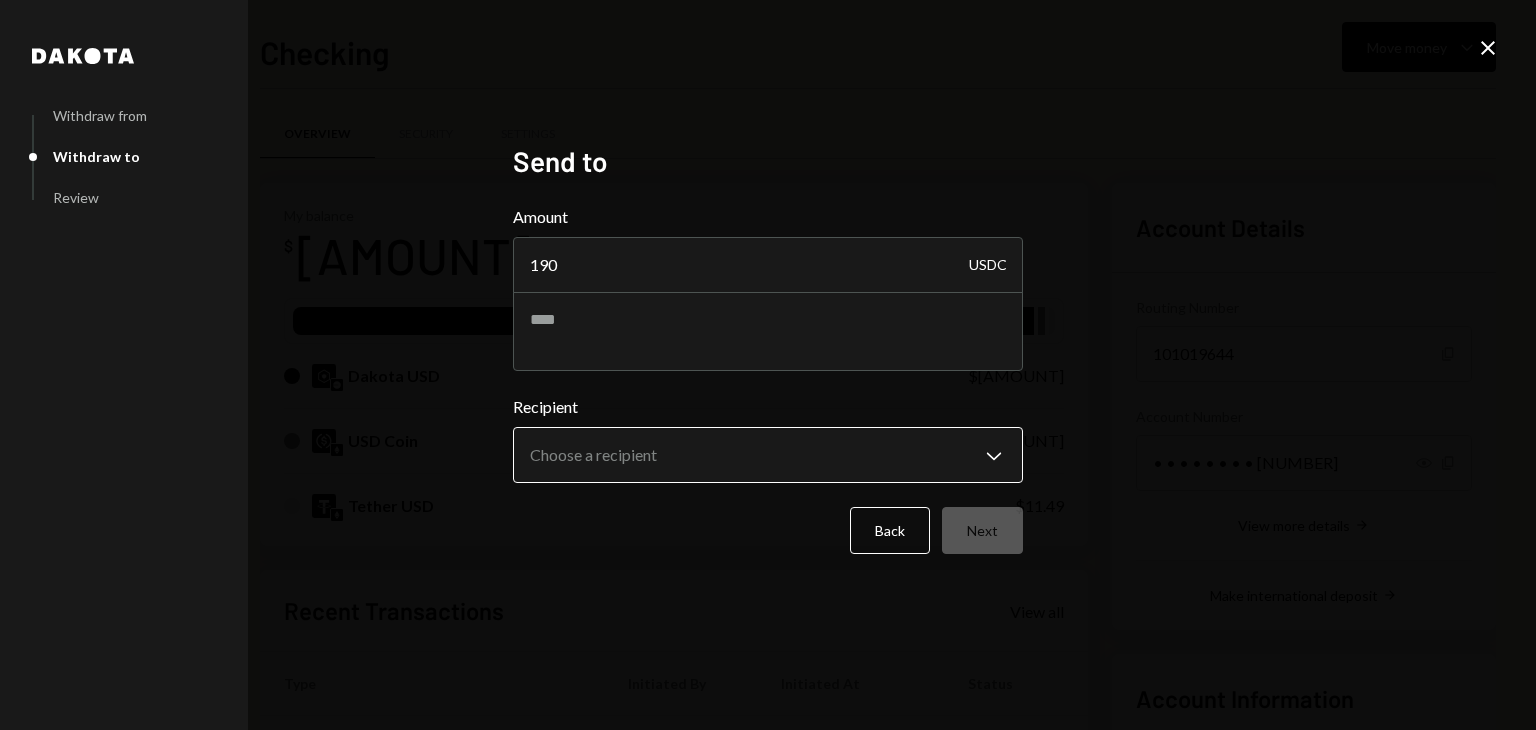 type on "190" 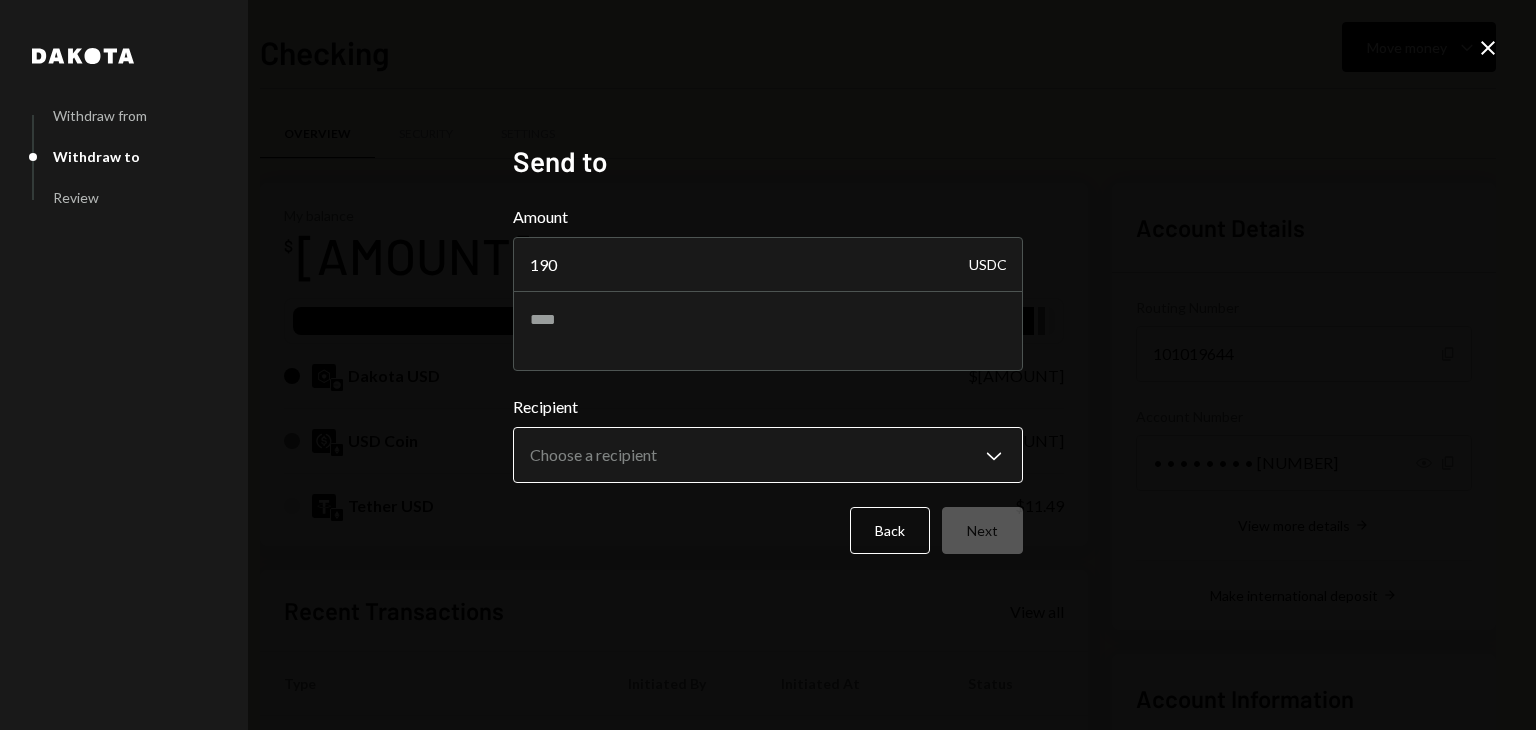 click on "T Theoriq Foundati... Caret Down Home Home Inbox Inbox Activities Transactions Accounts Accounts Caret Down Checking $176,355.52 Savings $0.00 Treasury $0.00 Cards $0.00 Dollar Rewards User Recipients Team Team Checking Move money Caret Down Overview Security Settings My balance $ 176,355.52 DKUSD Dakota USD $175,299.03 USD Coin $1,045.00 Tether USD $11.49 Recent Transactions View all Type Initiated By Initiated At Status Withdrawal 290  USDC Kagiso Mello (new) 07/14/25 11:55 AM Review Right Arrow Billing Drawdown Withdrawal 250  USDC Dakota System 07/11/25 5:37 PM Failed Withdrawal 8,500  DKUSD Kagiso Mello (new) 07/11/25 1:26 PM Completed Bank Payment $2,500.00 Kagiso Mello (new) 07/11/25 1:20 PM Completed Withdrawal 10  USDC Kagiso Mello (new) 07/09/25 4:04 PM Completed Account Details Routing Number 101019644 Copy Account Number • • • • • • • •  8290 Show Copy View more details Right Arrow Make international deposit Right Arrow Account Information Money in (last 30 days) Up Right Arrow 190" at bounding box center [768, 365] 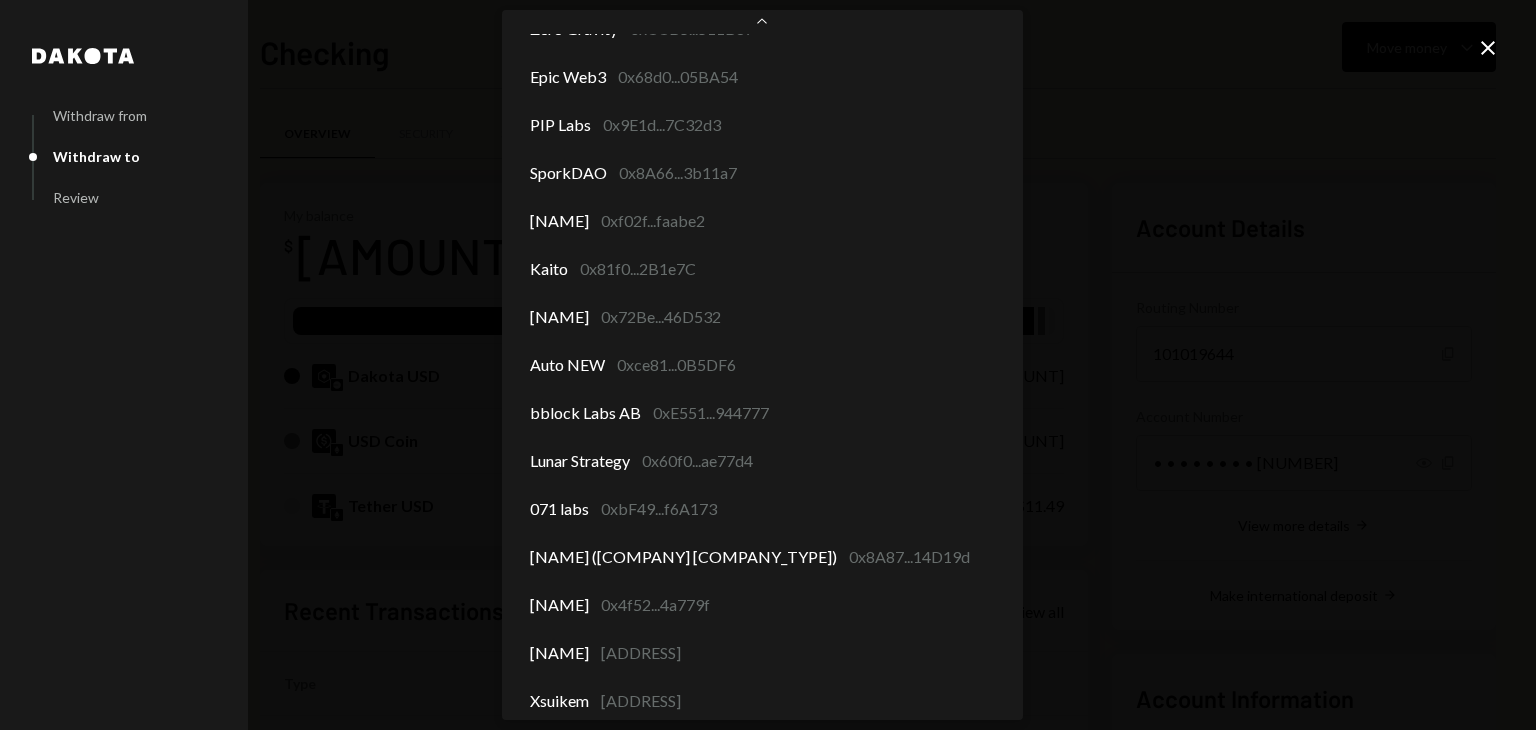scroll, scrollTop: 673, scrollLeft: 0, axis: vertical 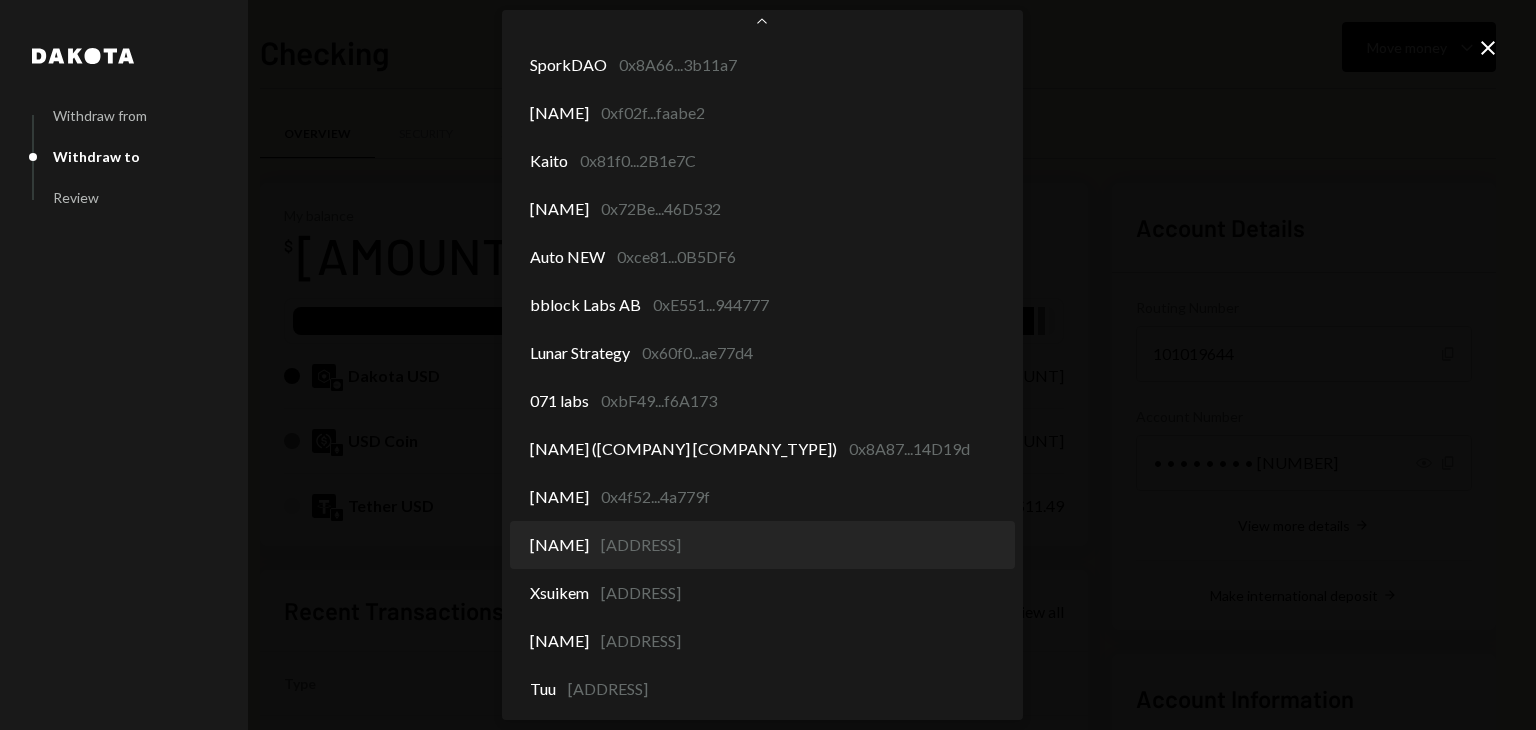 select on "**********" 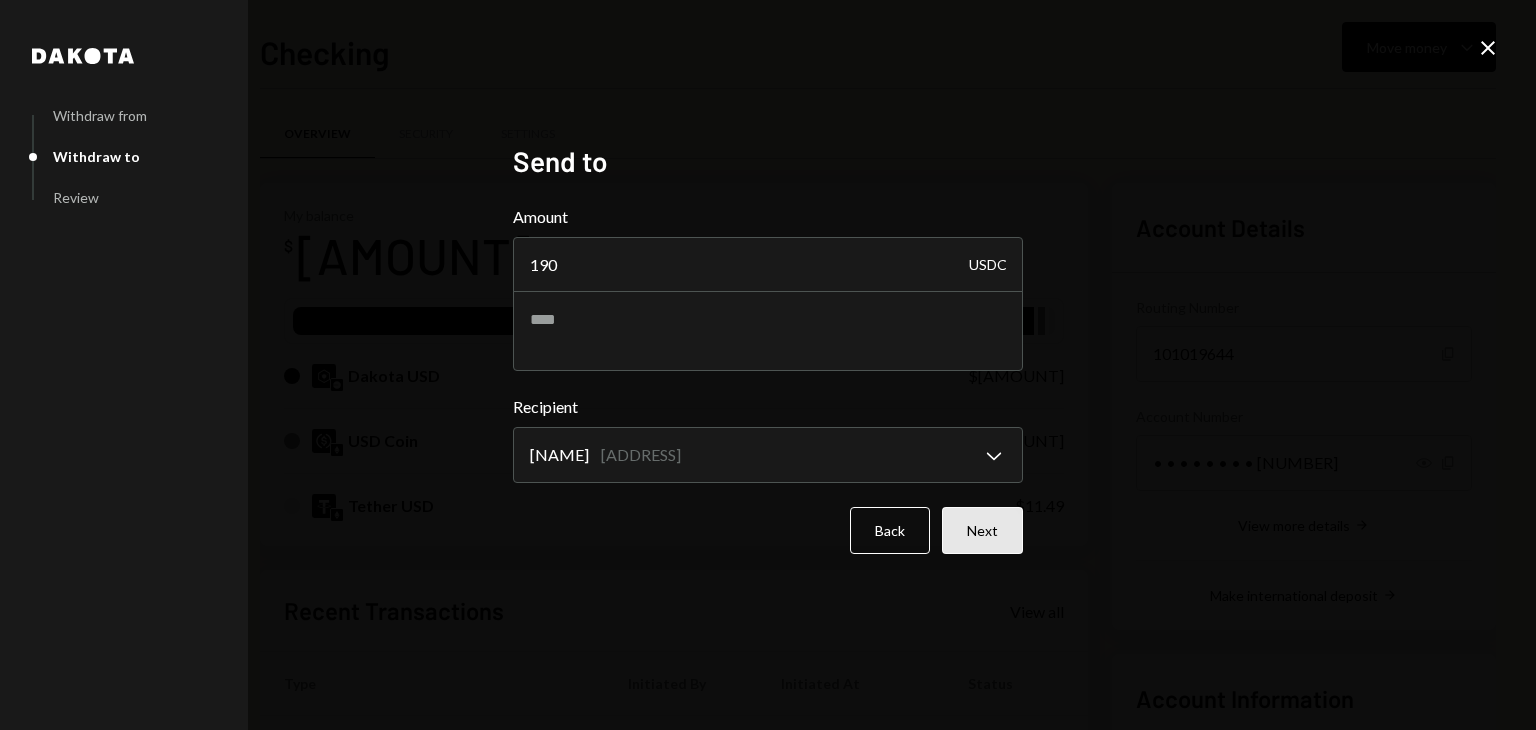 click on "Next" at bounding box center [982, 530] 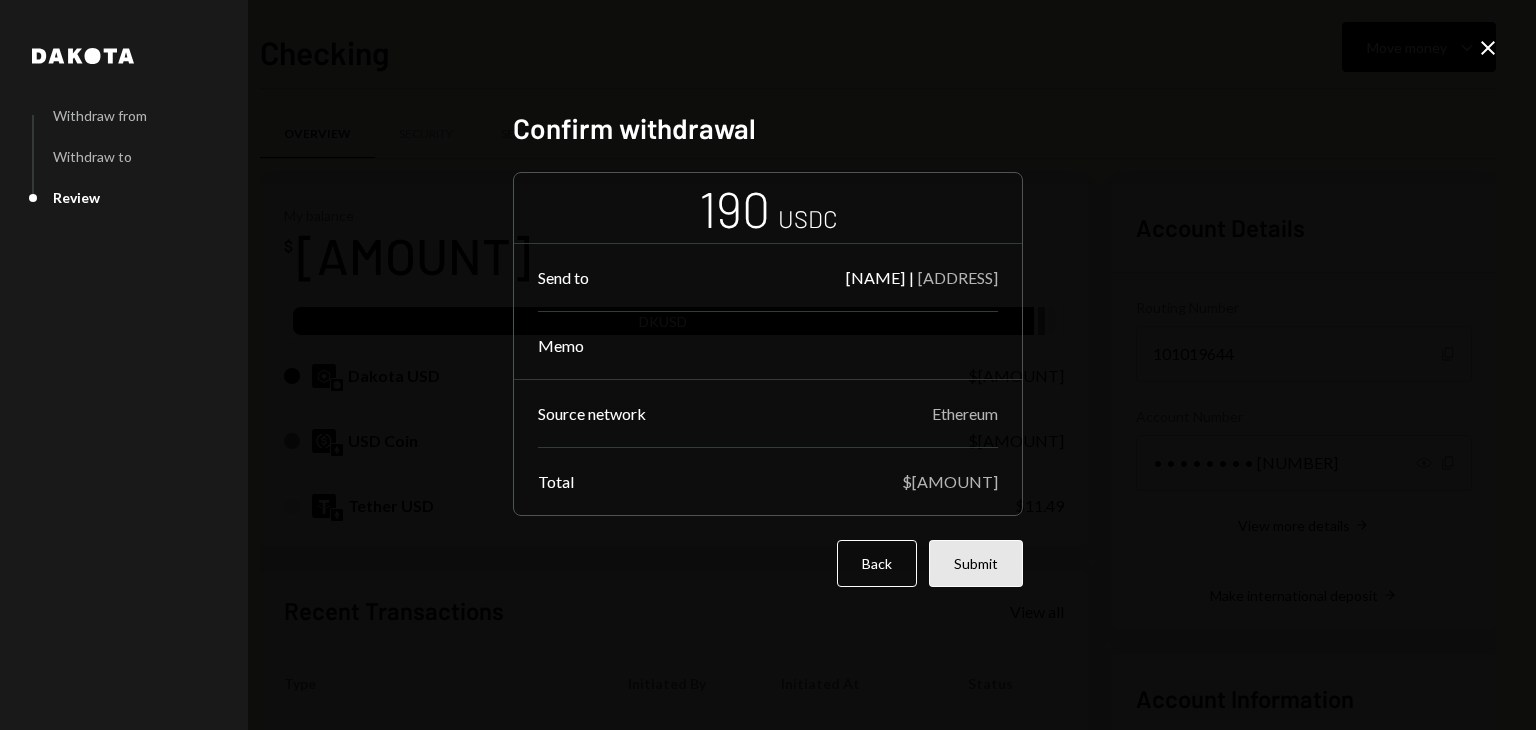 click on "Submit" at bounding box center [976, 563] 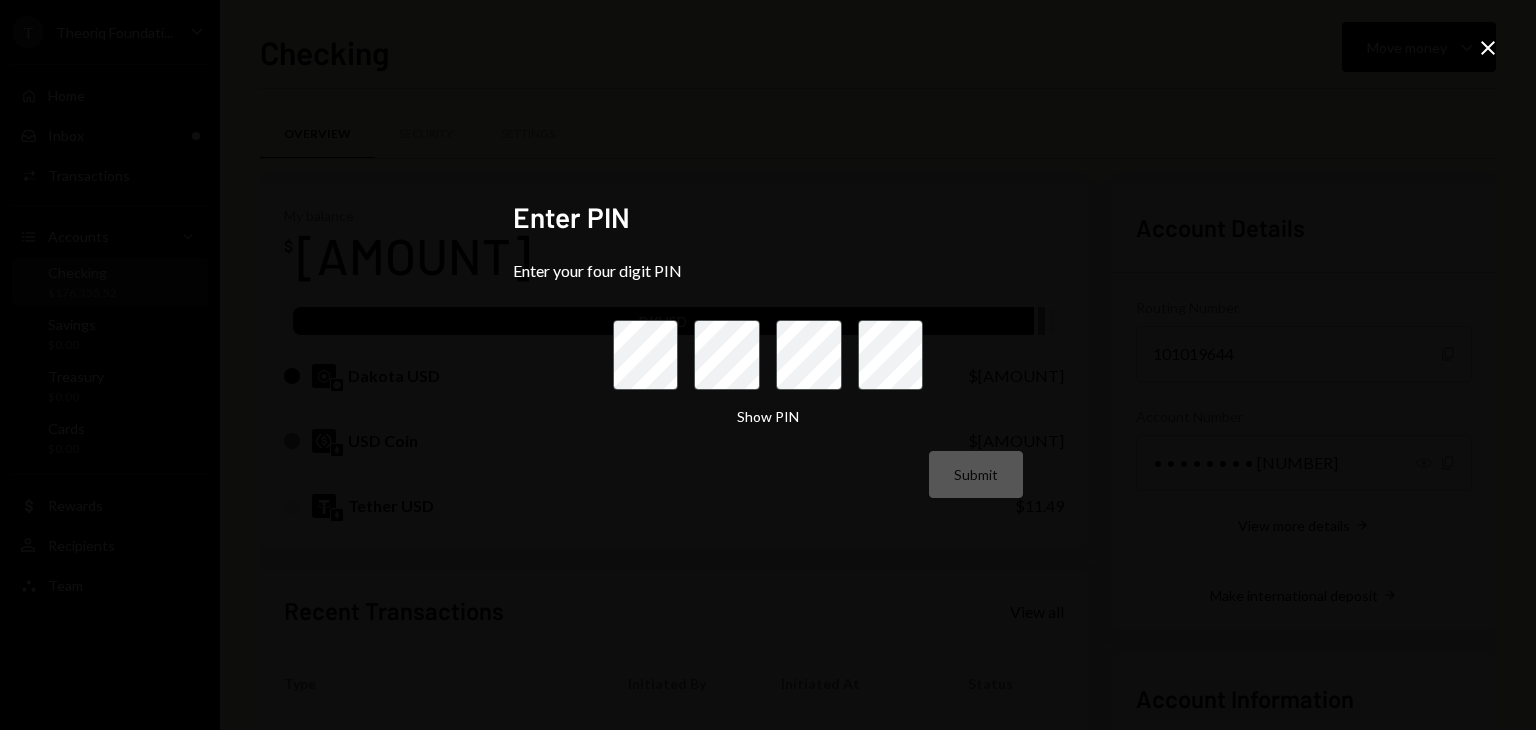 click on "Enter PIN Enter your four digit PIN Show PIN Submit Close" at bounding box center [768, 365] 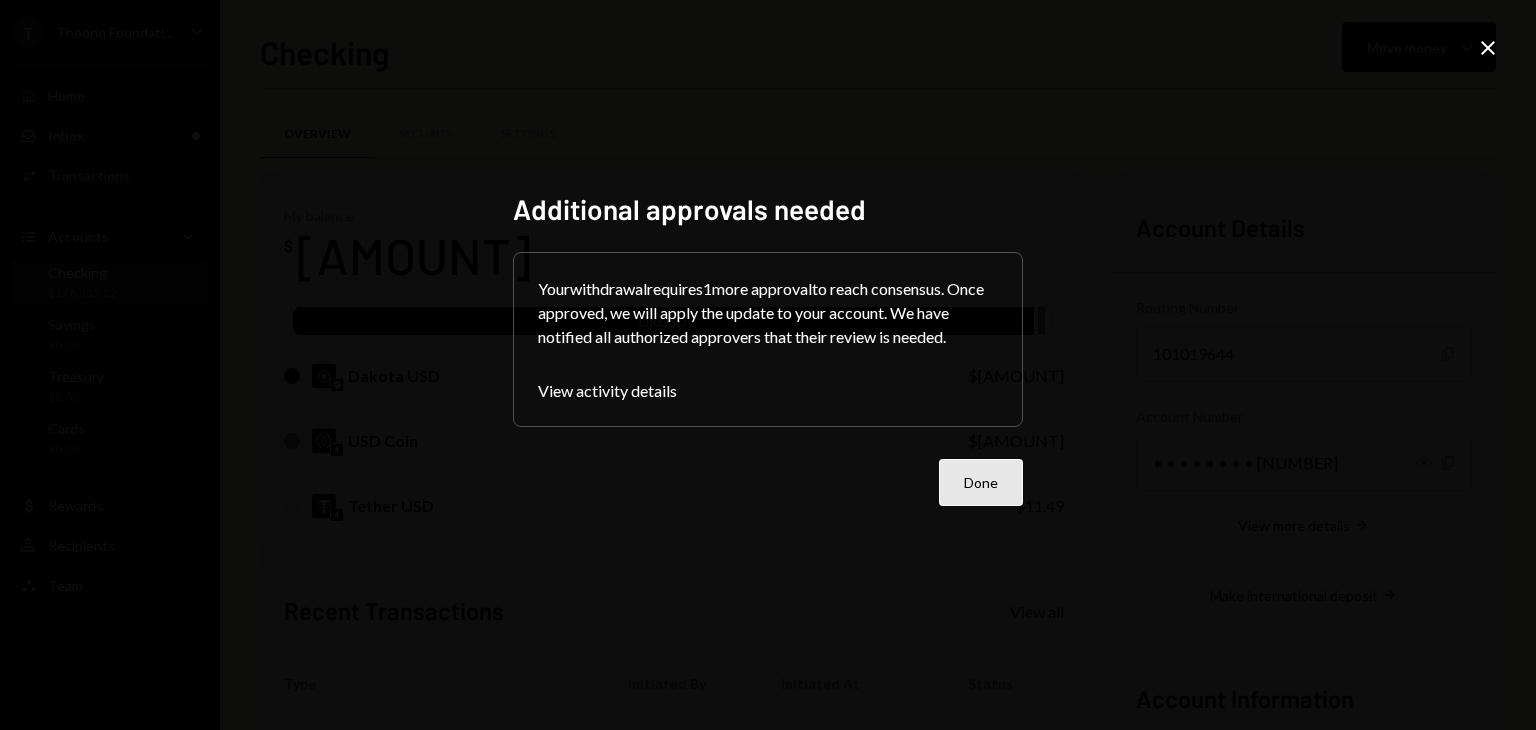 click on "Done" at bounding box center [981, 482] 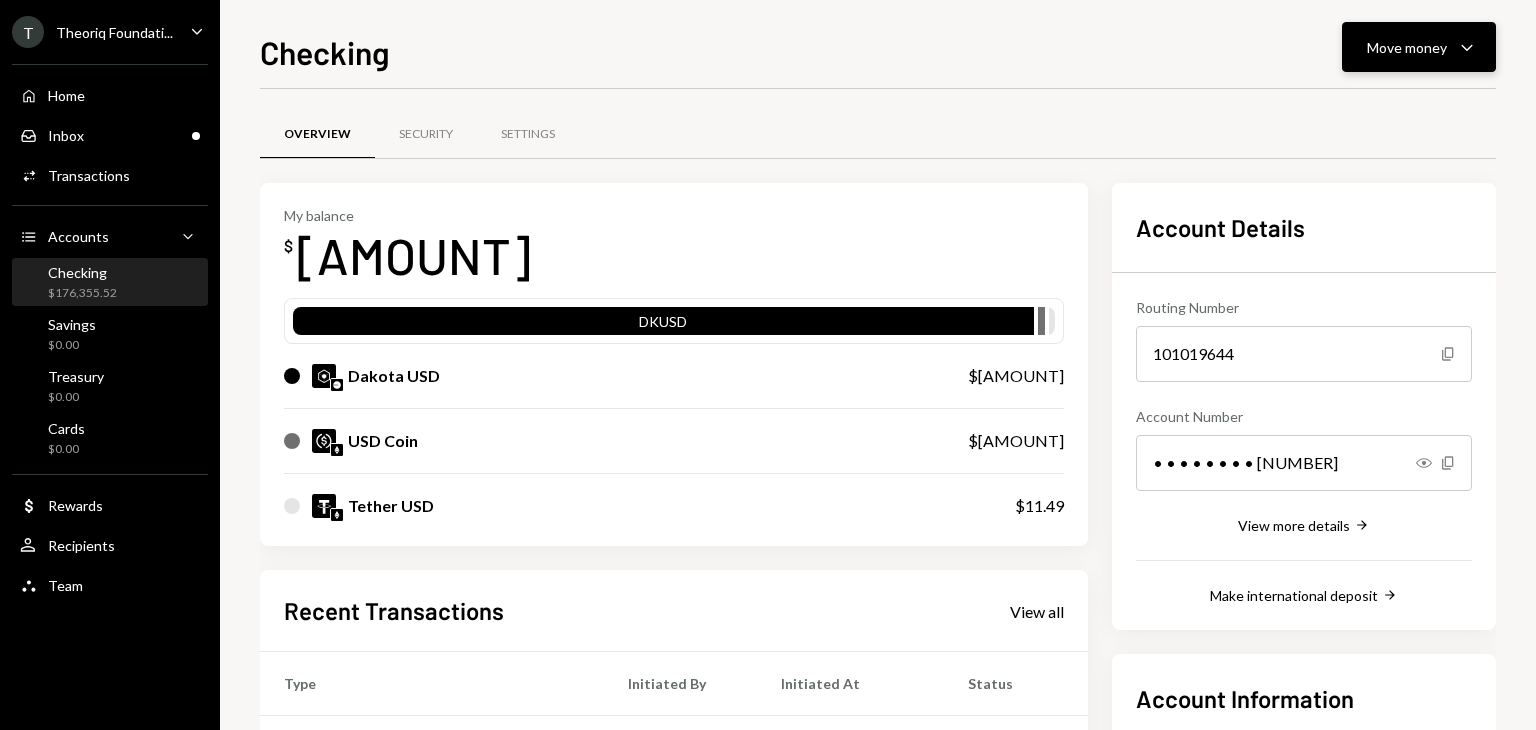 click on "Move money Caret Down" at bounding box center [1419, 47] 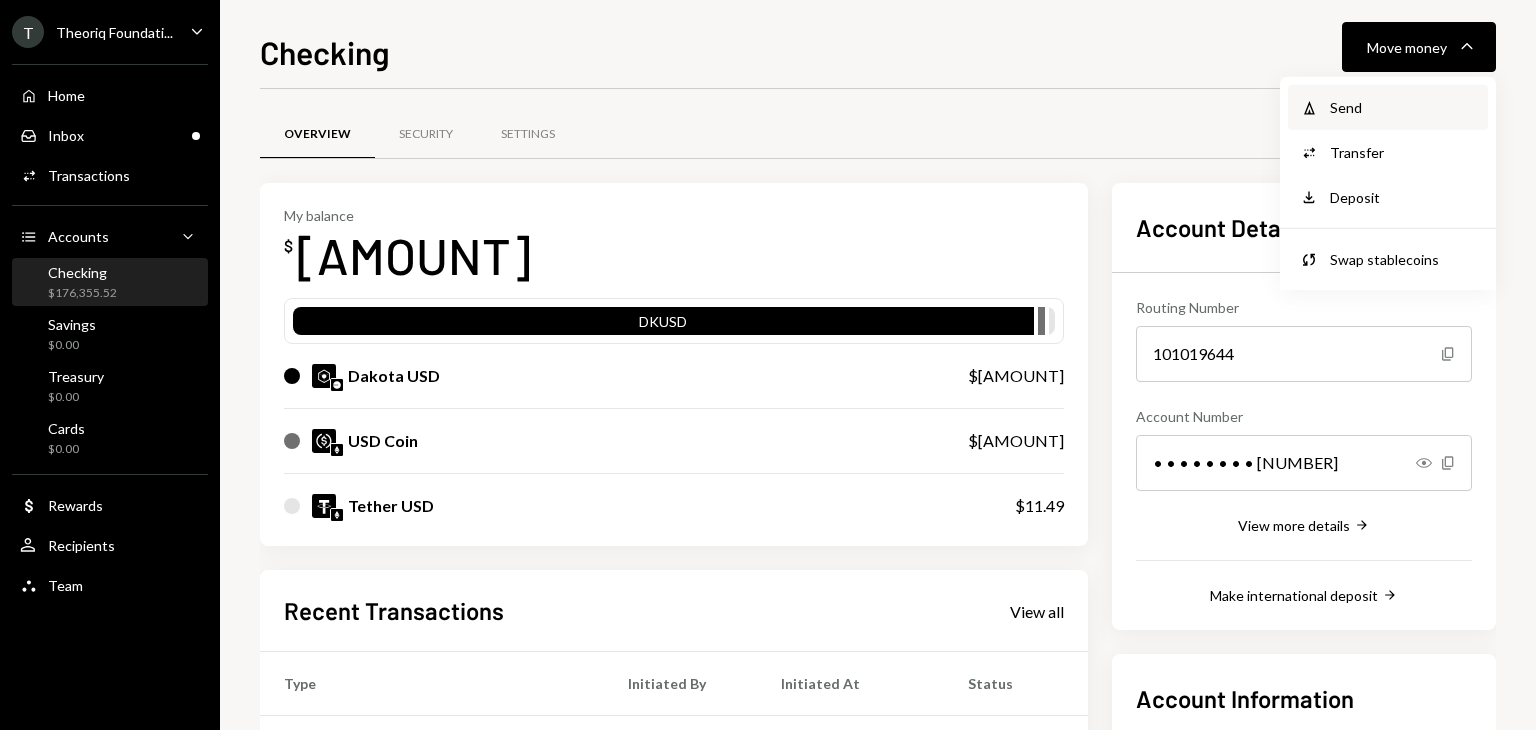click on "Send" at bounding box center [1403, 107] 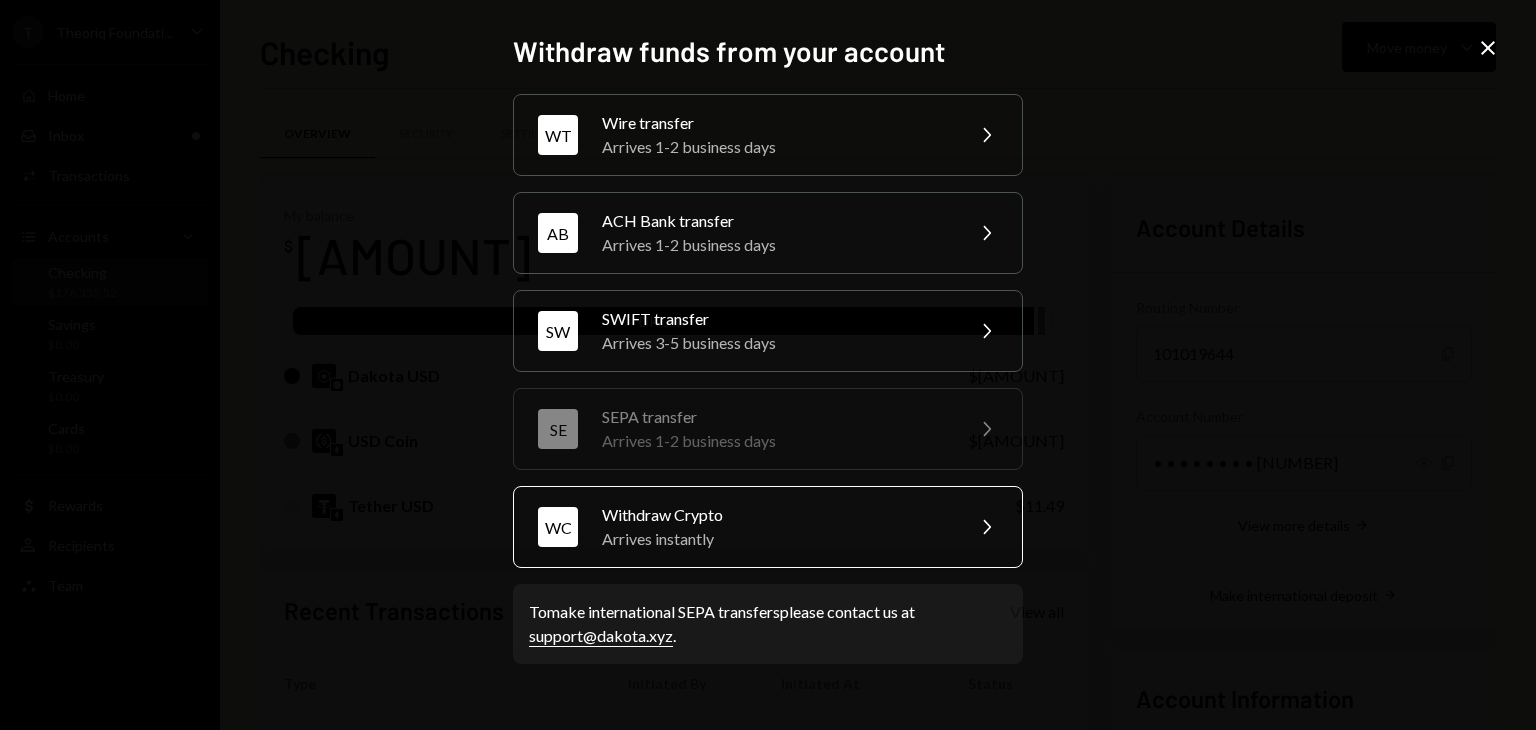 click on "Arrives instantly" at bounding box center (776, 539) 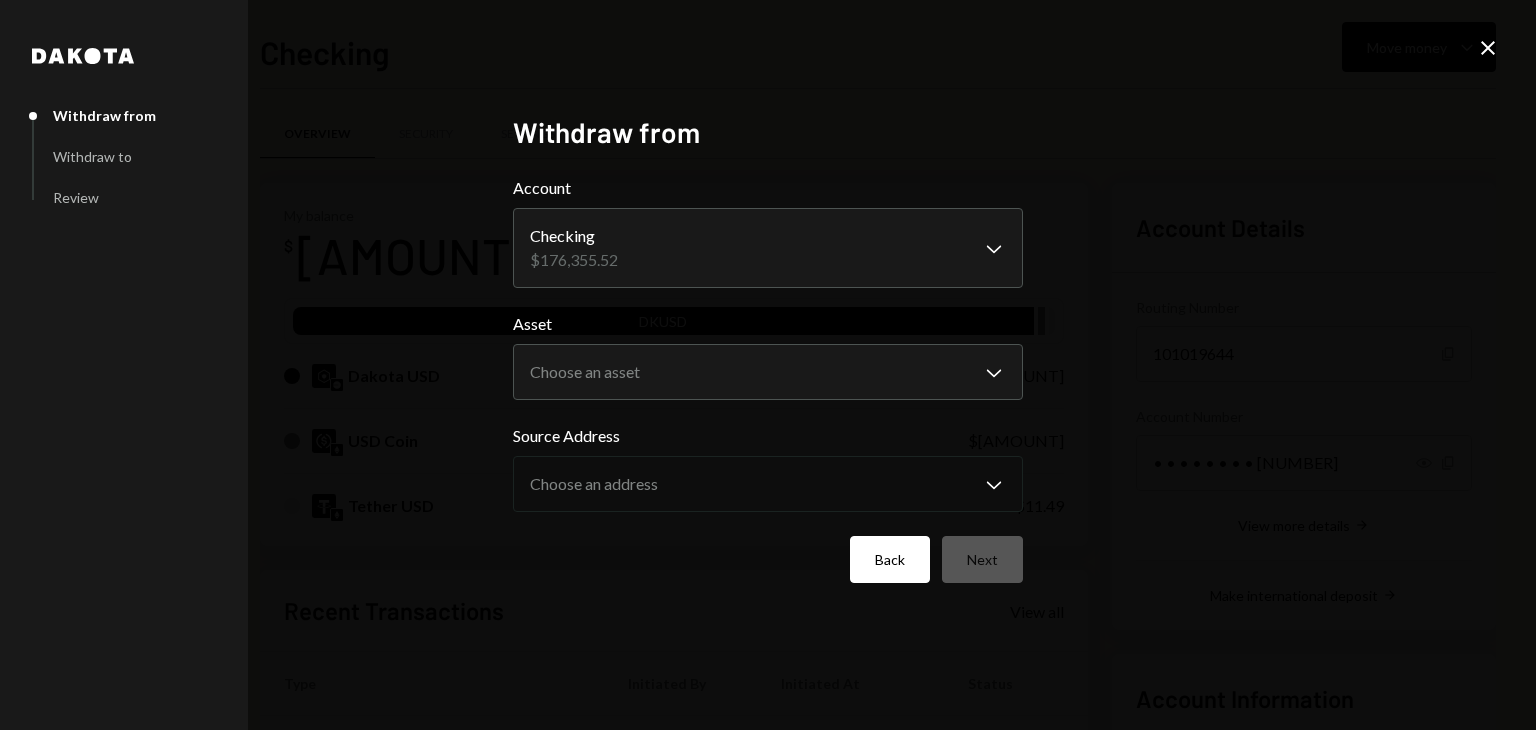 click on "Back" at bounding box center [890, 559] 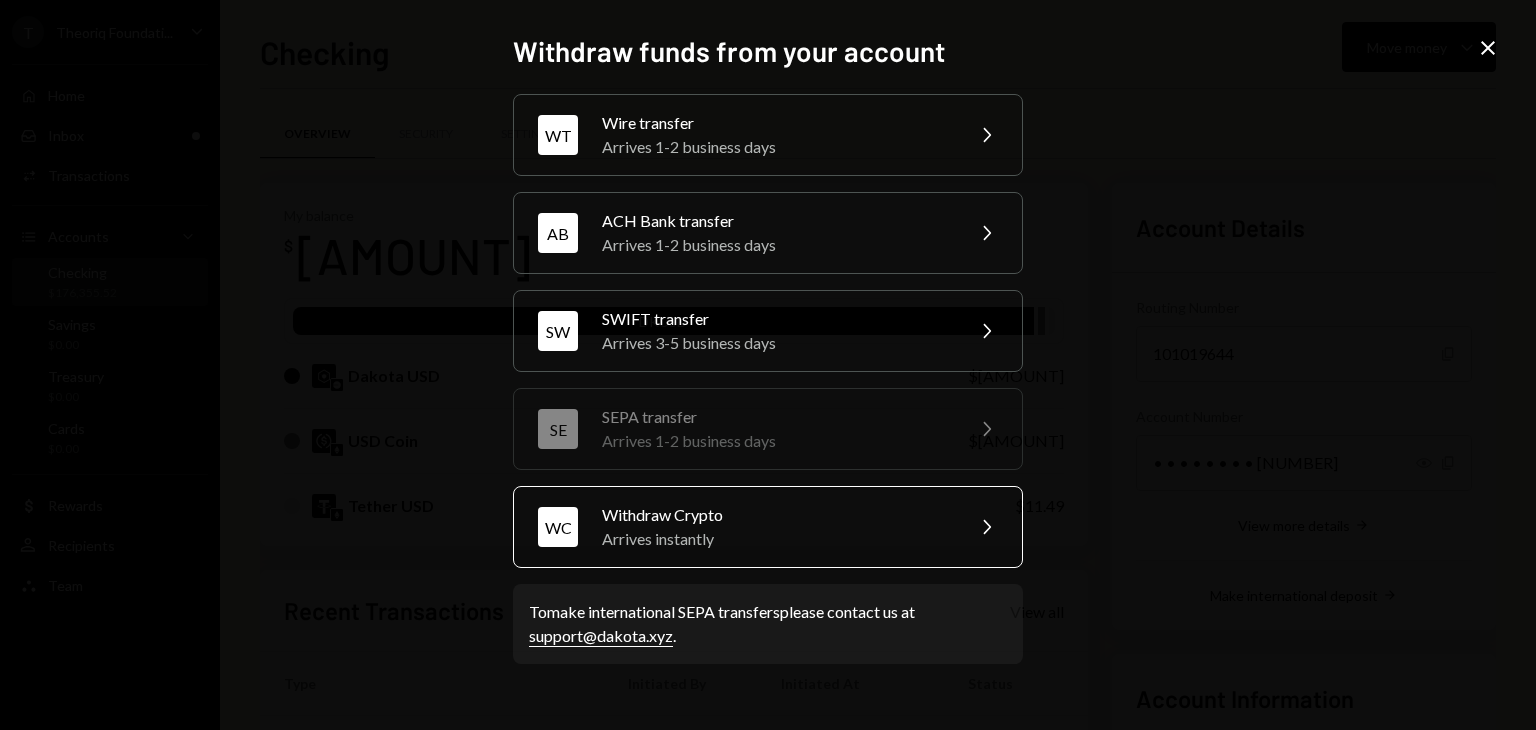 click on "Arrives instantly" at bounding box center (776, 539) 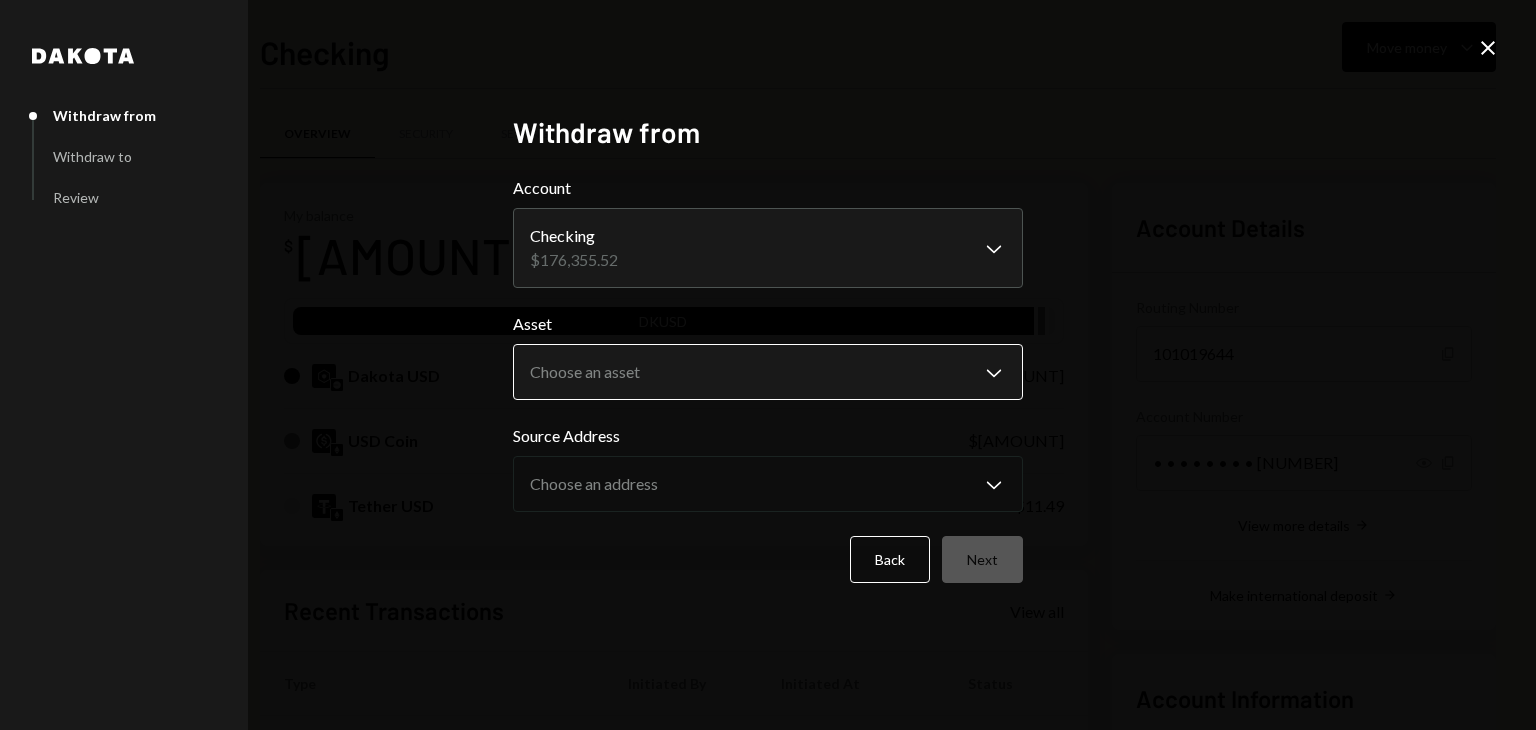 click on "T Theoriq Foundati... Caret Down Home Home Inbox Inbox Activities Transactions Accounts Accounts Caret Down Checking $176,355.52 Savings $0.00 Treasury $0.00 Cards $0.00 Dollar Rewards User Recipients Team Team Checking Move money Caret Down Overview Security Settings My balance $ 176,355.52 DKUSD Dakota USD $175,299.03 USD Coin $1,045.00 Tether USD $11.49 Recent Transactions View all Type Initiated By Initiated At Status Withdrawal 190  USDC Kagiso Mello (new) 07/14/25 11:56 AM Review Right Arrow Withdrawal 290  USDC Kagiso Mello (new) 07/14/25 11:55 AM Review Right Arrow Billing Drawdown Withdrawal 250  USDC Dakota System 07/11/25 5:37 PM Failed Withdrawal 8,500  DKUSD Kagiso Mello (new) 07/11/25 1:26 PM Completed Bank Payment $2,500.00 Kagiso Mello (new) 07/11/25 1:20 PM Completed Account Details Routing Number 101019644 Copy Account Number • • • • • • • •  8290 Show Copy View more details Right Arrow Make international deposit Right Arrow Account Information Money in (last 30 days) Dakota" at bounding box center [768, 365] 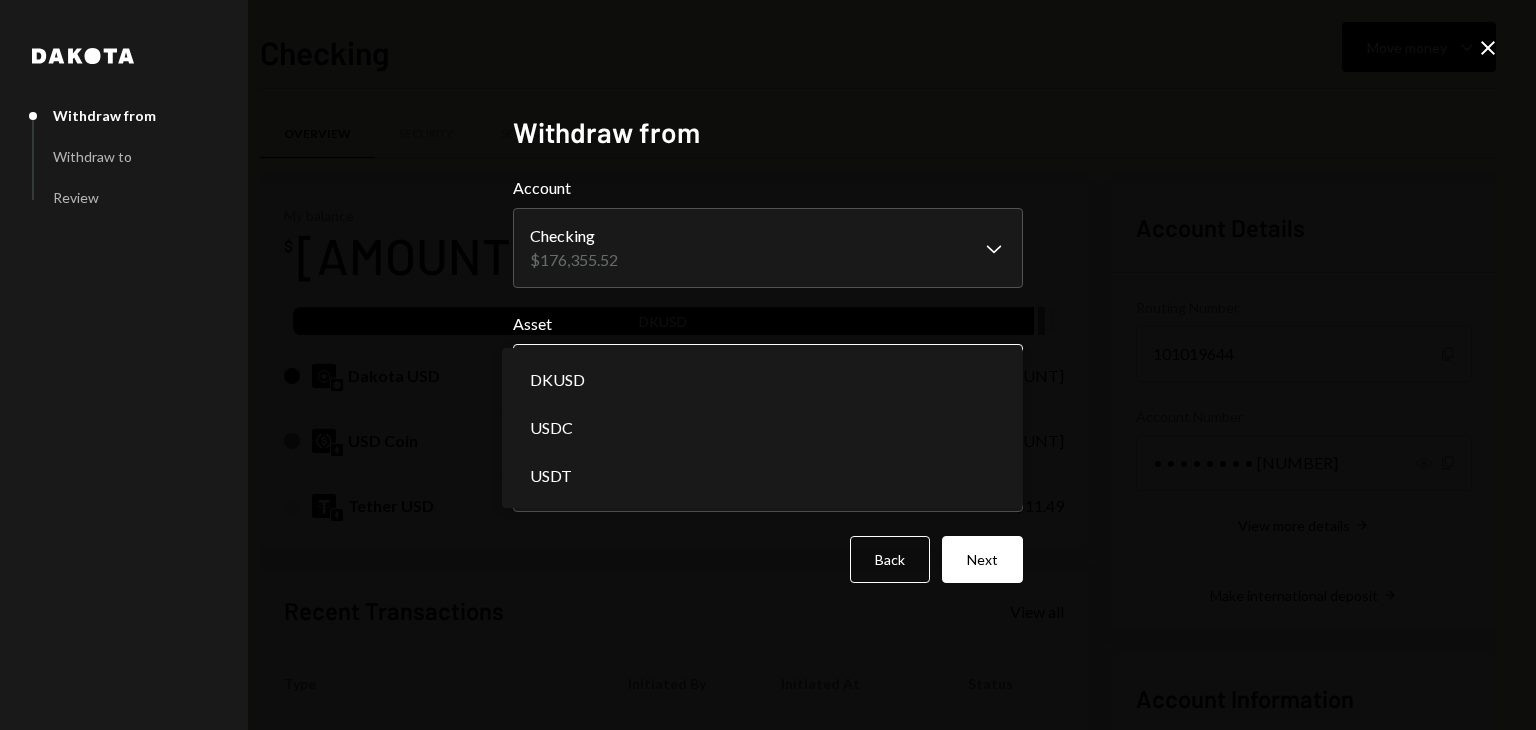 click on "T Theoriq Foundati... Caret Down Home Home Inbox Inbox Activities Transactions Accounts Accounts Caret Down Checking $176,355.52 Savings $0.00 Treasury $0.00 Cards $0.00 Dollar Rewards User Recipients Team Team Checking Move money Caret Down Overview Security Settings My balance $ 176,355.52 DKUSD Dakota USD $175,299.03 USD Coin $1,045.00 Tether USD $11.49 Recent Transactions View all Type Initiated By Initiated At Status Withdrawal 190  USDC Kagiso Mello (new) 07/14/25 11:56 AM Review Right Arrow Withdrawal 290  USDC Kagiso Mello (new) 07/14/25 11:55 AM Review Right Arrow Billing Drawdown Withdrawal 250  USDC Dakota System 07/11/25 5:37 PM Failed Withdrawal 8,500  DKUSD Kagiso Mello (new) 07/11/25 1:26 PM Completed Bank Payment $2,500.00 Kagiso Mello (new) 07/11/25 1:20 PM Completed Account Details Routing Number 101019644 Copy Account Number • • • • • • • •  8290 Show Copy View more details Right Arrow Make international deposit Right Arrow Account Information Money in (last 30 days) Dakota" at bounding box center [768, 365] 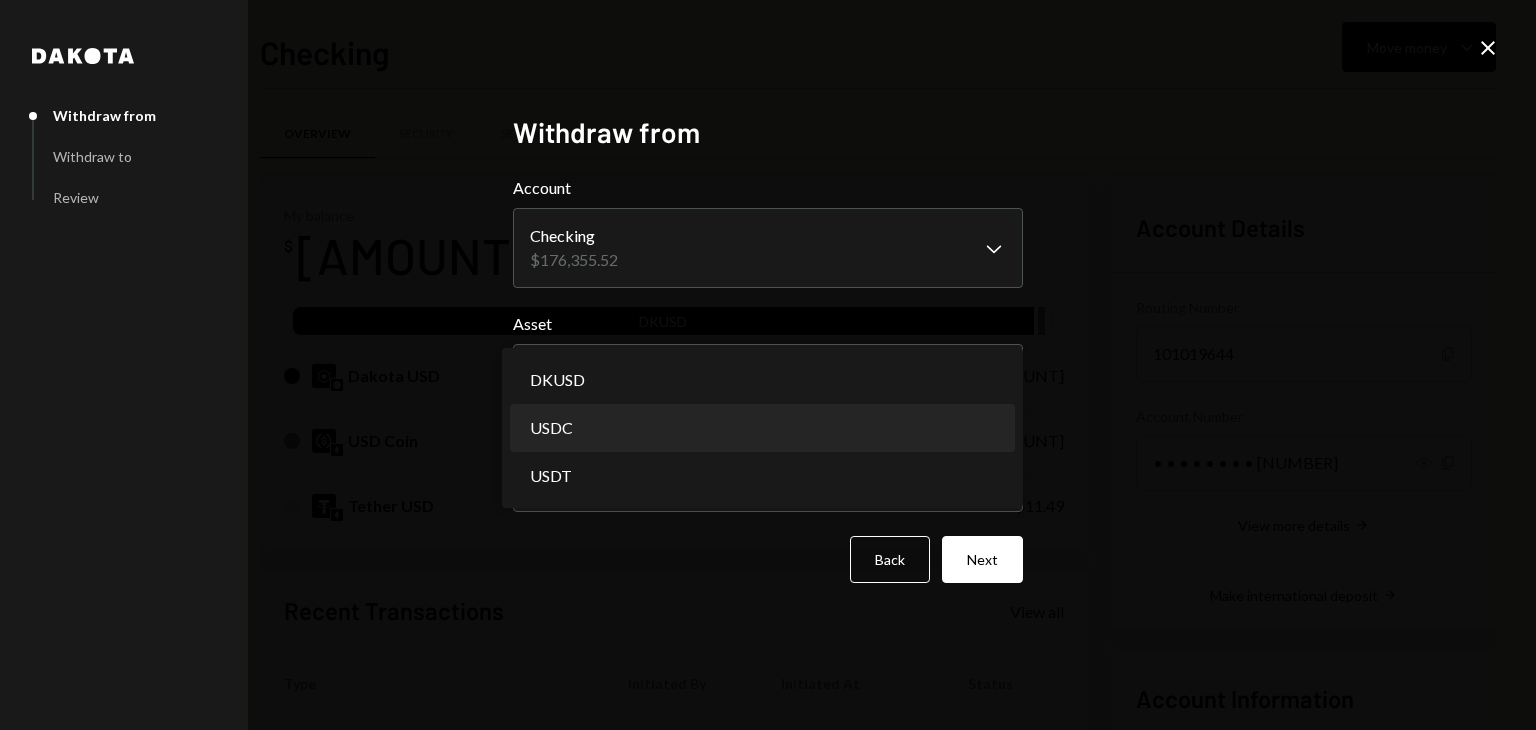 select on "****" 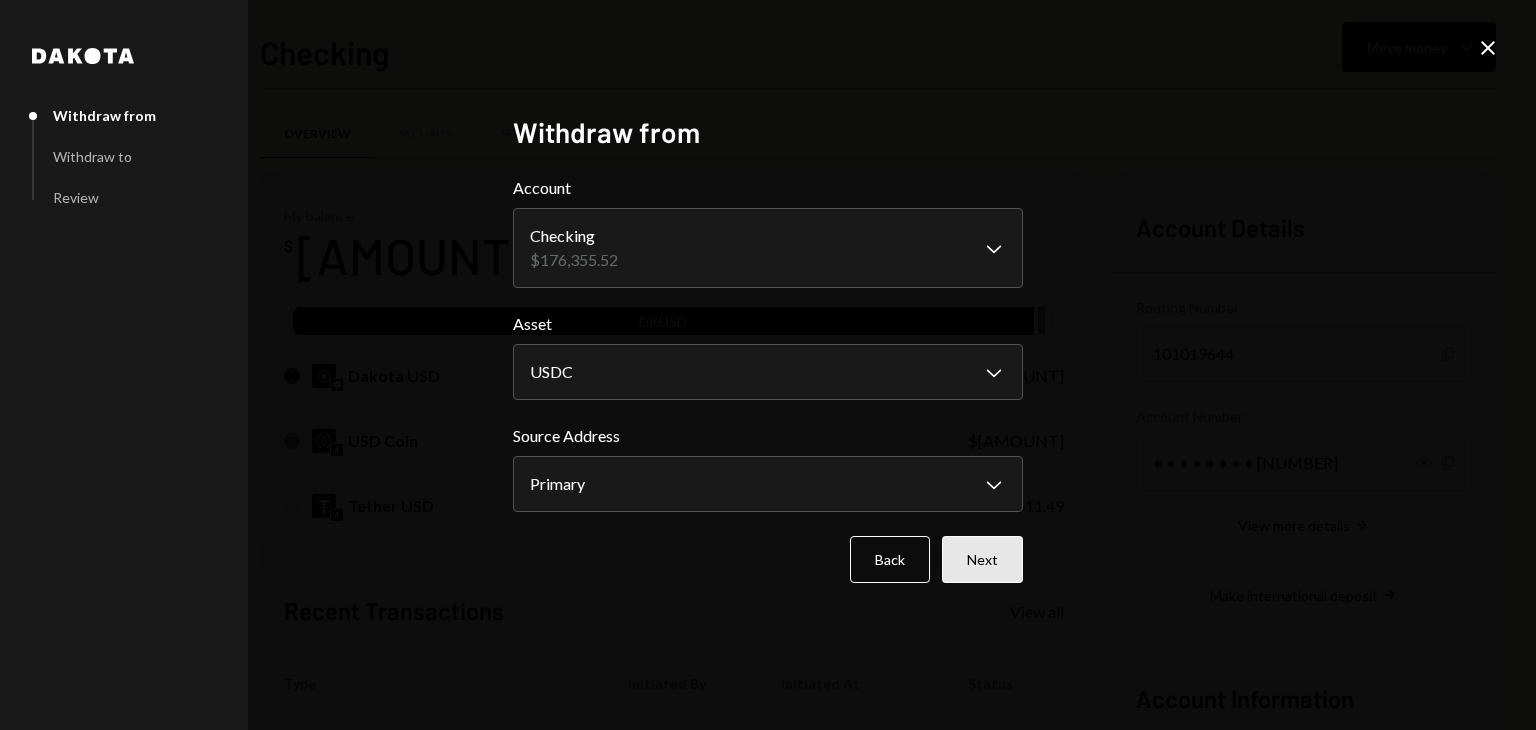 click on "Next" at bounding box center (982, 559) 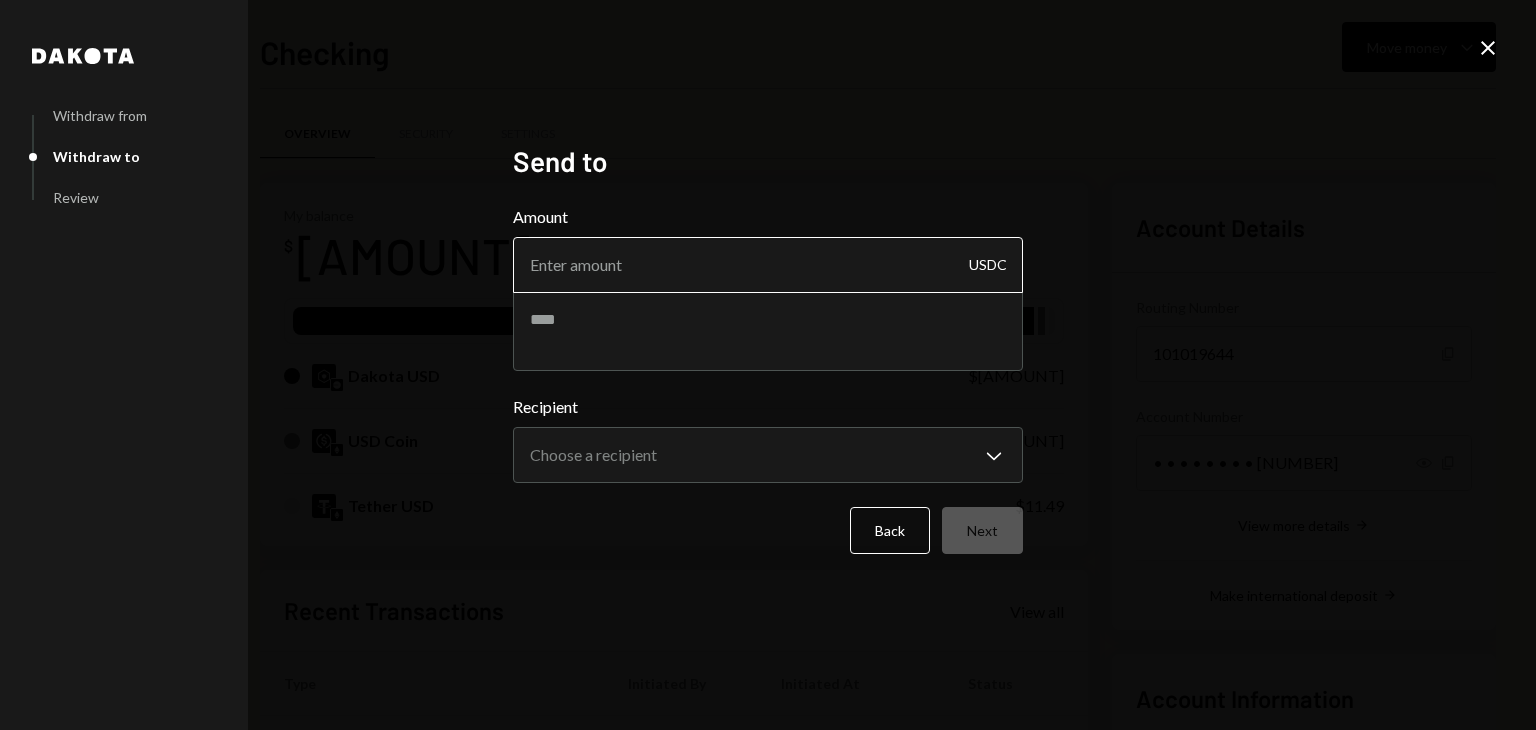 click on "Amount" at bounding box center (768, 265) 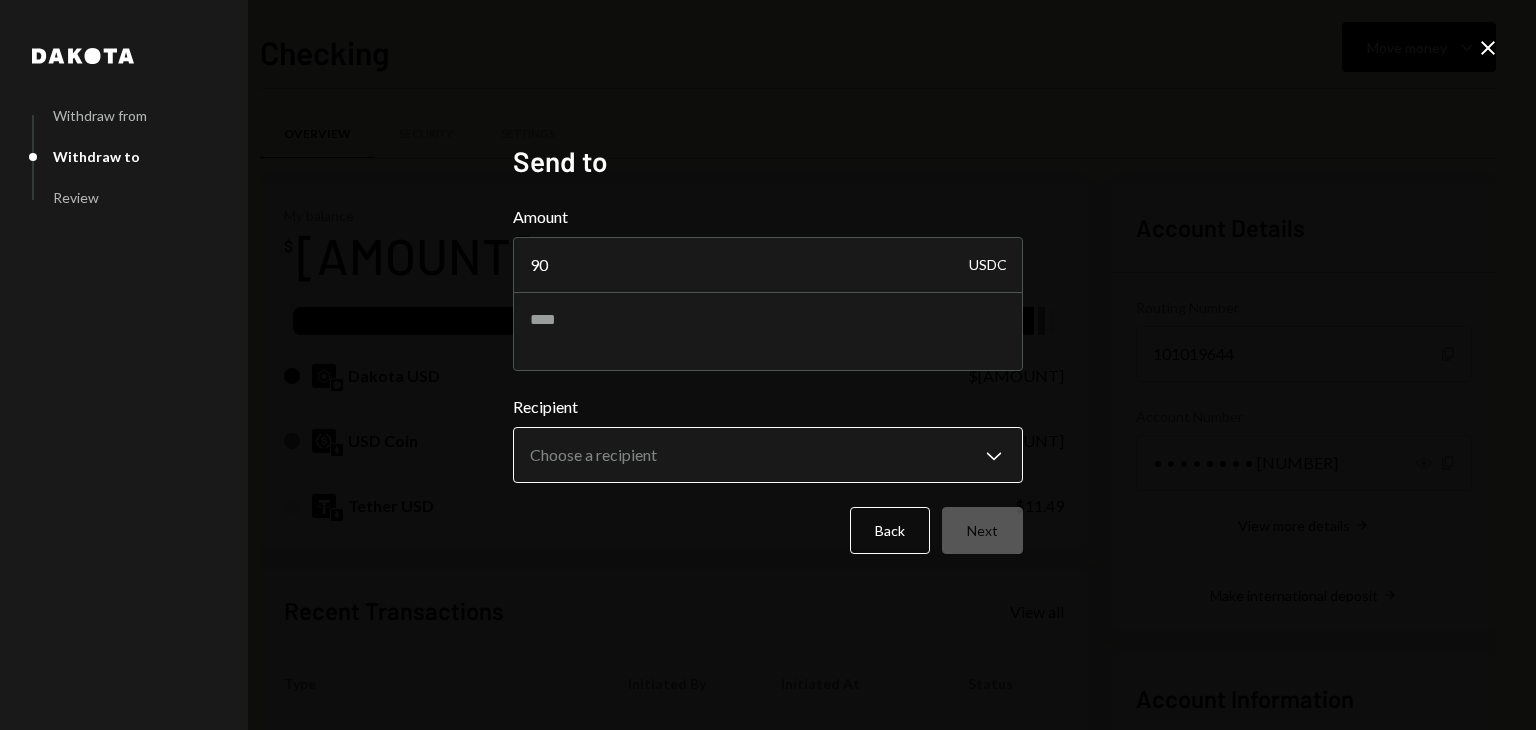 type on "90" 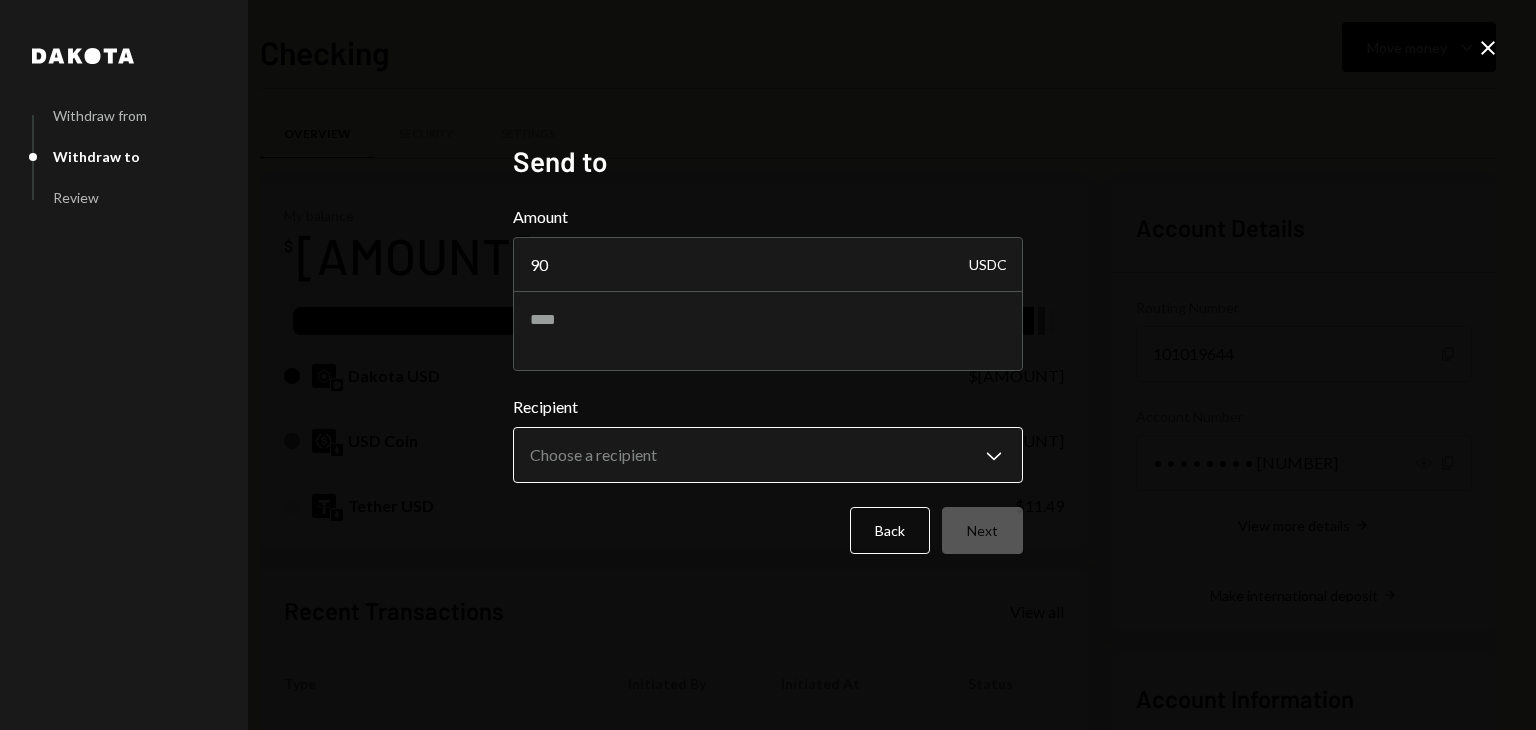 click on "T Theoriq Foundati... Caret Down Home Home Inbox Inbox Activities Transactions Accounts Accounts Caret Down Checking $176,355.52 Savings $0.00 Treasury $0.00 Cards $0.00 Dollar Rewards User Recipients Team Team Checking Move money Caret Down Overview Security Settings My balance $ 176,355.52 DKUSD Dakota USD $175,299.03 USD Coin $1,045.00 Tether USD $11.49 Recent Transactions View all Type Initiated By Initiated At Status Withdrawal 190  USDC Kagiso Mello (new) 07/14/25 11:56 AM Review Right Arrow Withdrawal 290  USDC Kagiso Mello (new) 07/14/25 11:55 AM Review Right Arrow Billing Drawdown Withdrawal 250  USDC Dakota System 07/11/25 5:37 PM Failed Withdrawal 8,500  DKUSD Kagiso Mello (new) 07/11/25 1:26 PM Completed Bank Payment $2,500.00 Kagiso Mello (new) 07/11/25 1:20 PM Completed Account Details Routing Number 101019644 Copy Account Number • • • • • • • •  8290 Show Copy View more details Right Arrow Make international deposit Right Arrow Account Information Money in (last 30 days) Dakota" at bounding box center [768, 365] 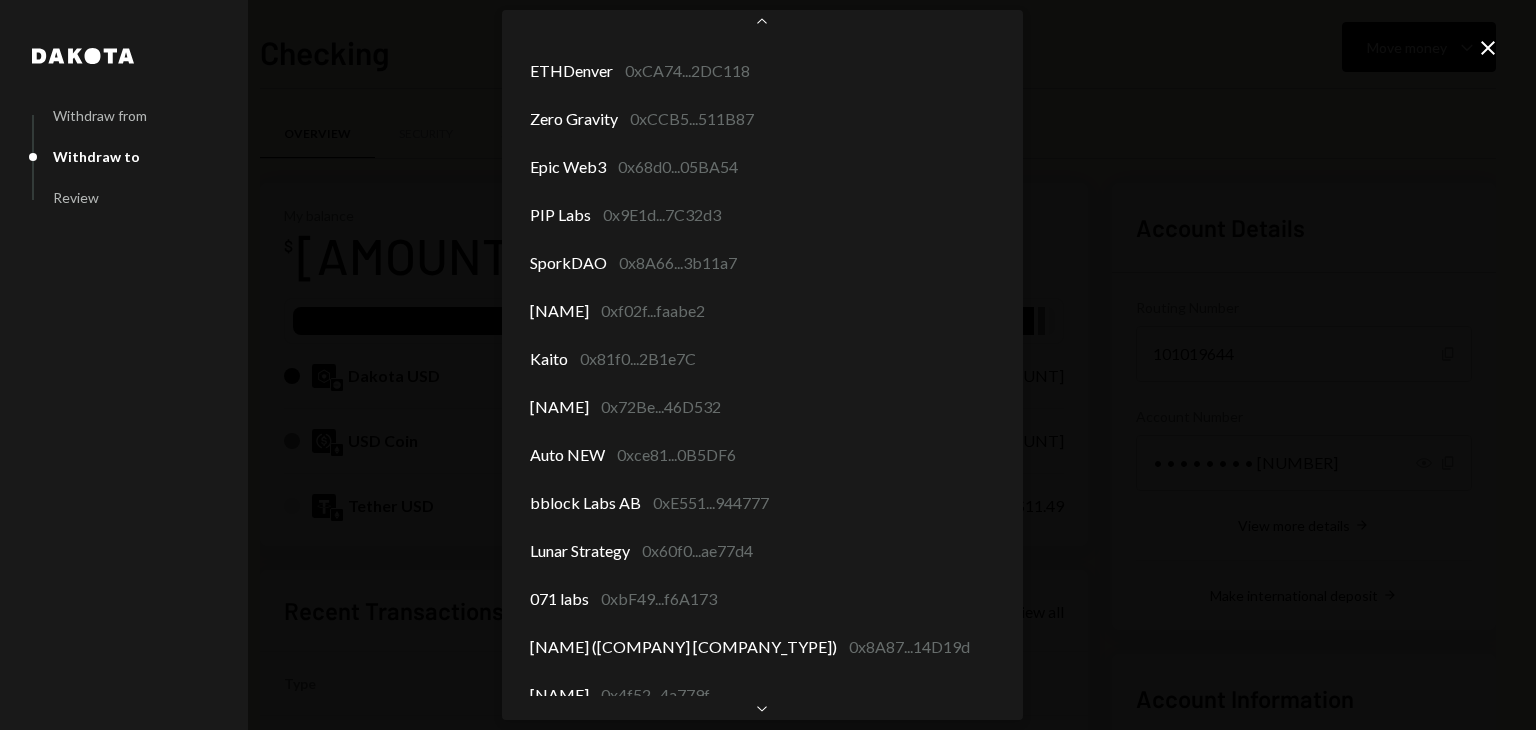 scroll, scrollTop: 673, scrollLeft: 0, axis: vertical 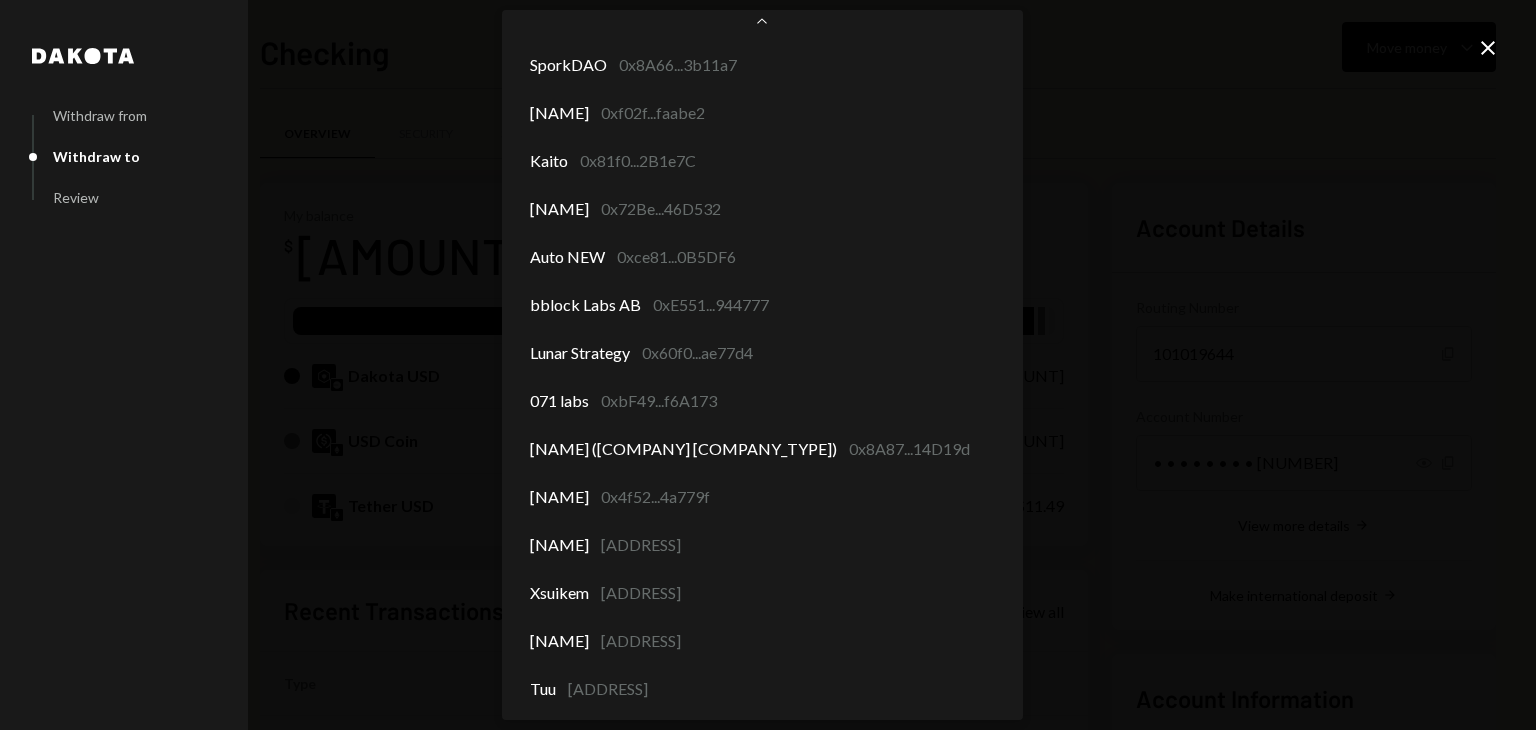 select on "**********" 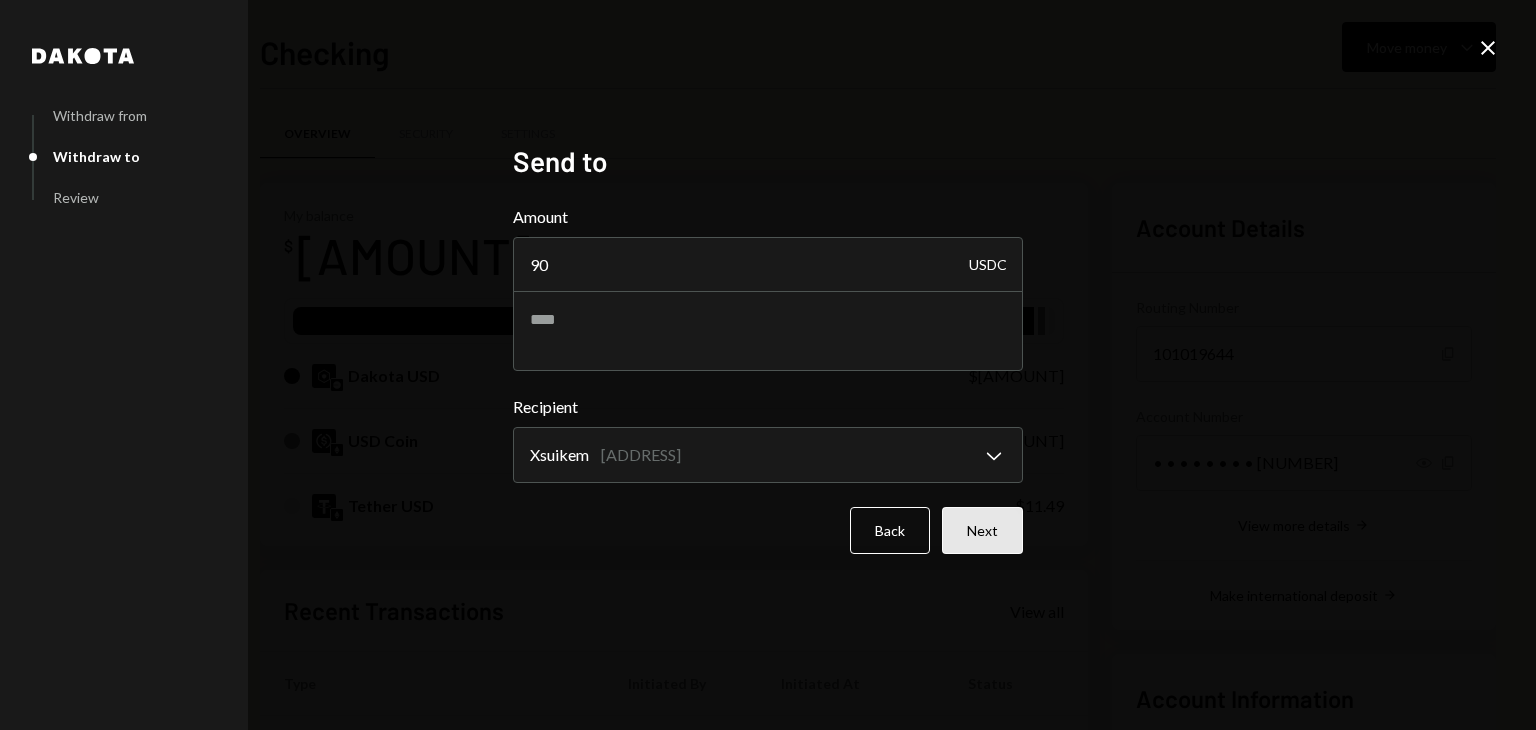 click on "Next" at bounding box center [982, 530] 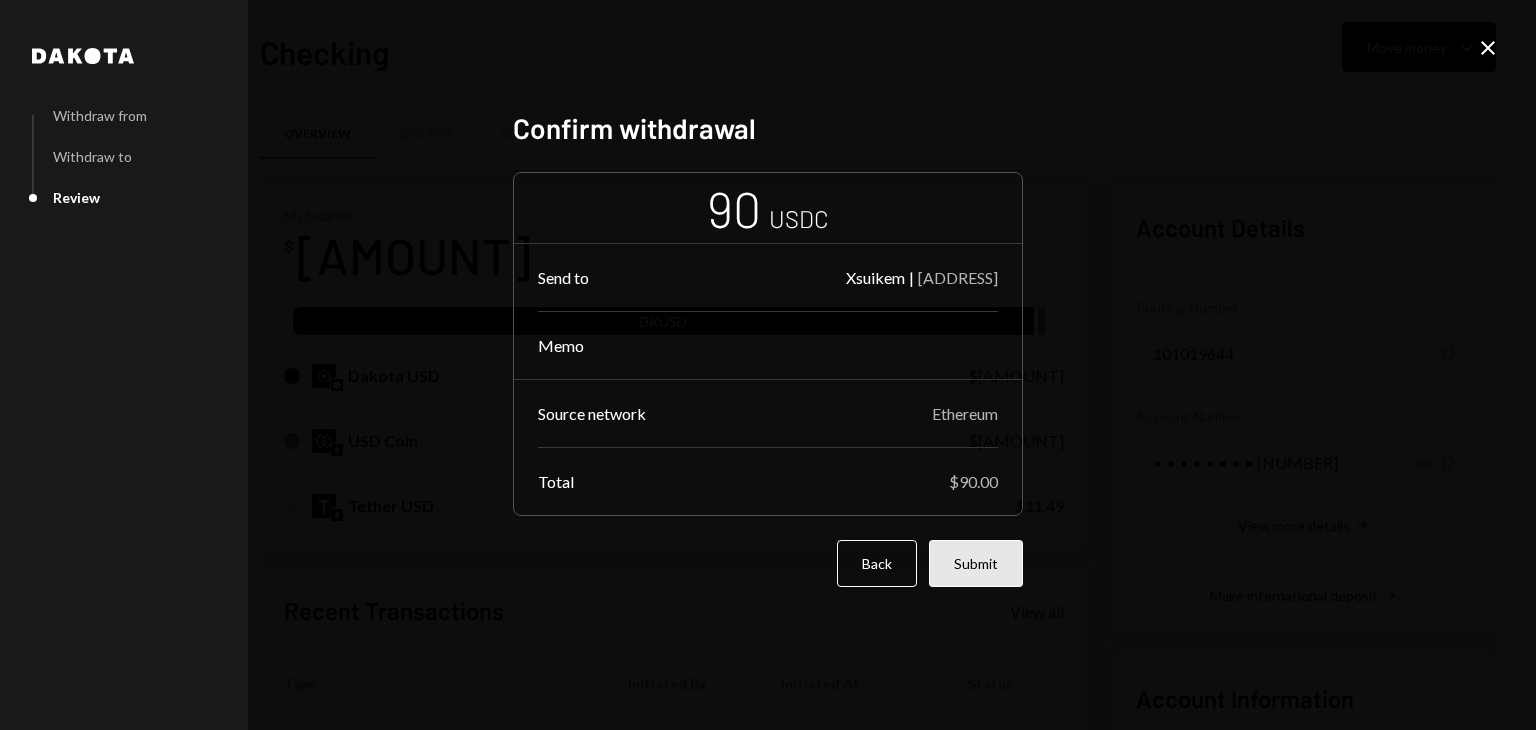 click on "Submit" at bounding box center (976, 563) 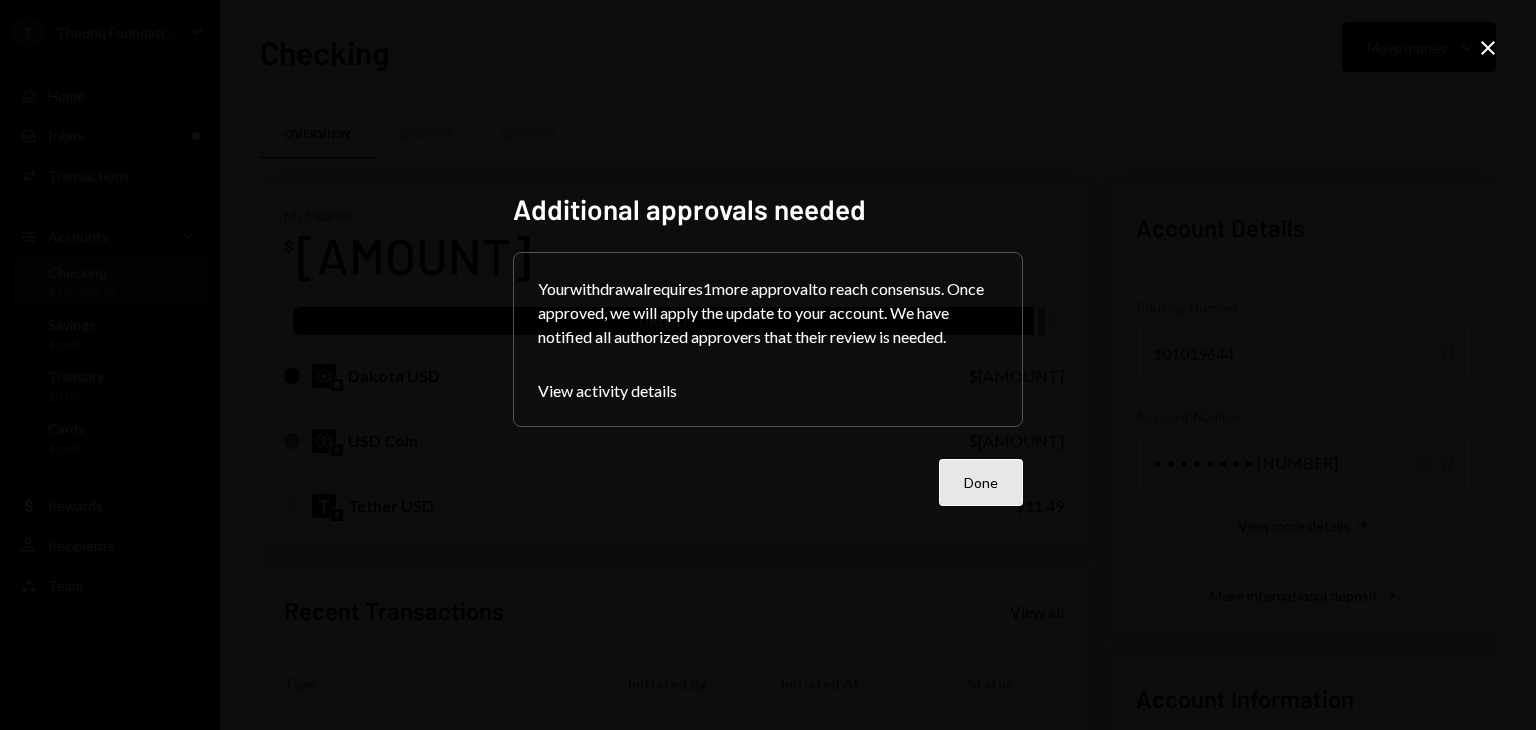 click on "Done" at bounding box center (981, 482) 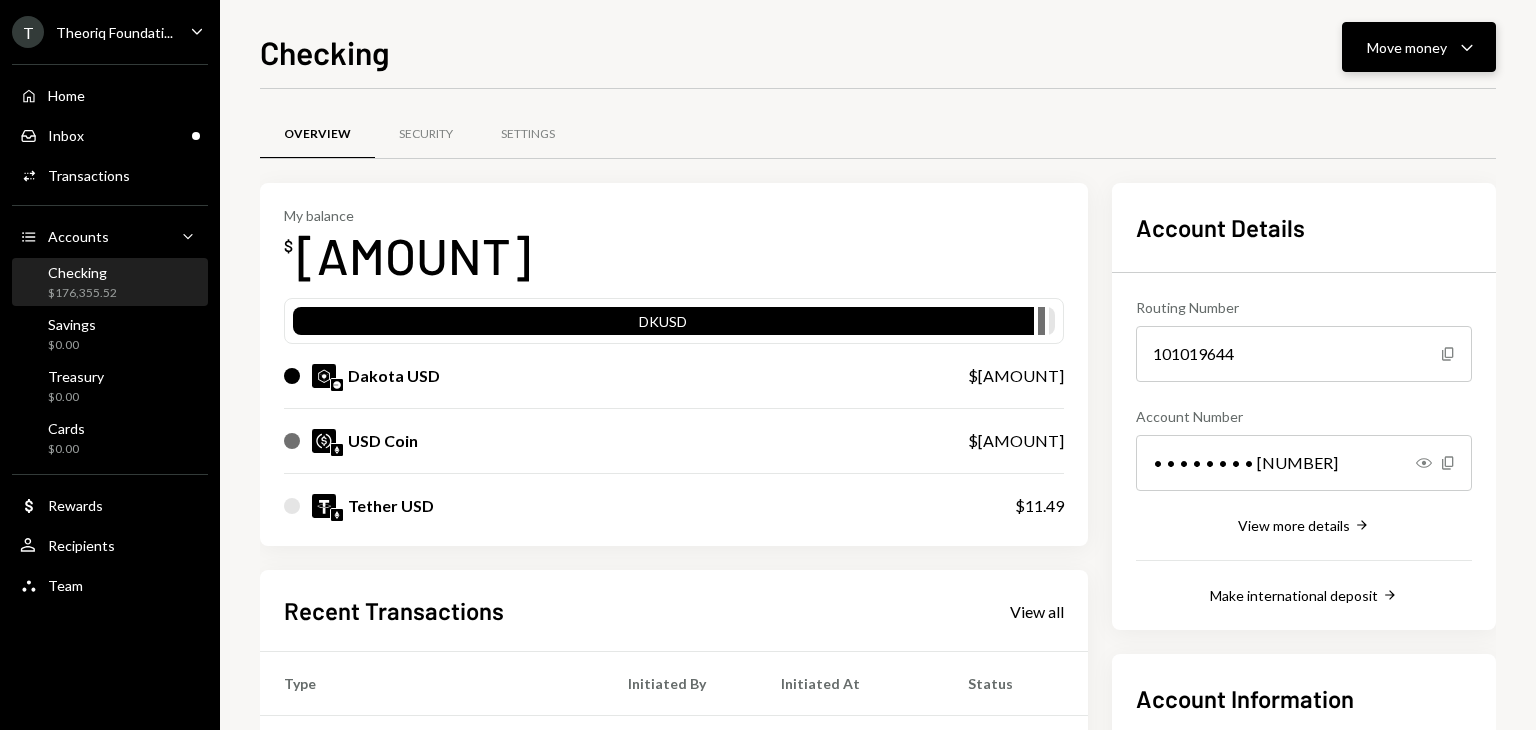 click on "Move money Caret Down" at bounding box center (1419, 47) 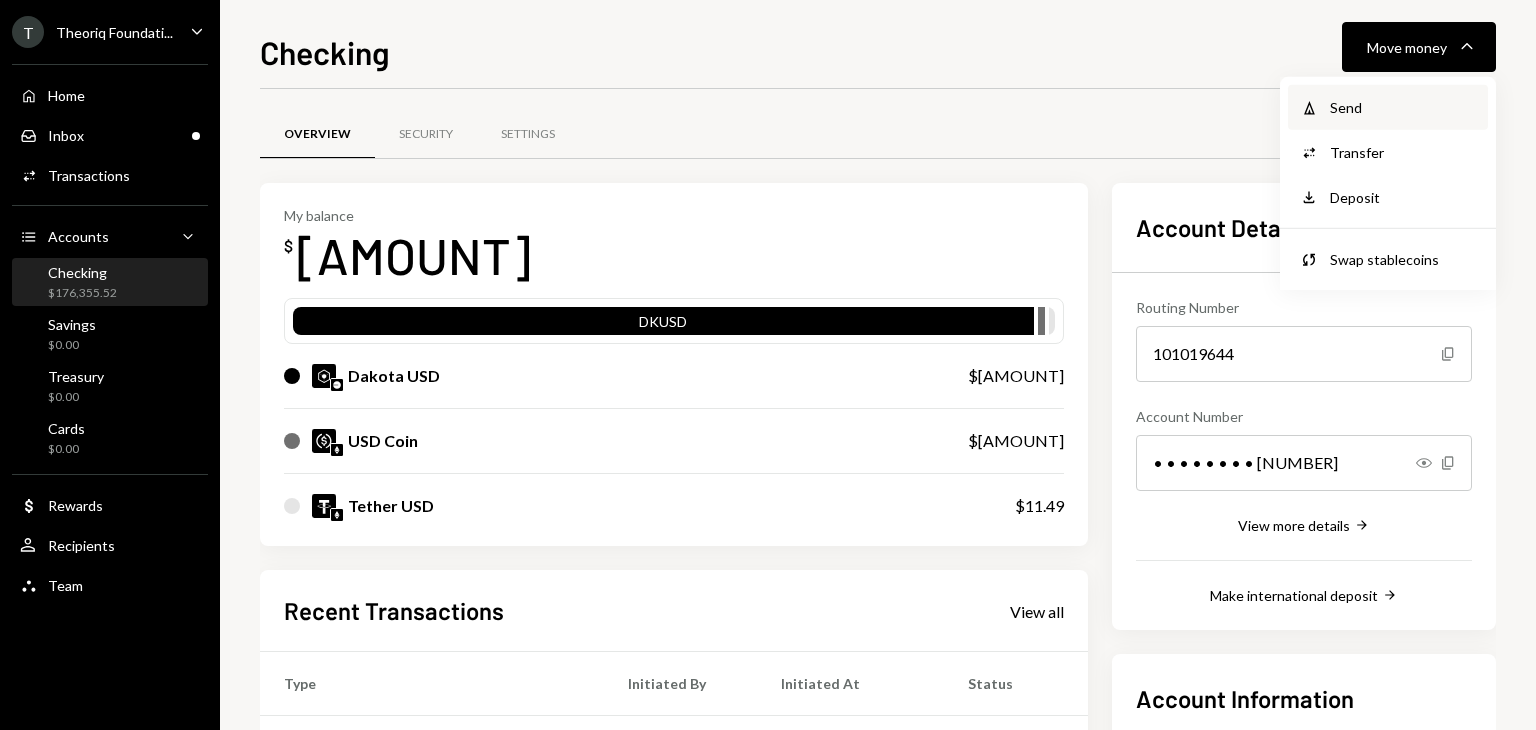 click on "Send" at bounding box center (1403, 107) 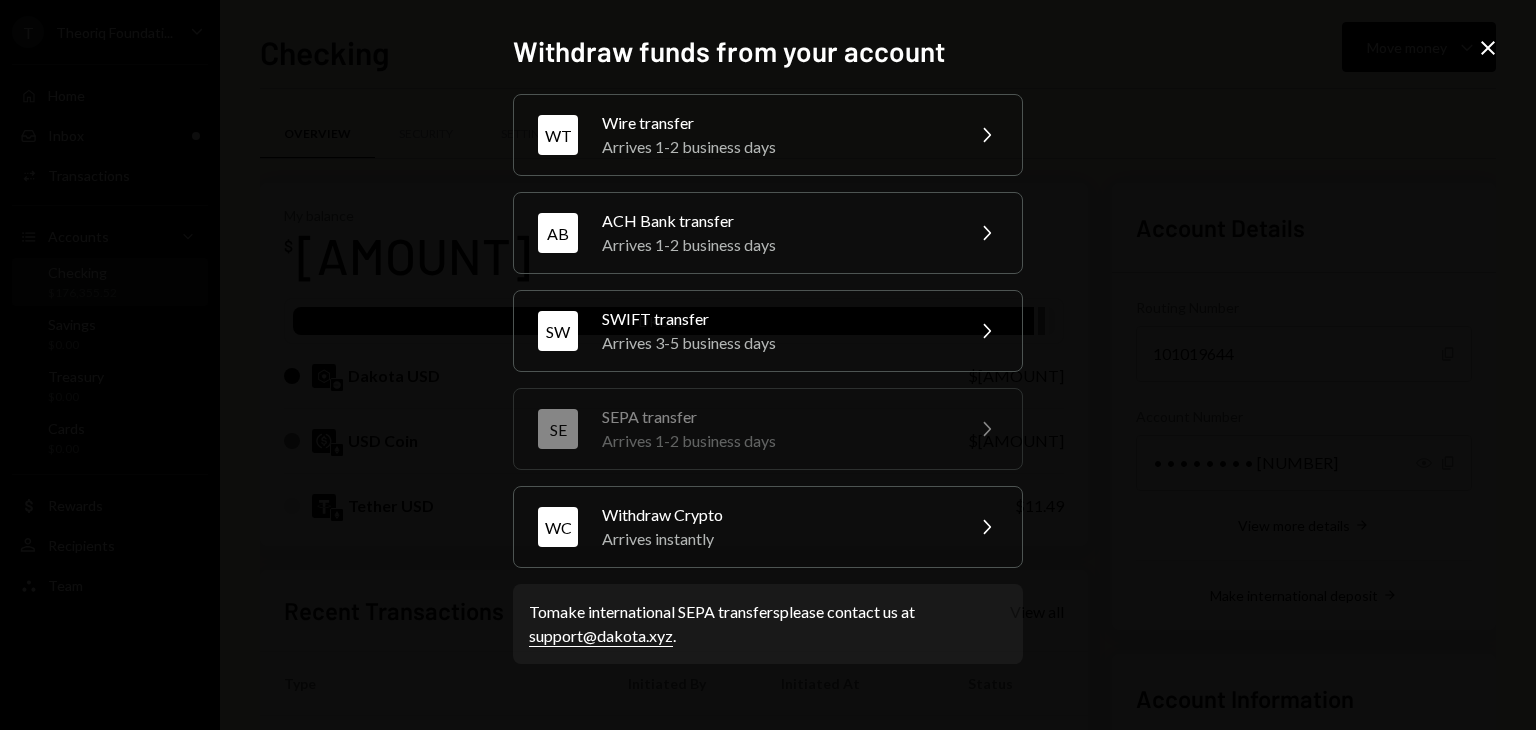 click on "Close" 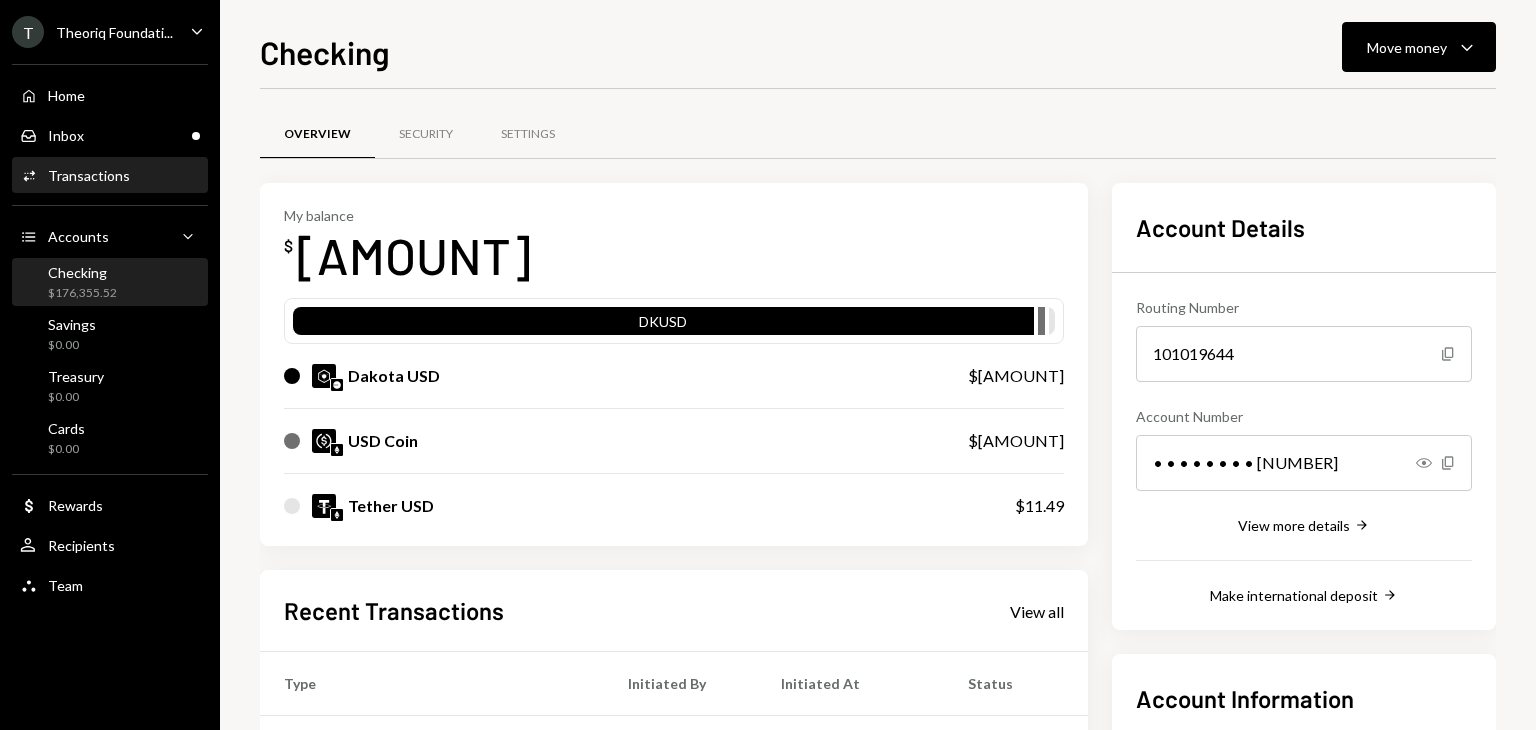 click on "Transactions" at bounding box center (89, 175) 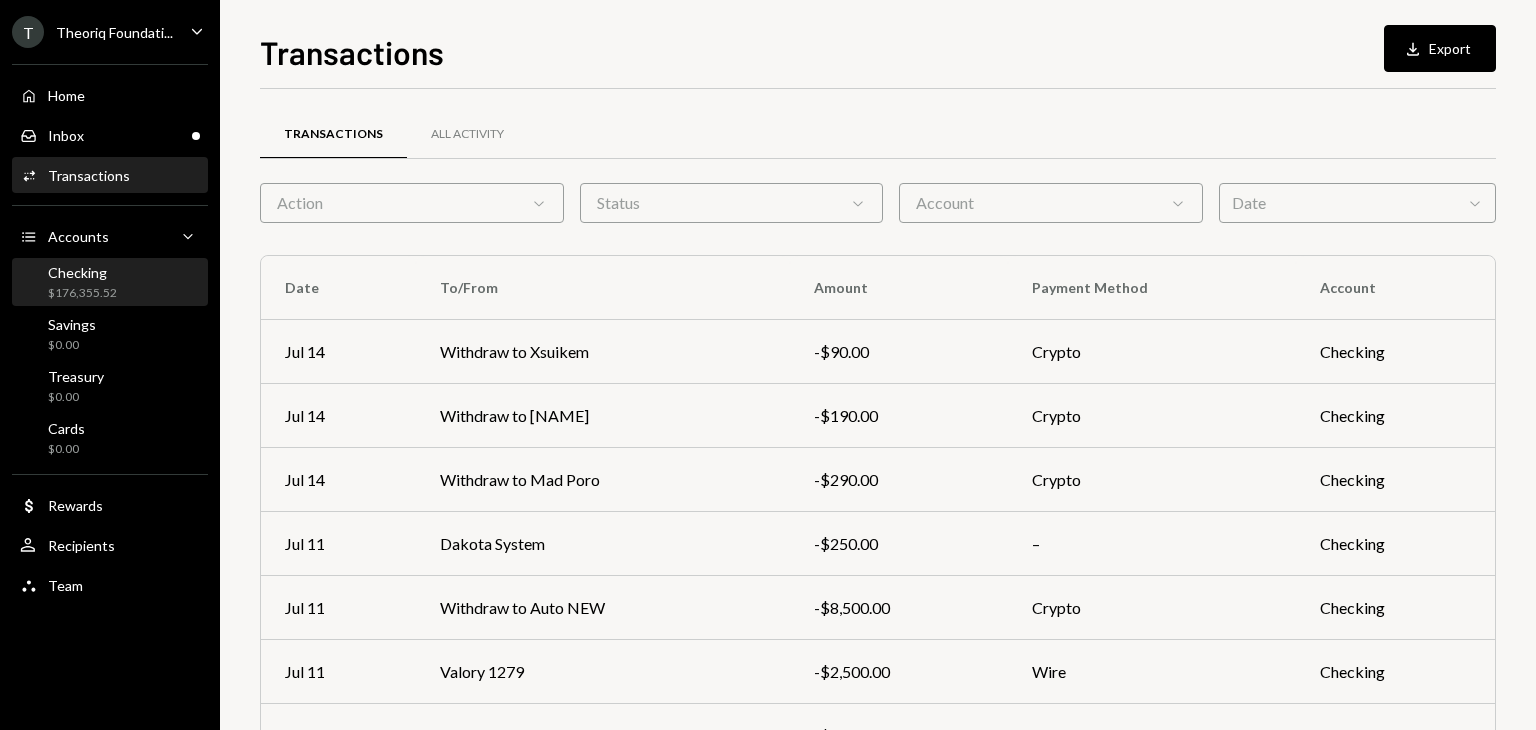 click on "Checking $176,355.52" at bounding box center [82, 283] 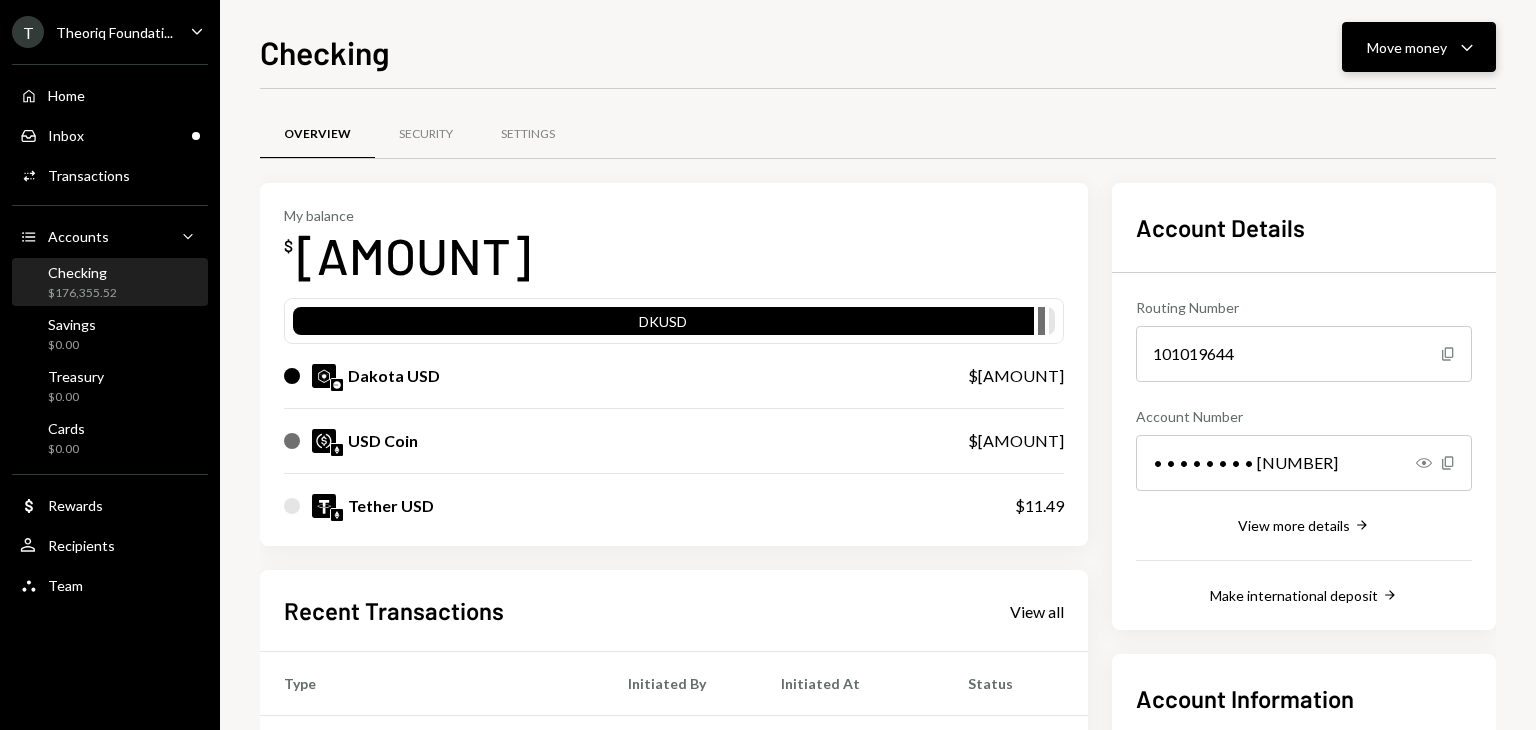 click on "Caret Down" 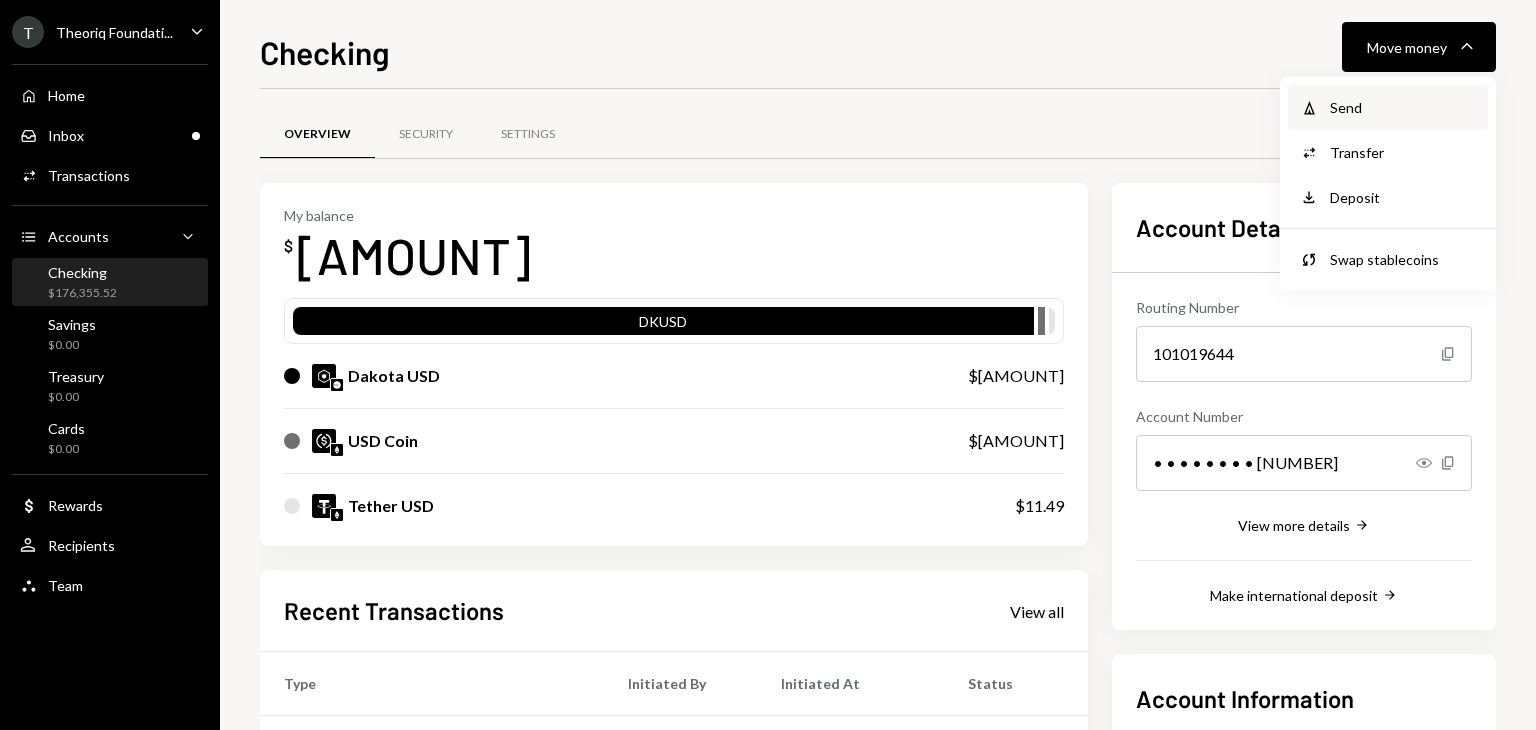 click on "Send" at bounding box center (1403, 107) 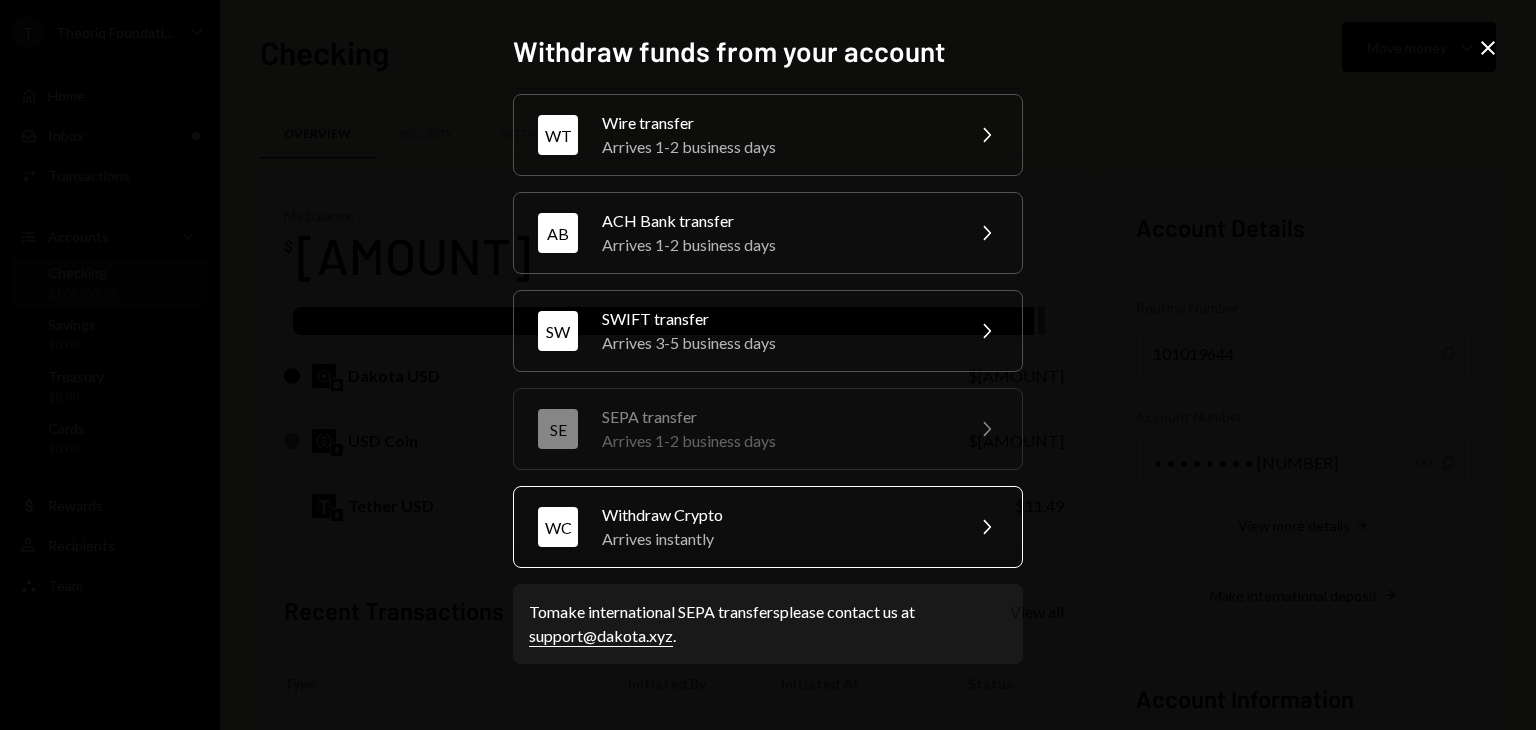 click on "Arrives instantly" at bounding box center (776, 539) 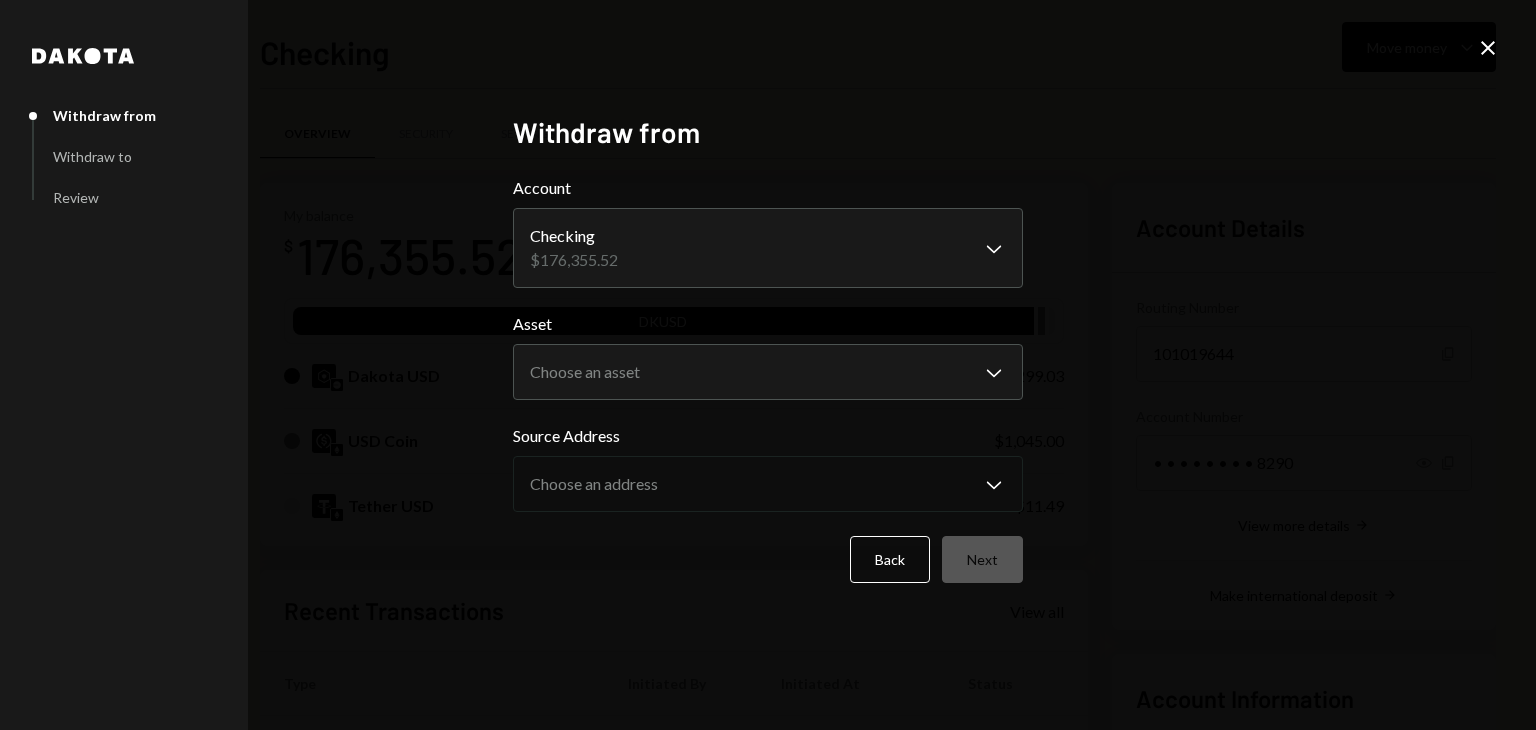 click on "T Theoriq Foundati... Caret Down Home Home Inbox Inbox Activities Transactions Accounts Accounts Caret Down Checking $176,355.52 Savings $0.00 Treasury $0.00 Cards $0.00 Dollar Rewards User Recipients Team Team Checking Move money Caret Down Overview Security Settings My balance $ 176,355.52 DKUSD Dakota USD $175,299.03 USD Coin $1,045.00 Tether USD $11.49 Recent Transactions View all Type Initiated By Initiated At Status Withdrawal 90  USDC [NAME] (new) [DATE] [TIME] Review Right Arrow Withdrawal 190  USDC [NAME] (new) [DATE] [TIME] Review Right Arrow Withdrawal 290  USDC [NAME] (new) [DATE] [TIME] Review Right Arrow Billing Drawdown Withdrawal 250  USDC Dakota System [DATE] [TIME] Failed Withdrawal 8,500  DKUSD [NAME] (new) [DATE] [TIME] Completed Account Details Routing Number 101019644 Copy Account Number • • • • • • • •  8290 Show Copy View more details Right Arrow Make international deposit Right Arrow Account Information Money in (last 30 days)" at bounding box center (768, 365) 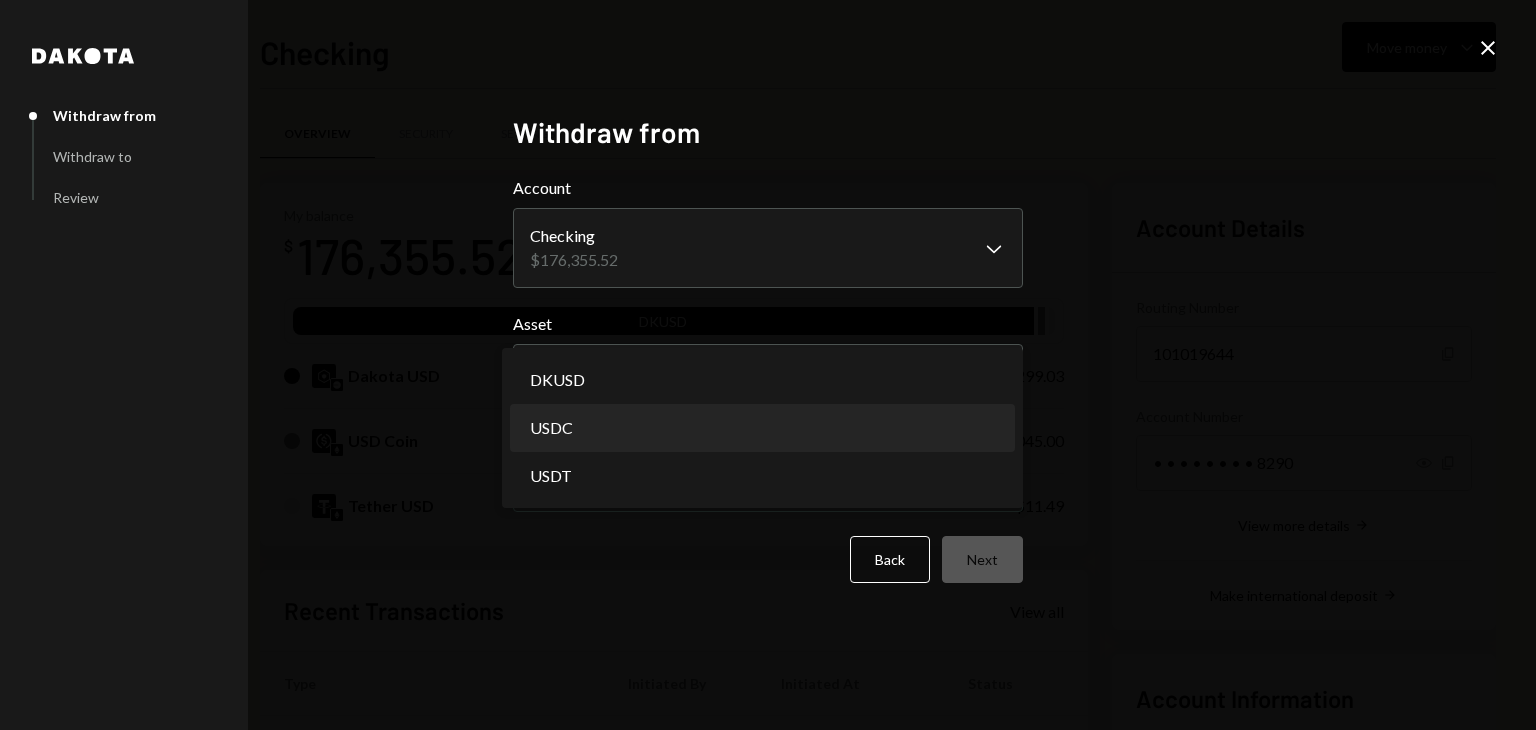 select on "****" 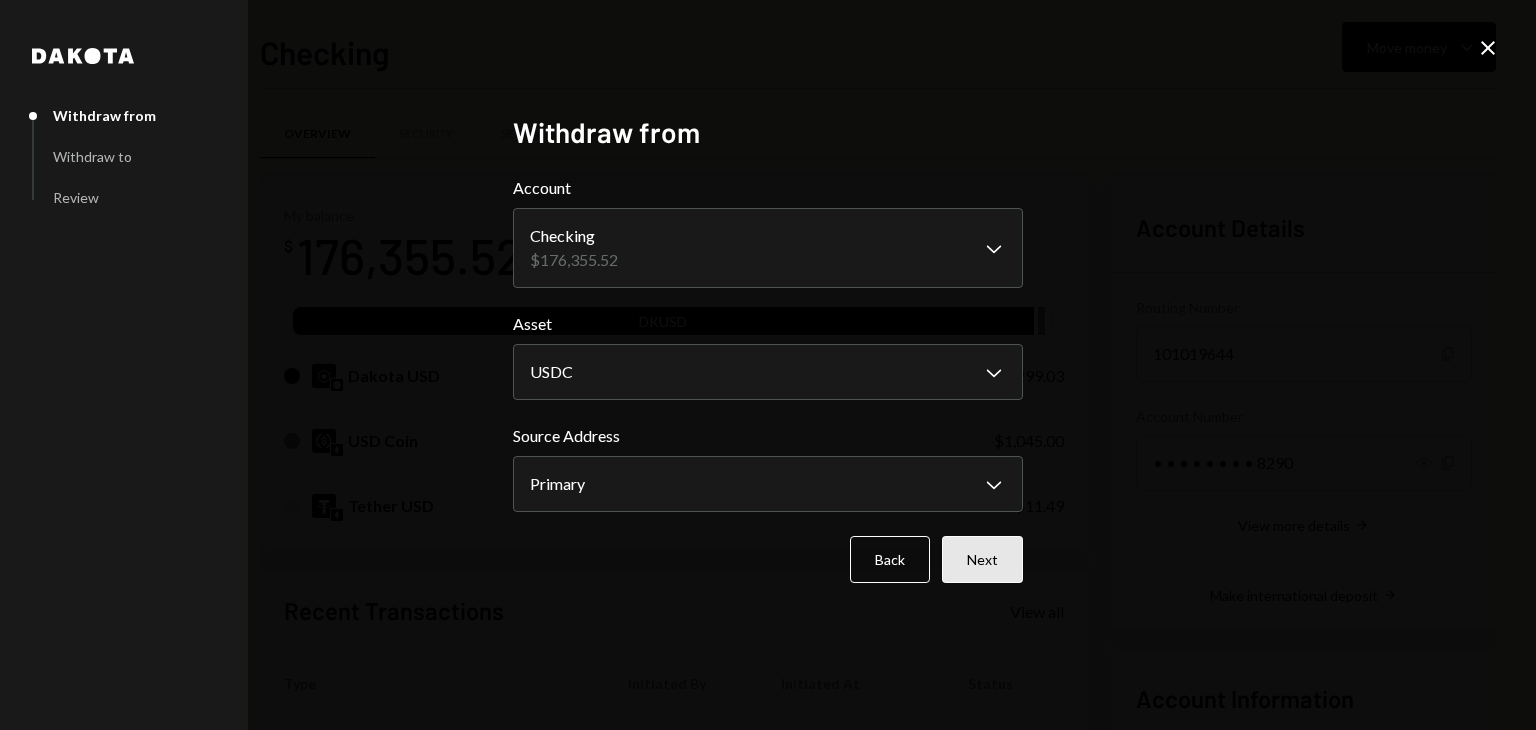 click on "Next" at bounding box center [982, 559] 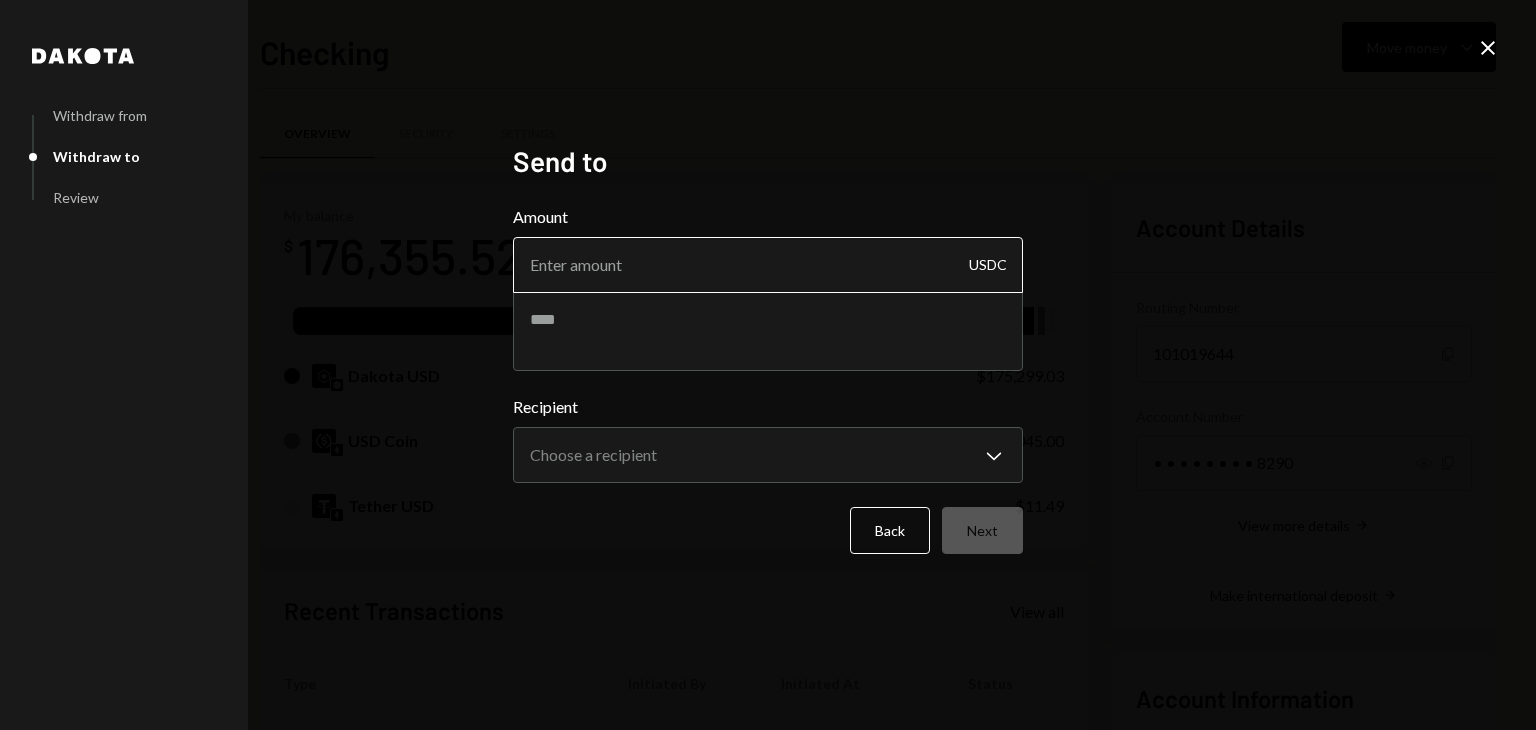 click on "Amount" at bounding box center (768, 265) 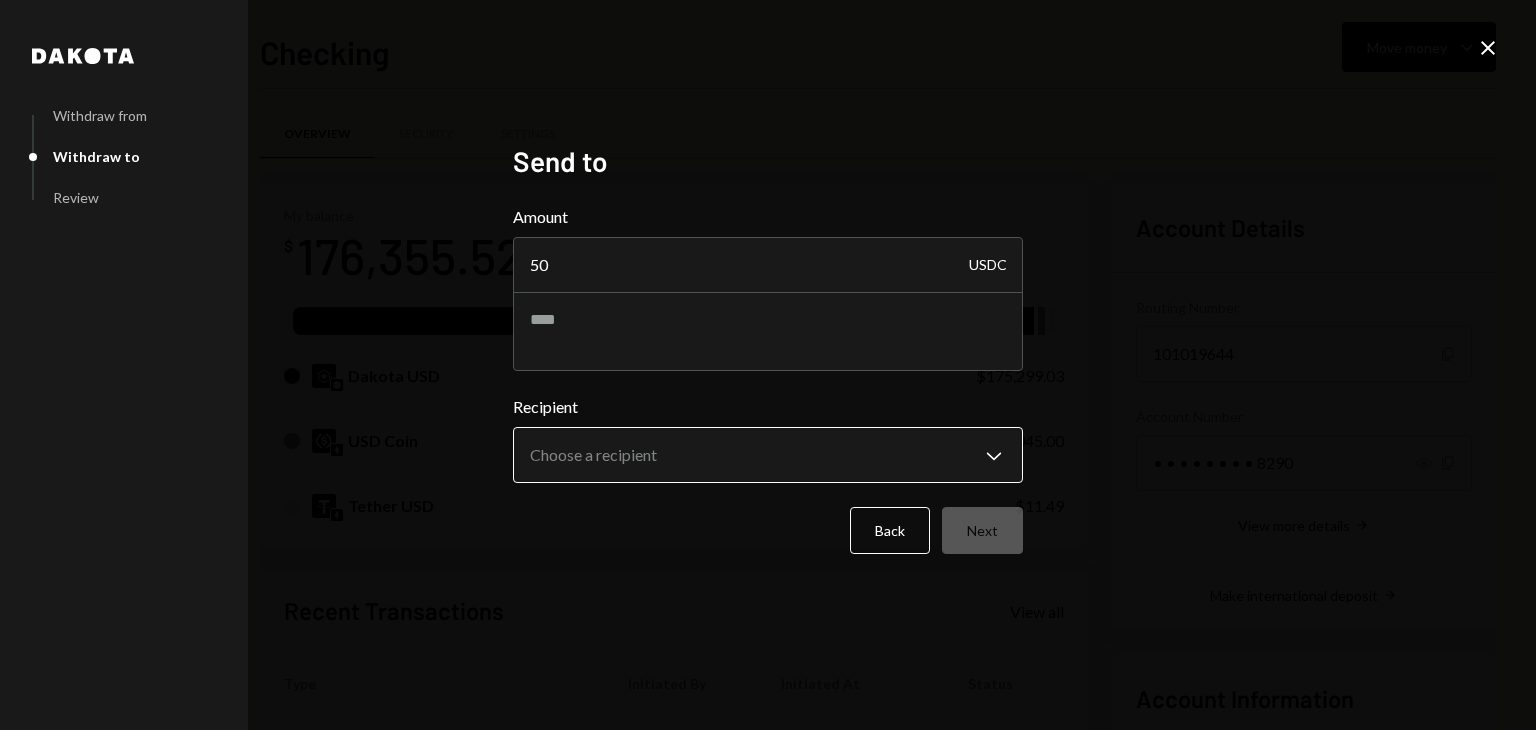 type on "50" 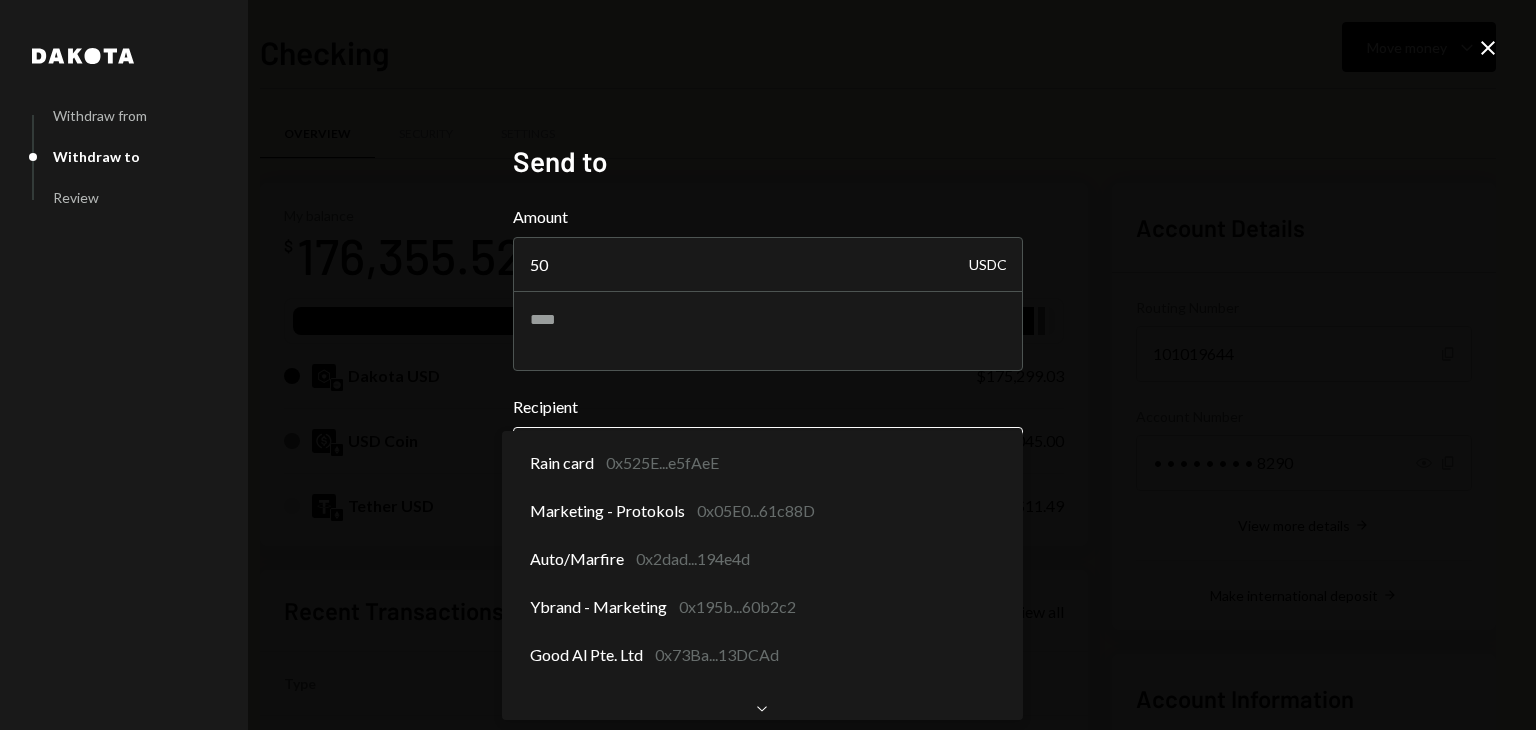 click on "T Theoriq Foundati... Caret Down Home Home Inbox Inbox Activities Transactions Accounts Accounts Caret Down Checking $176,355.52 Savings $0.00 Treasury $0.00 Cards $0.00 Dollar Rewards User Recipients Team Team Checking Move money Caret Down Overview Security Settings My balance $ 176,355.52 DKUSD Dakota USD $175,299.03 USD Coin $1,045.00 Tether USD $11.49 Recent Transactions View all Type Initiated By Initiated At Status Withdrawal 90  USDC [NAME] (new) [DATE] [TIME] Review Right Arrow Withdrawal 190  USDC [NAME] (new) [DATE] [TIME] Review Right Arrow Withdrawal 290  USDC [NAME] (new) [DATE] [TIME] Review Right Arrow Billing Drawdown Withdrawal 250  USDC Dakota System [DATE] [TIME] Failed Withdrawal 8,500  DKUSD [NAME] (new) [DATE] [TIME] Completed Account Details Routing Number 101019644 Copy Account Number • • • • • • • •  8290 Show Copy View more details Right Arrow Make international deposit Right Arrow Account Information Money in (last 30 days)" at bounding box center [768, 365] 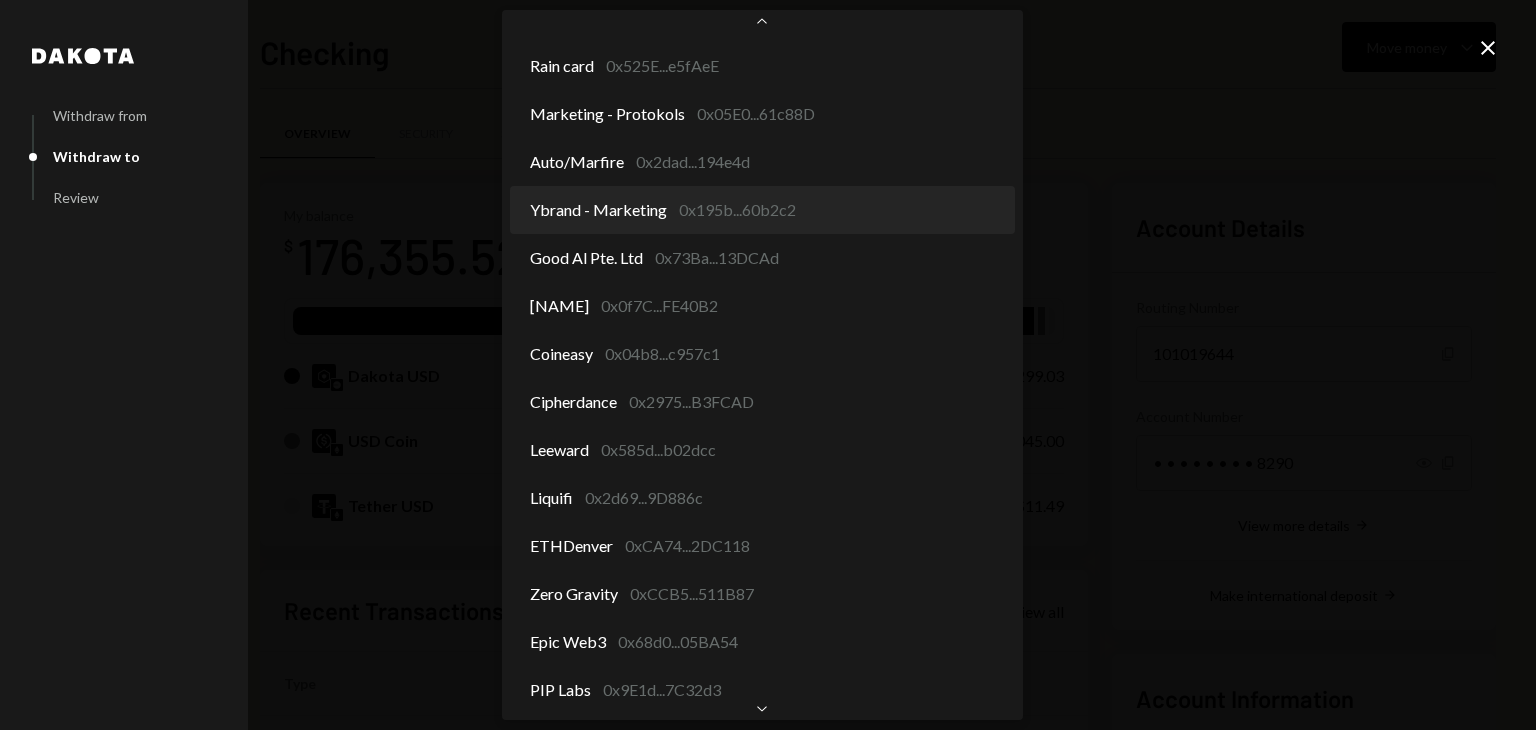 scroll, scrollTop: 673, scrollLeft: 0, axis: vertical 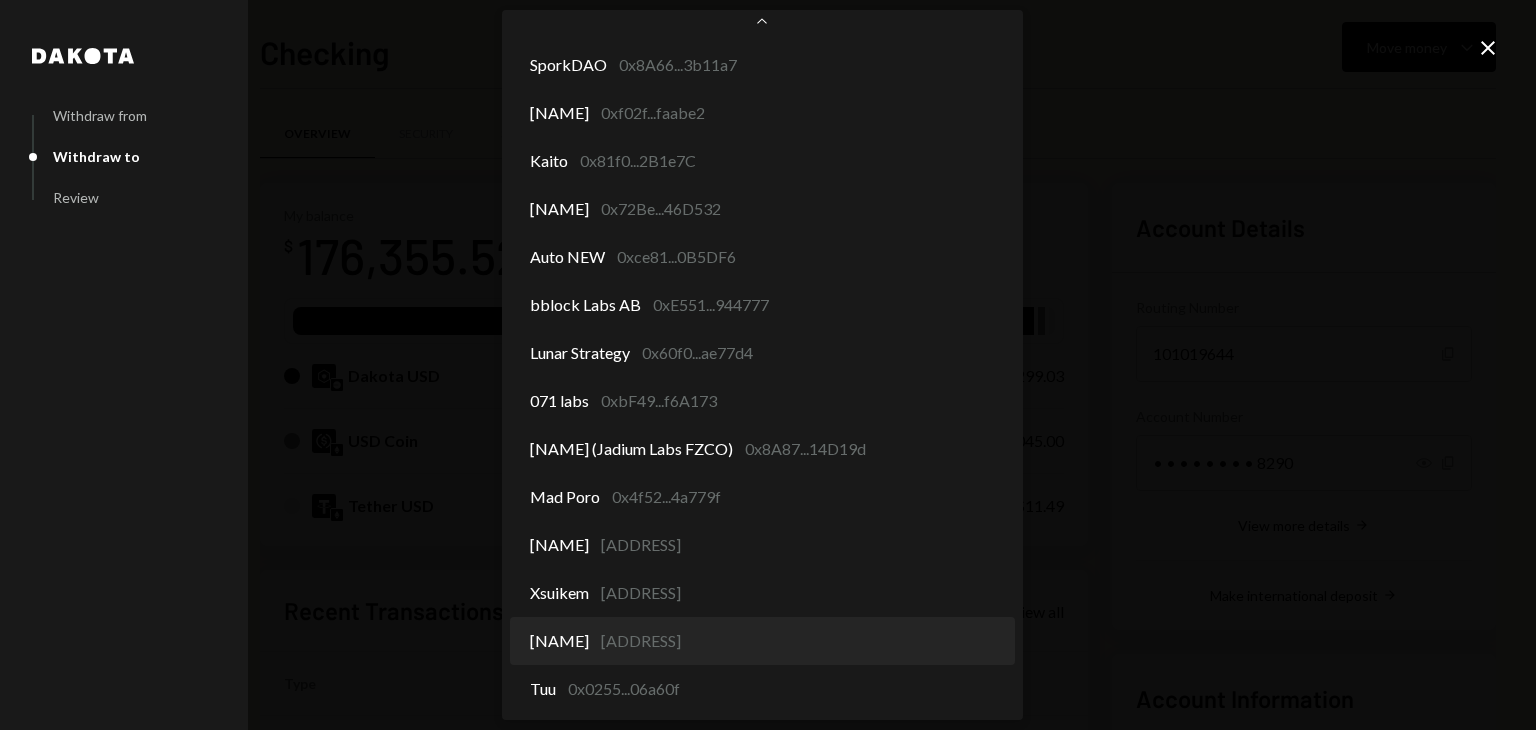 select on "**********" 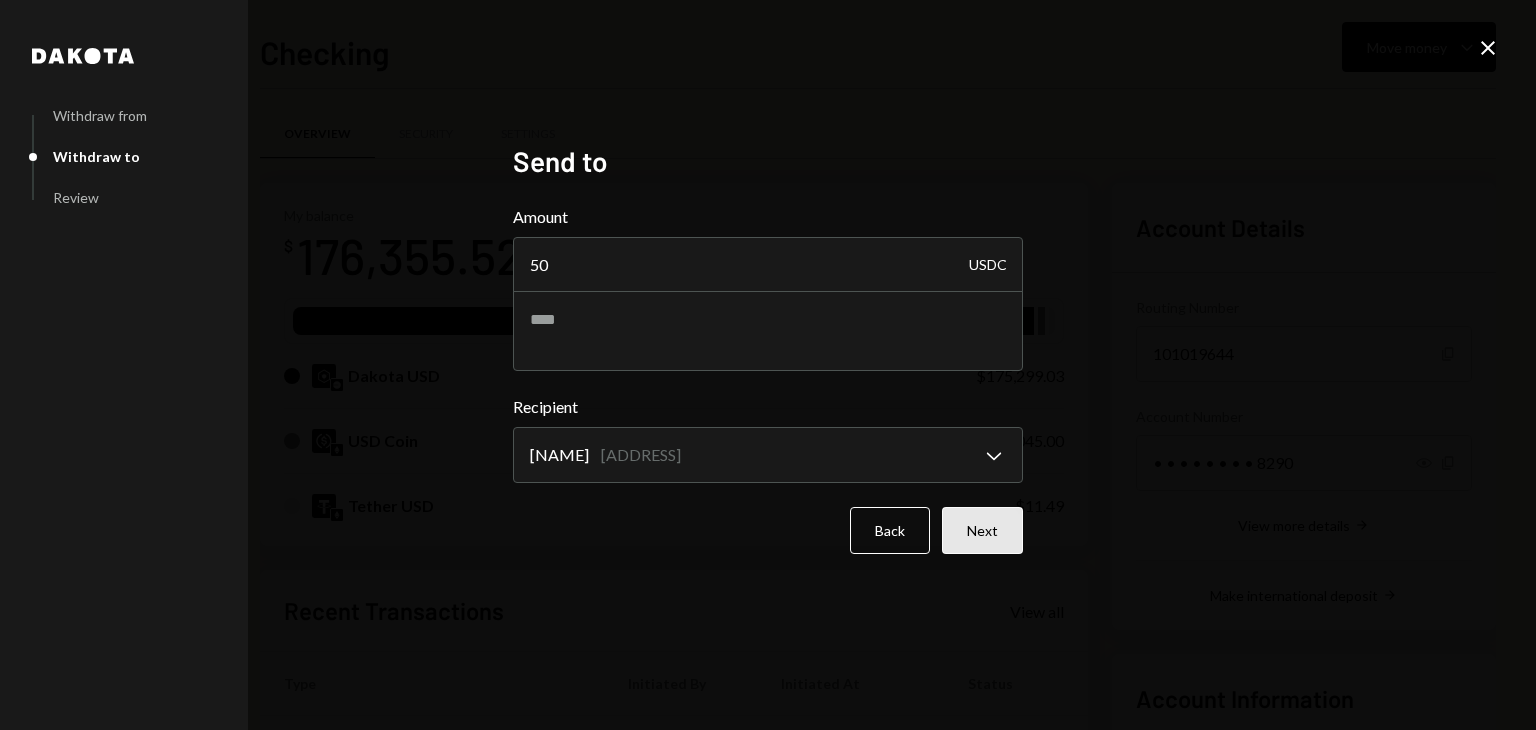 click on "Next" at bounding box center [982, 530] 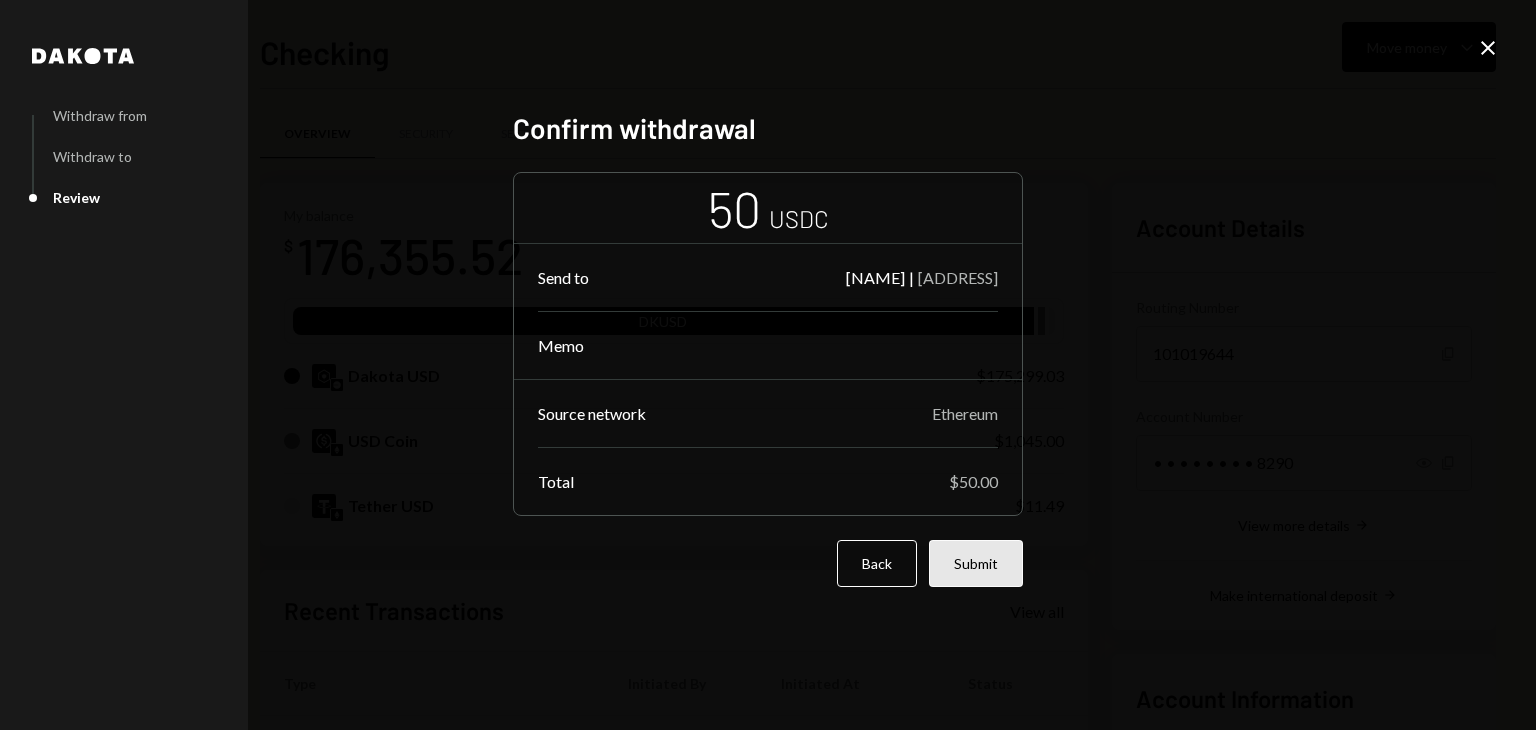 click on "Submit" at bounding box center [976, 563] 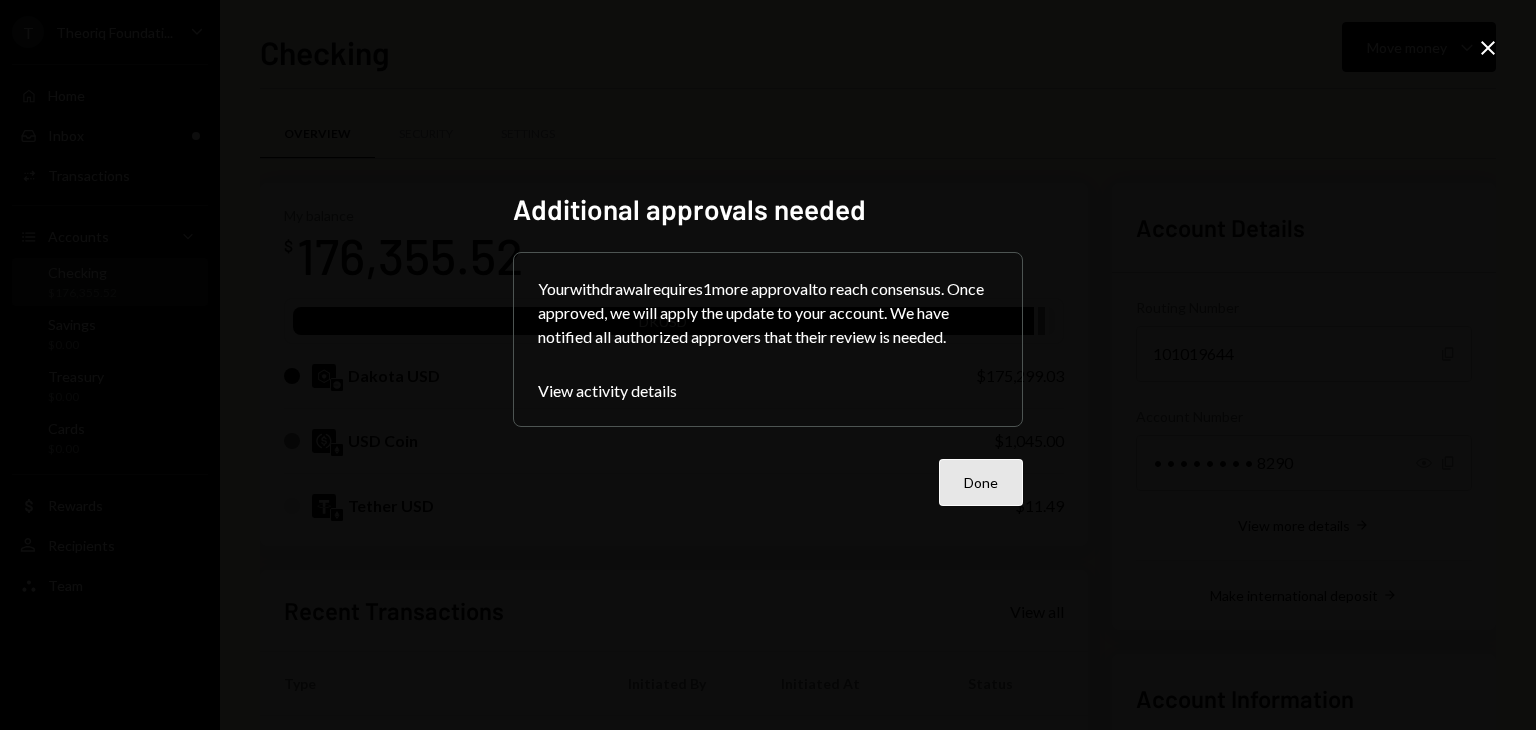 click on "Done" at bounding box center (981, 482) 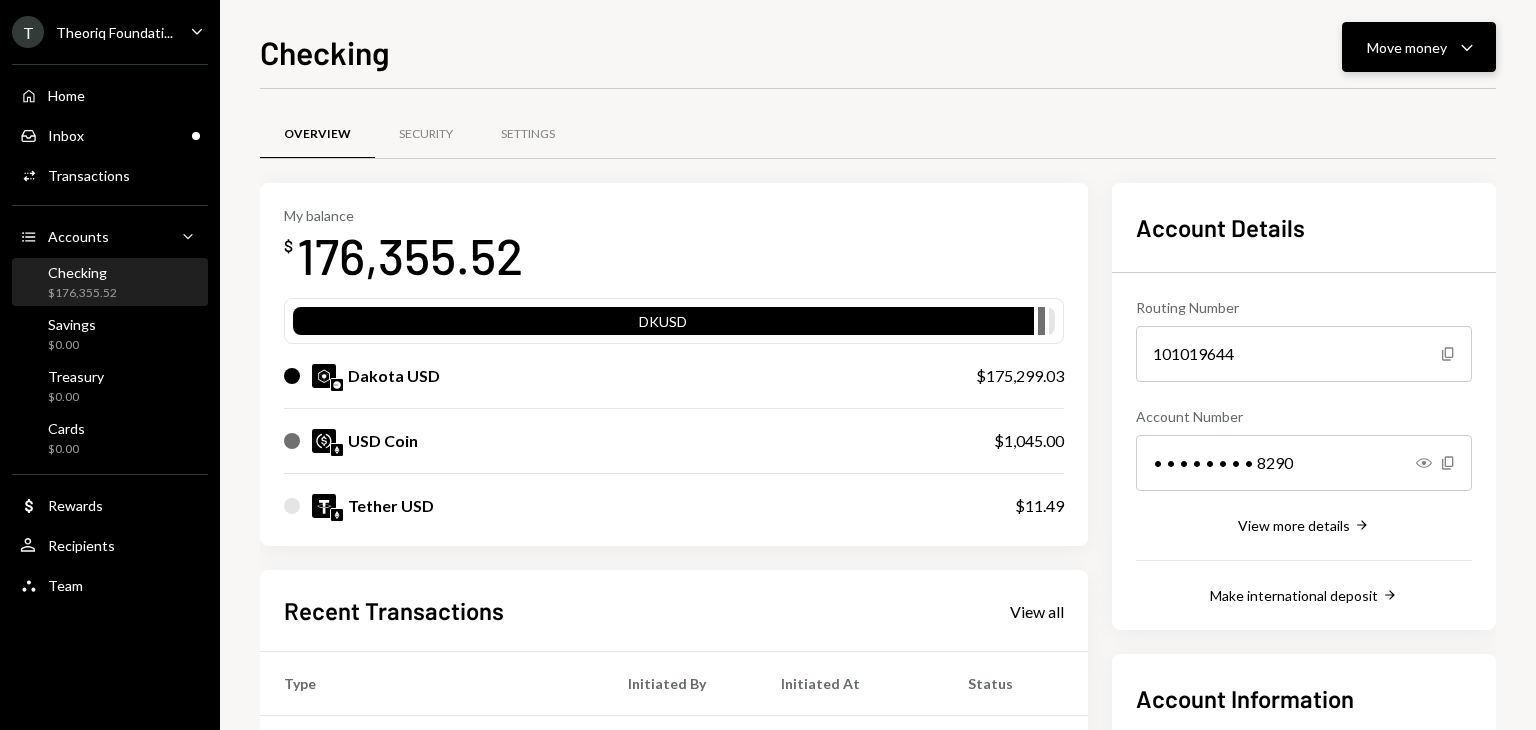 click on "Move money Caret Down" at bounding box center (1419, 47) 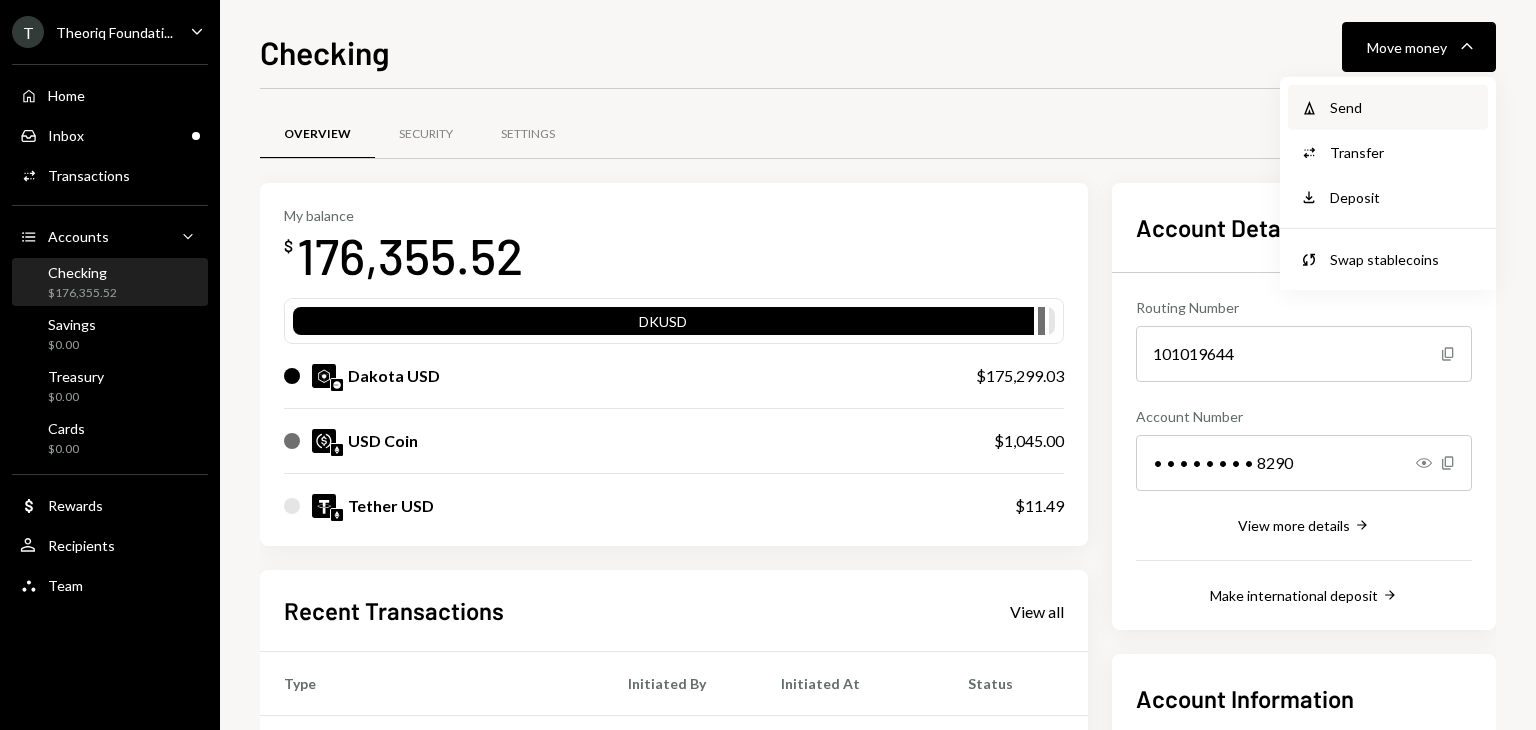click on "Send" at bounding box center [1403, 107] 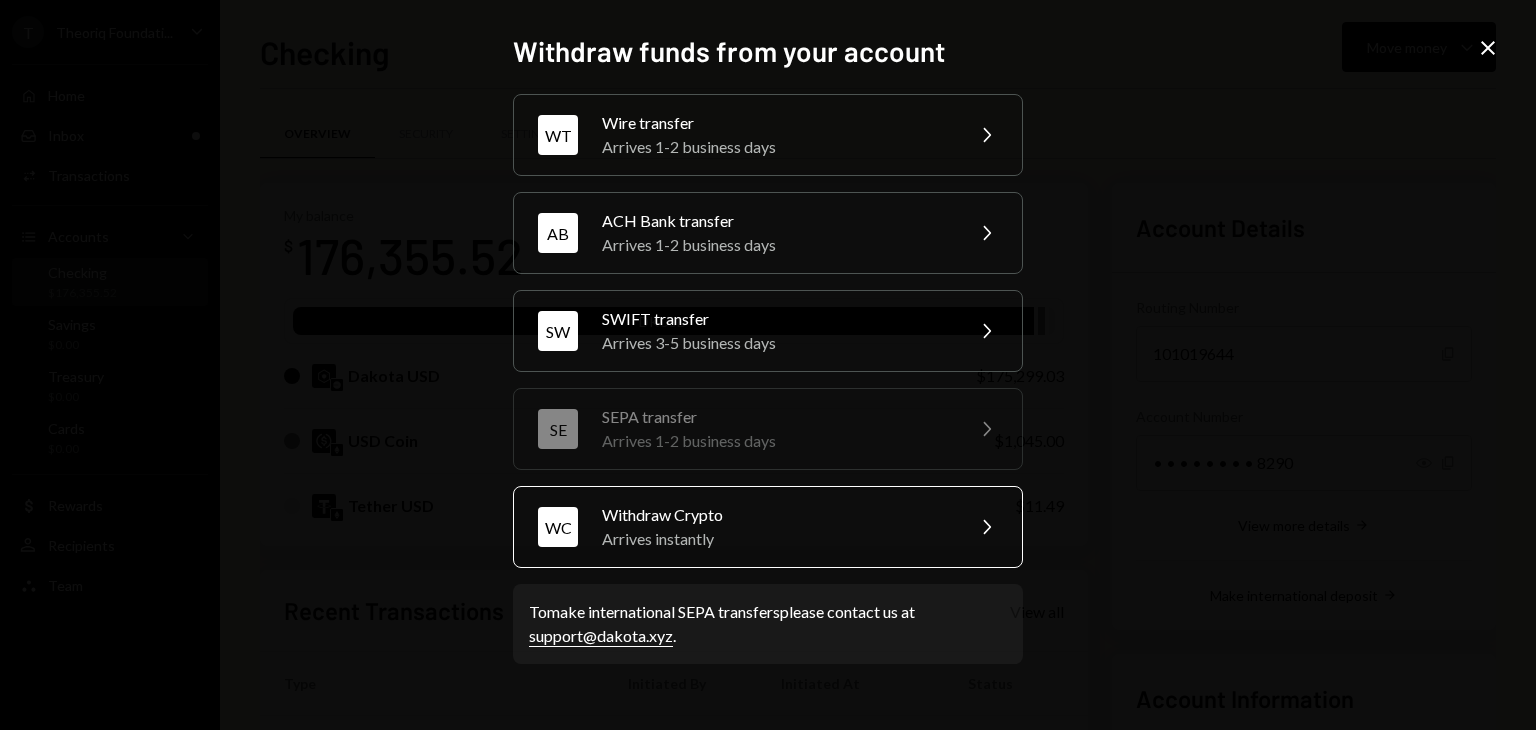 click on "Withdraw Crypto" at bounding box center (776, 515) 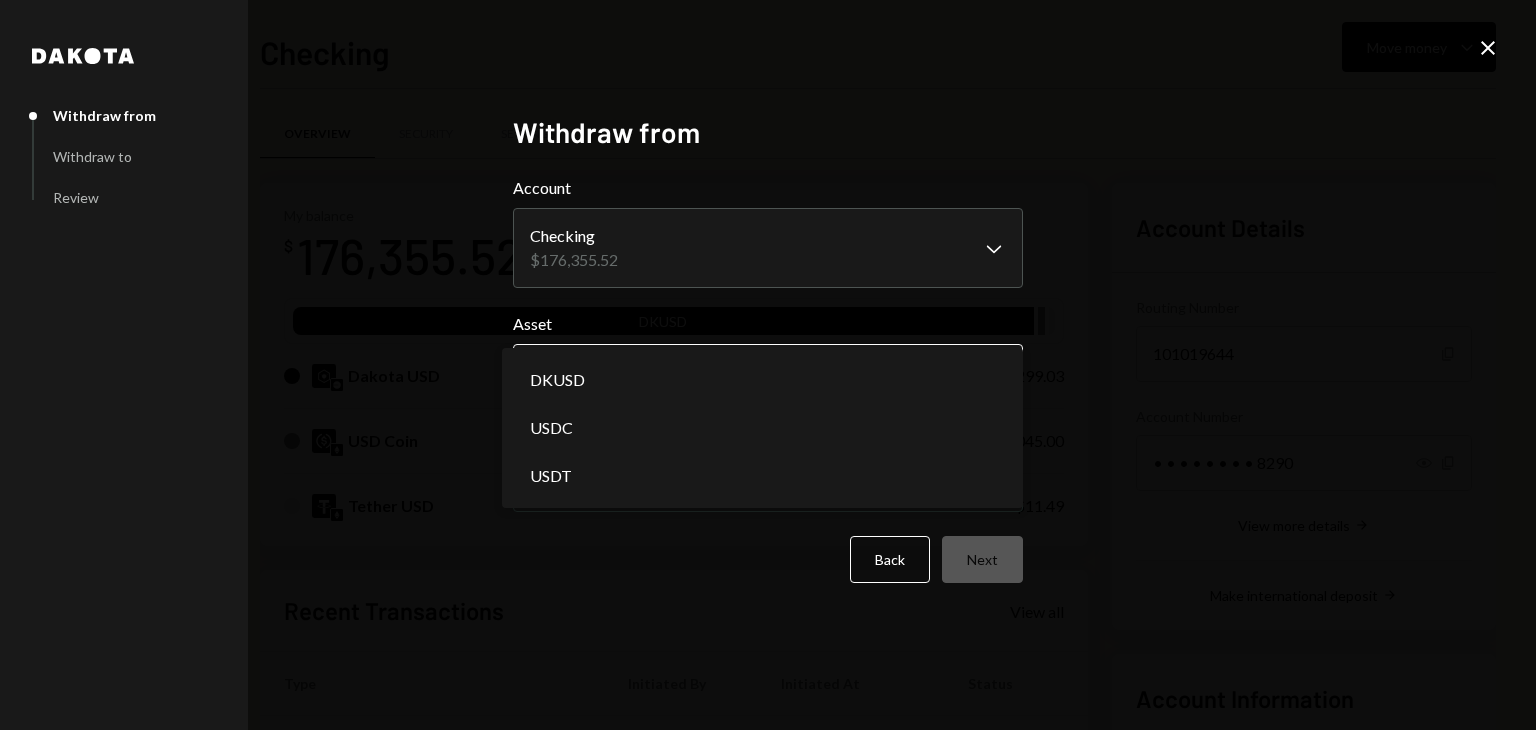 click on "T Theoriq Foundati... Caret Down Home Home Inbox Inbox Activities Transactions Accounts Accounts Caret Down Checking $176,355.52 Savings $0.00 Treasury $0.00 Cards $0.00 Dollar Rewards User Recipients Team Team Checking Move money Caret Down Overview Security Settings My balance $ 176,355.52 DKUSD Dakota USD $175,299.03 USD Coin $1,045.00 Tether USD $11.49 Recent Transactions View all Type Initiated By Initiated At Status Withdrawal 50  USDC [NAME] (new) [DATE] [TIME] Review Right Arrow Withdrawal 90  USDC [NAME] (new) [DATE] [TIME] Review Right Arrow Withdrawal 190  USDC [NAME] (new) [DATE] [TIME] Review Right Arrow Withdrawal 290  USDC [NAME] (new) [DATE] [TIME] Review Right Arrow Billing Drawdown Withdrawal 250  USDC Dakota System [DATE] [TIME] Failed Account Details Routing Number 101019644 Copy Account Number • • • • • • • •  8290 Show Copy View more details Right Arrow Make international deposit Right Arrow Account Information Up Right Arrow" at bounding box center [768, 365] 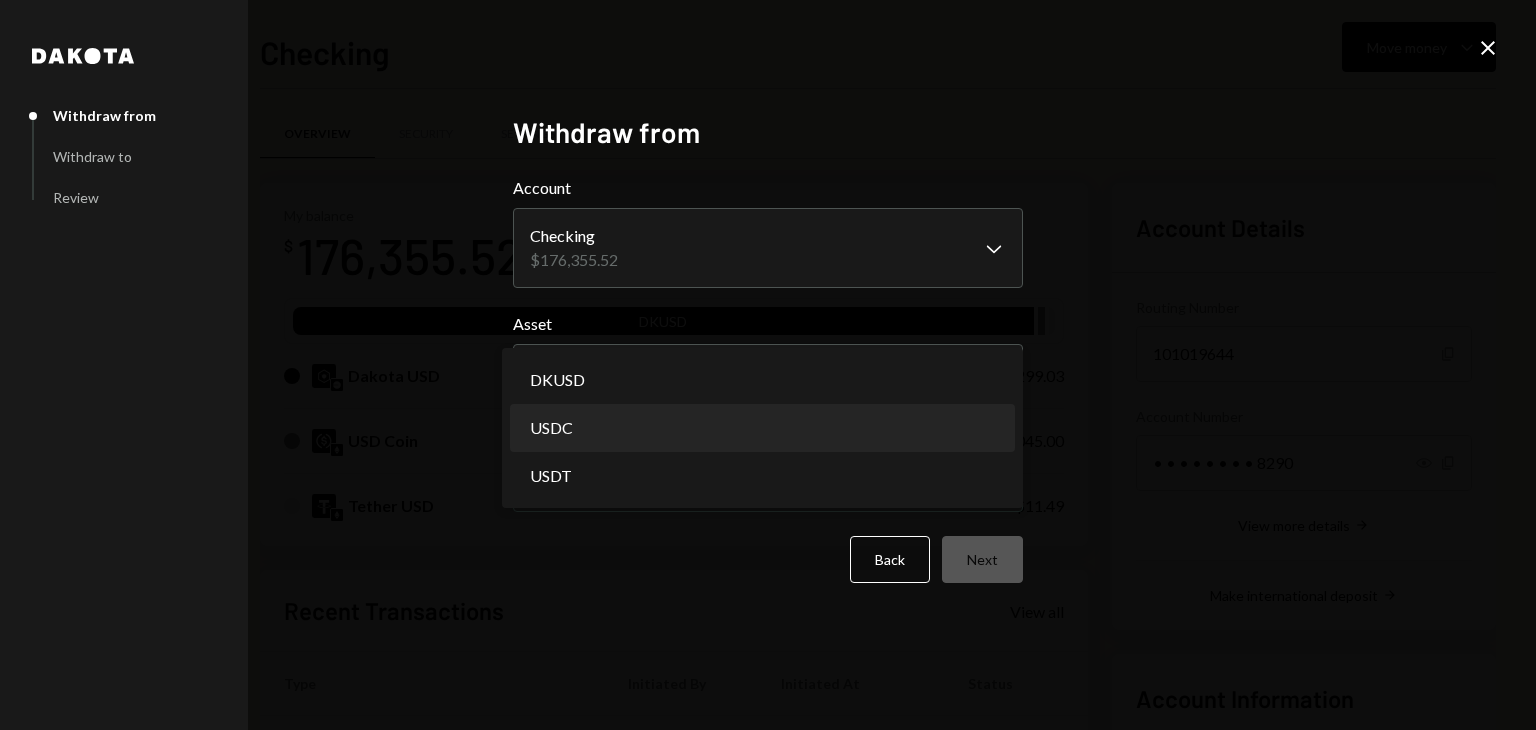 select on "****" 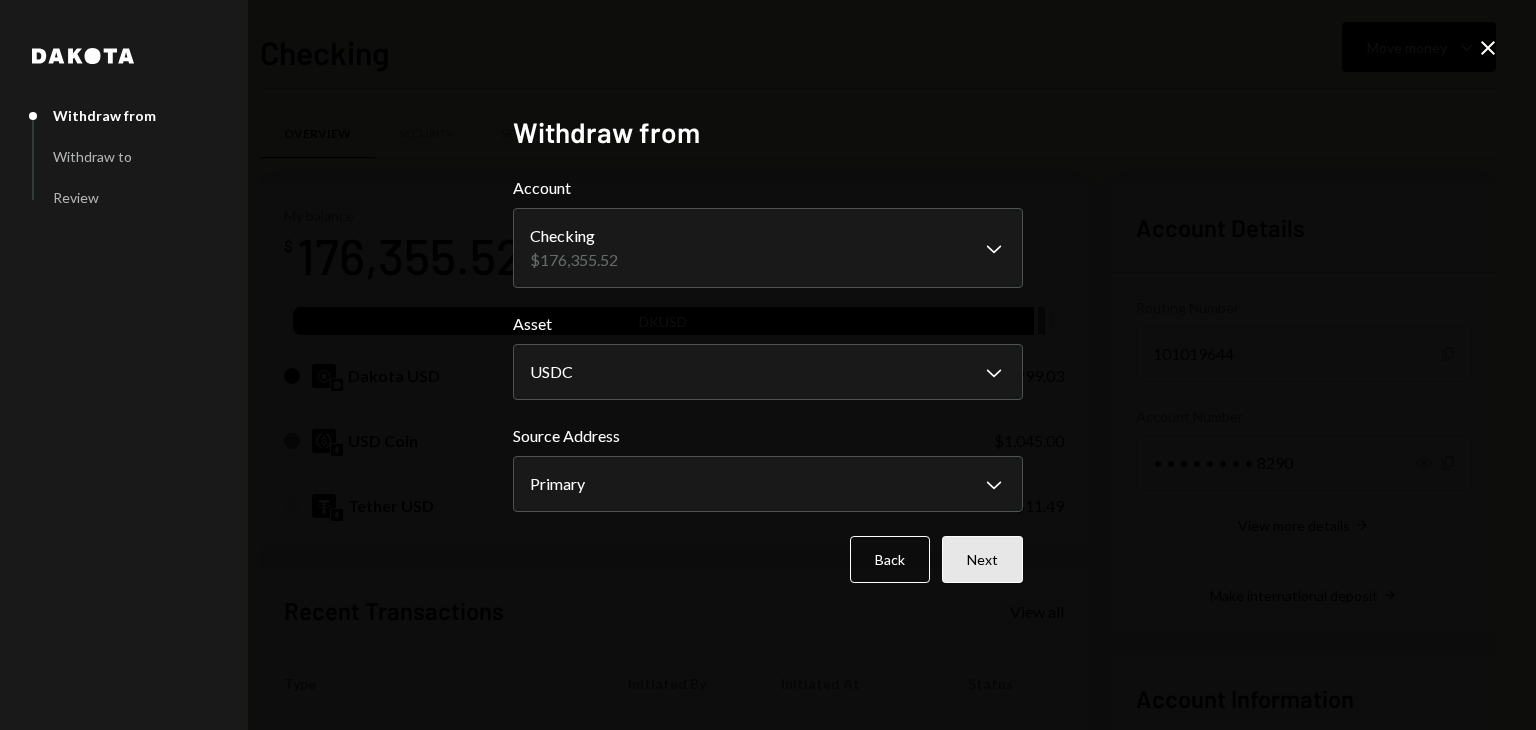 click on "Next" at bounding box center (982, 559) 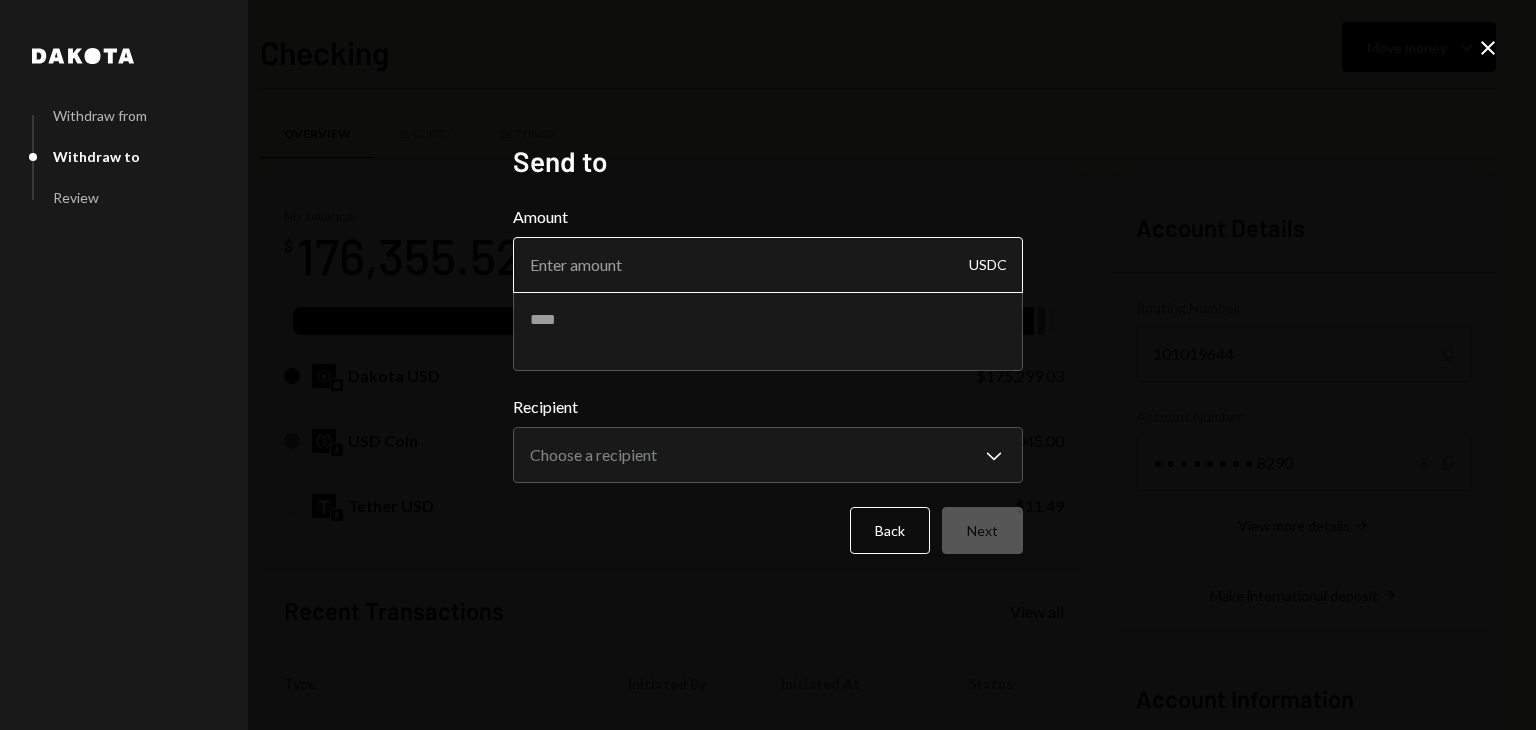click on "Amount" at bounding box center [768, 265] 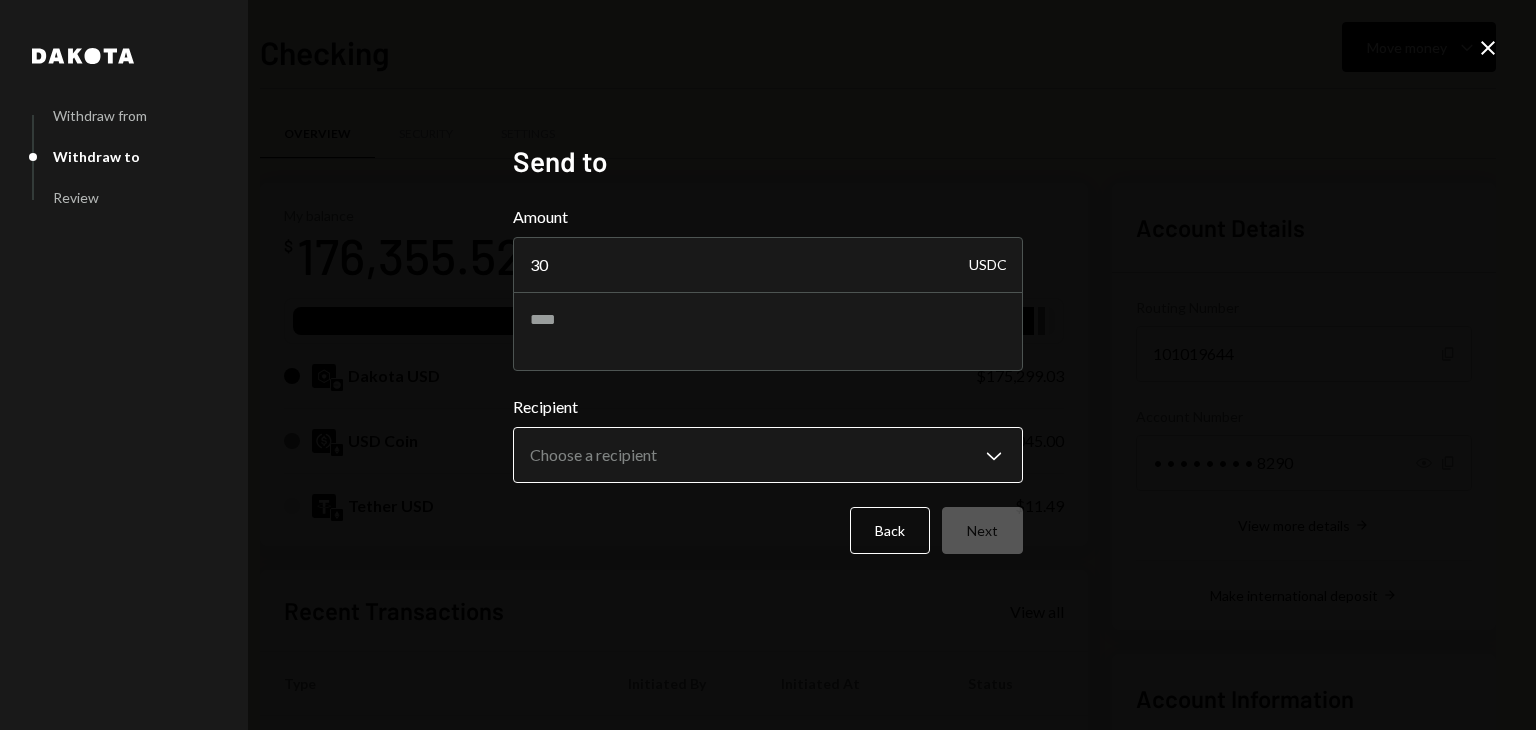 type on "30" 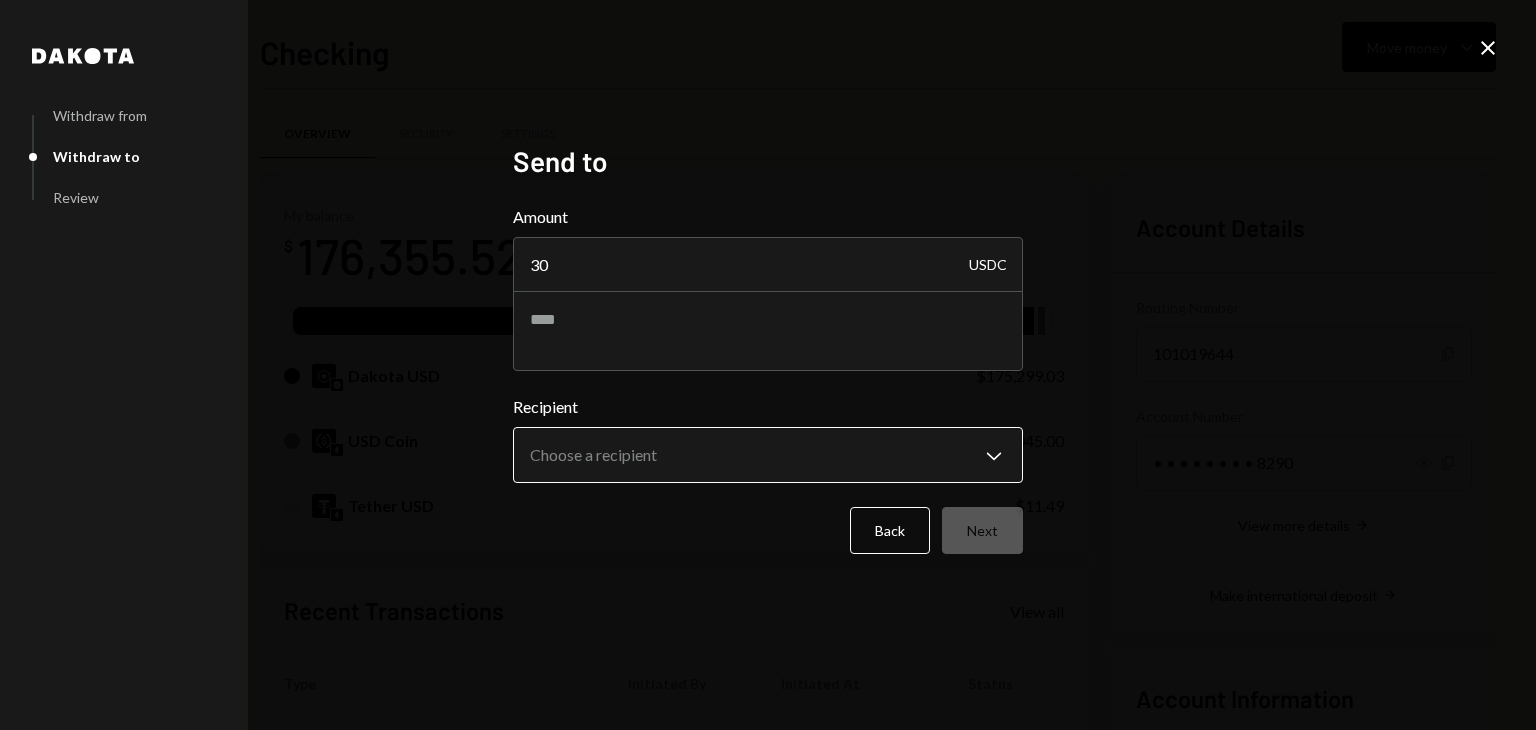 click on "T Theoriq Foundati... Caret Down Home Home Inbox Inbox Activities Transactions Accounts Accounts Caret Down Checking $176,355.52 Savings $0.00 Treasury $0.00 Cards $0.00 Dollar Rewards User Recipients Team Team Checking Move money Caret Down Overview Security Settings My balance $ 176,355.52 DKUSD Dakota USD $175,299.03 USD Coin $1,045.00 Tether USD $11.49 Recent Transactions View all Type Initiated By Initiated At Status Withdrawal 50  USDC [NAME] (new) [DATE] [TIME] Review Right Arrow Withdrawal 90  USDC [NAME] (new) [DATE] [TIME] Review Right Arrow Withdrawal 190  USDC [NAME] (new) [DATE] [TIME] Review Right Arrow Withdrawal 290  USDC [NAME] (new) [DATE] [TIME] Review Right Arrow Billing Drawdown Withdrawal 250  USDC Dakota System [DATE] [TIME] Failed Account Details Routing Number 101019644 Copy Account Number • • • • • • • •  8290 Show Copy View more details Right Arrow Make international deposit Right Arrow Account Information Up Right Arrow 30" at bounding box center (768, 365) 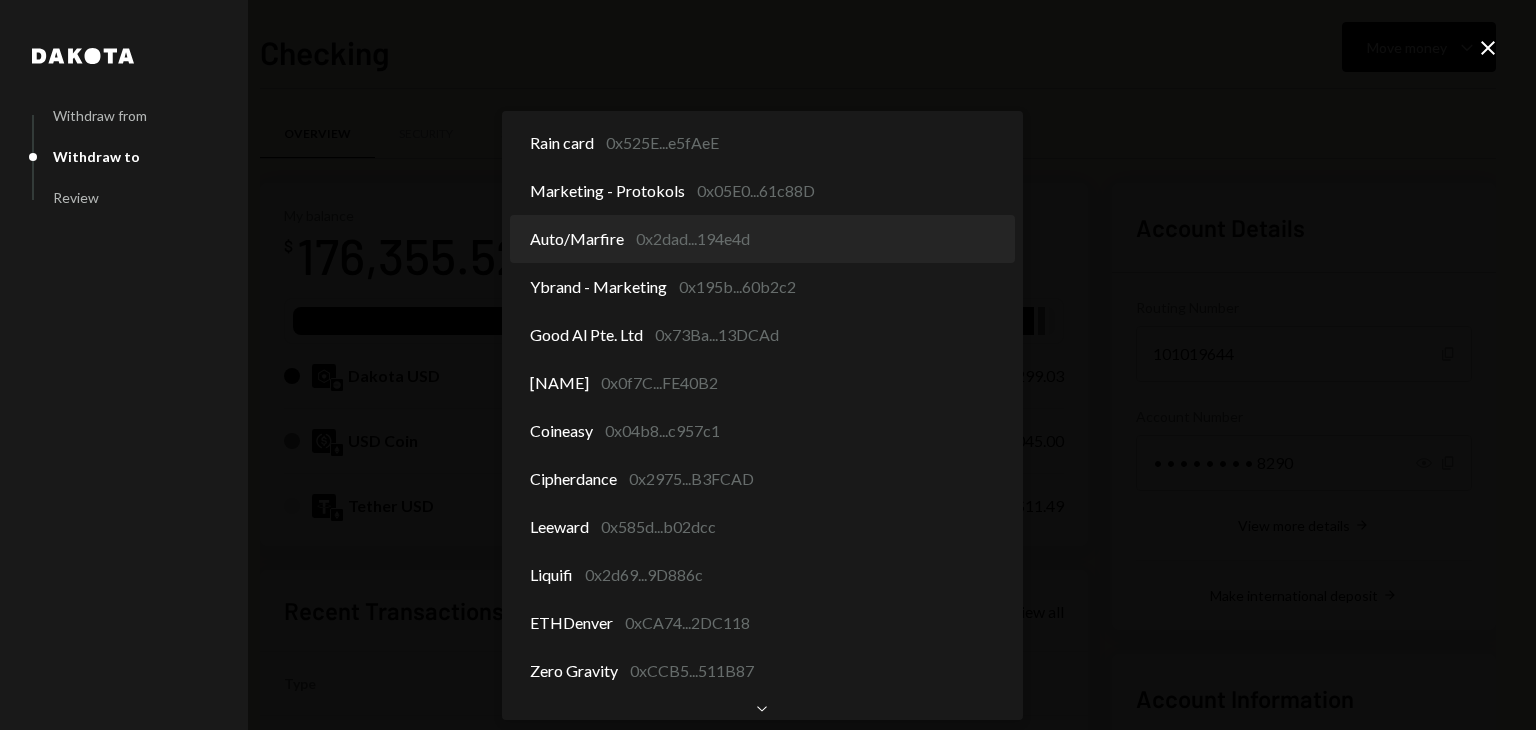 scroll, scrollTop: 673, scrollLeft: 0, axis: vertical 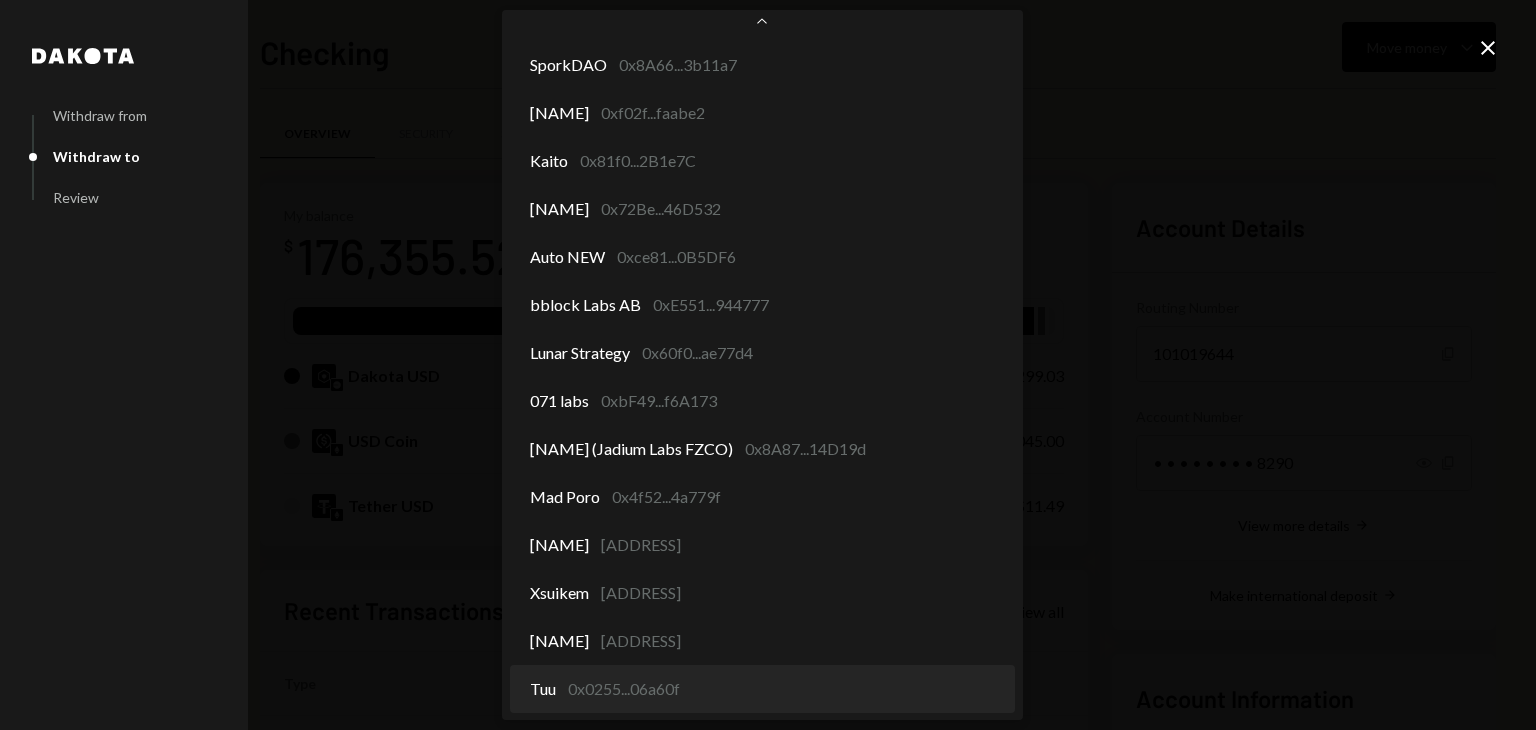 select on "**********" 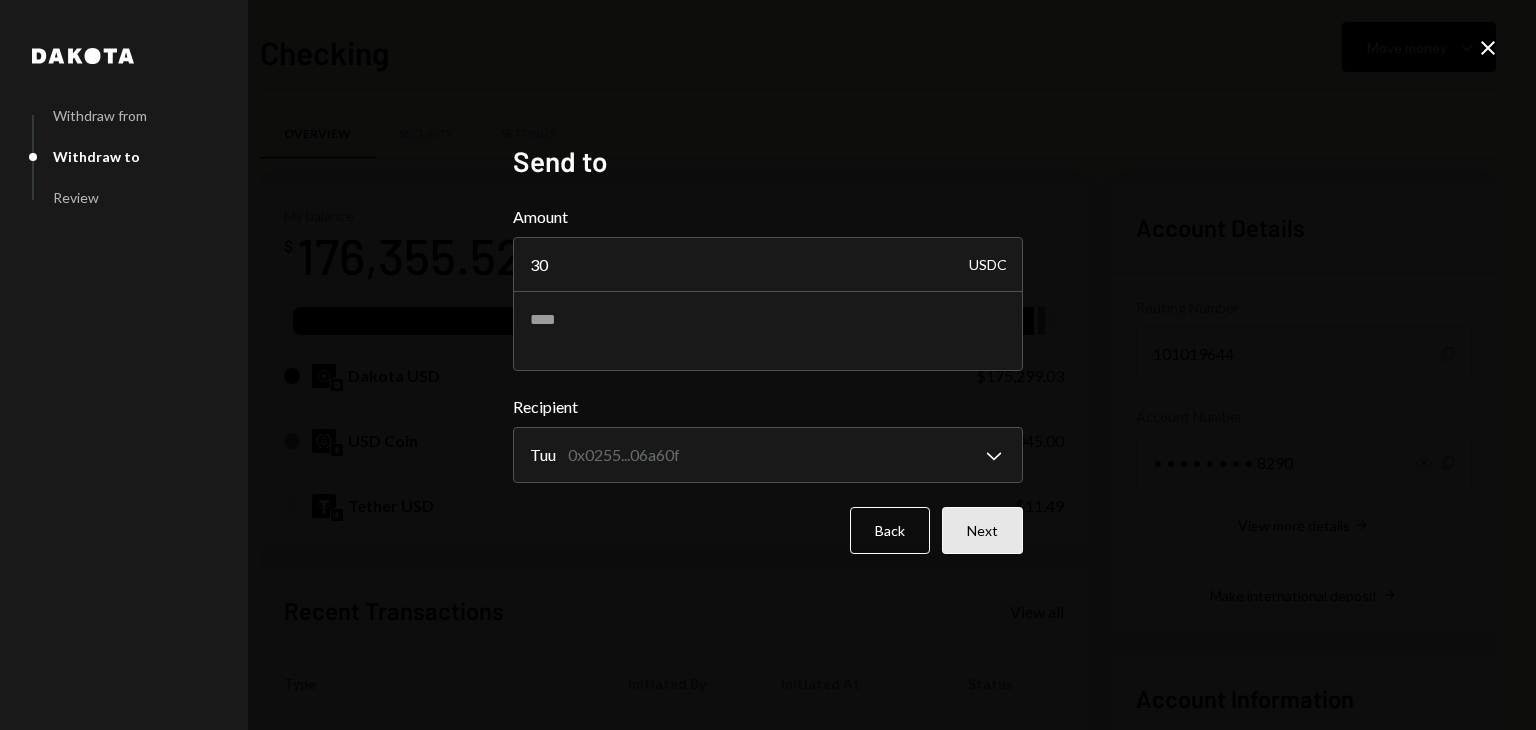 click on "Next" at bounding box center (982, 530) 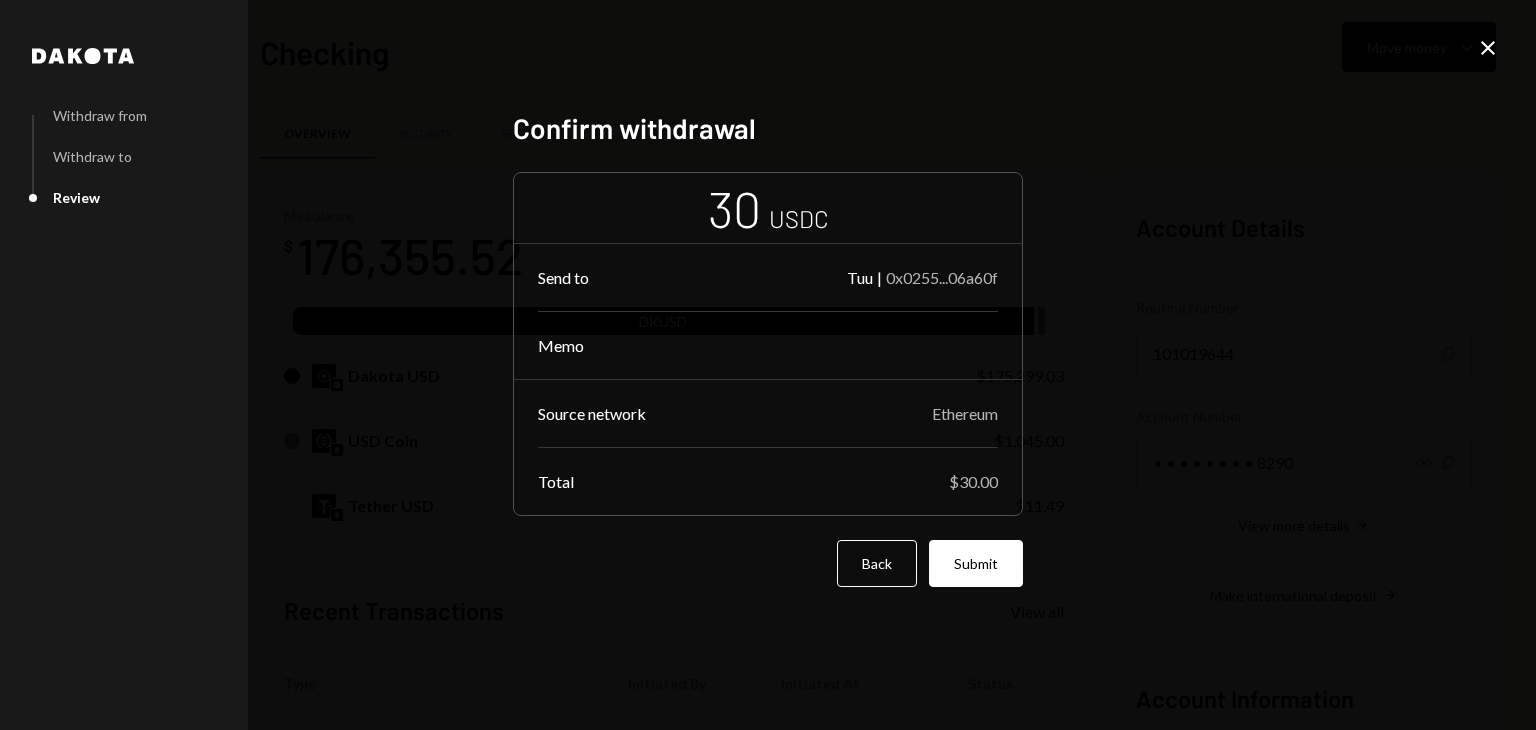click on "Submit" at bounding box center [976, 563] 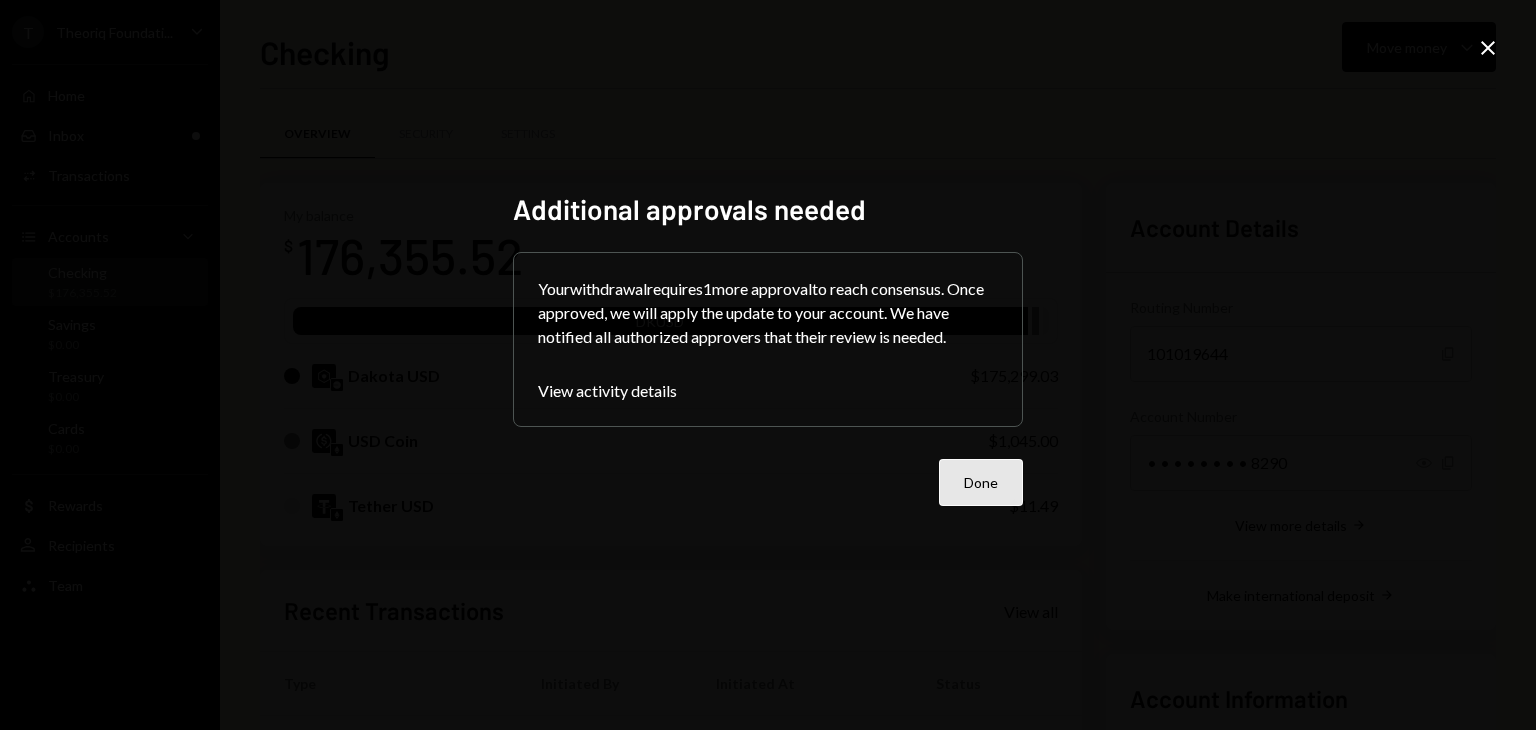click on "Done" at bounding box center [981, 482] 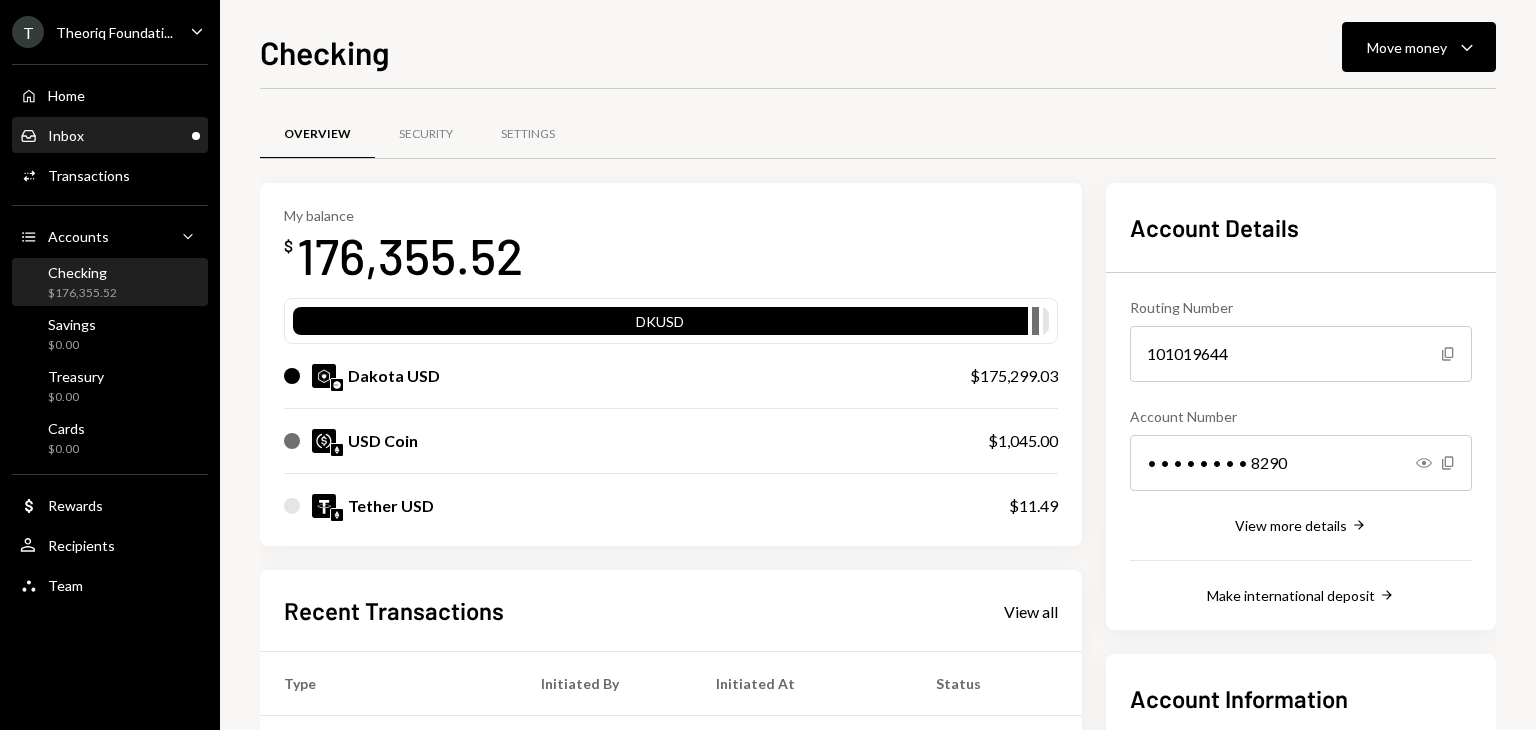 click on "Inbox" at bounding box center [66, 135] 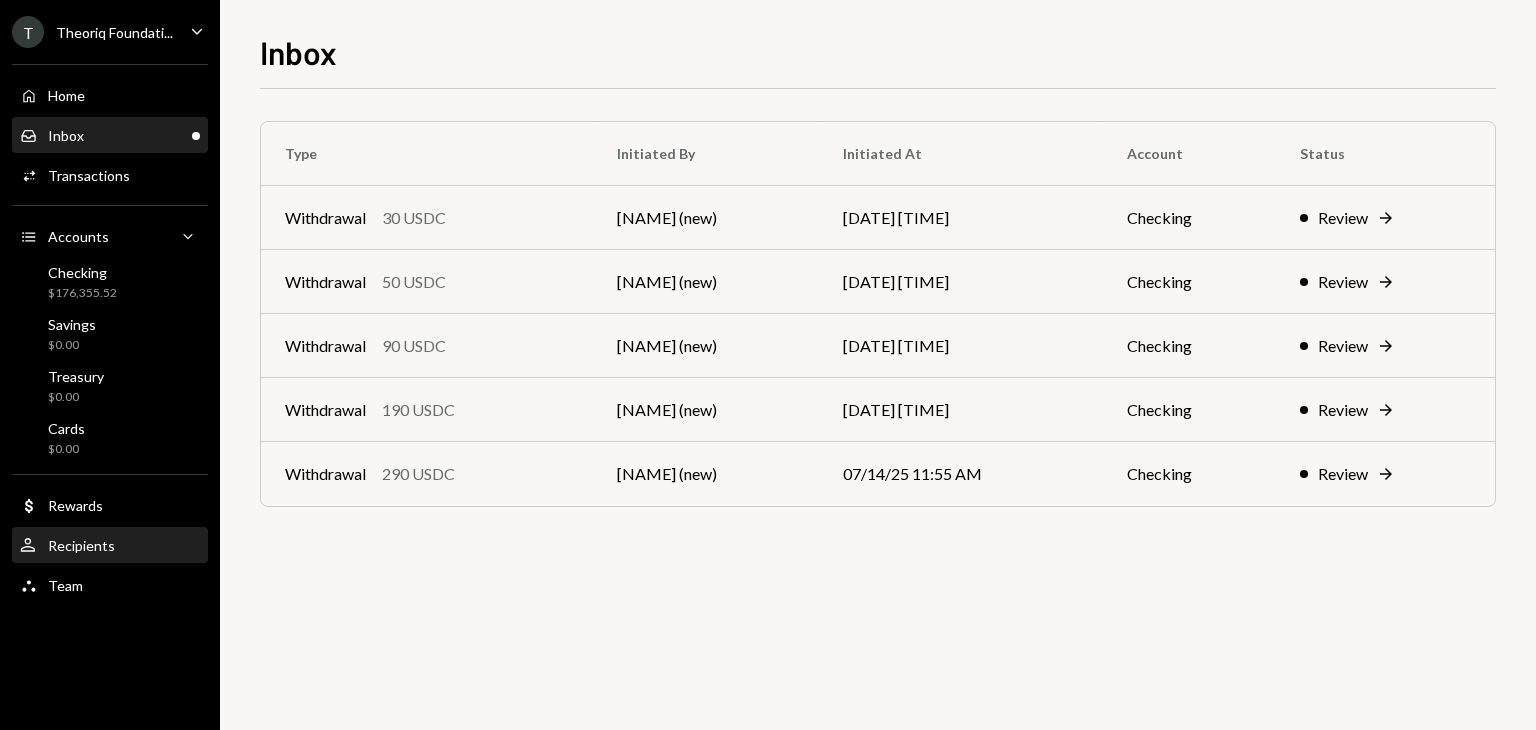 click on "User Recipients" at bounding box center (110, 546) 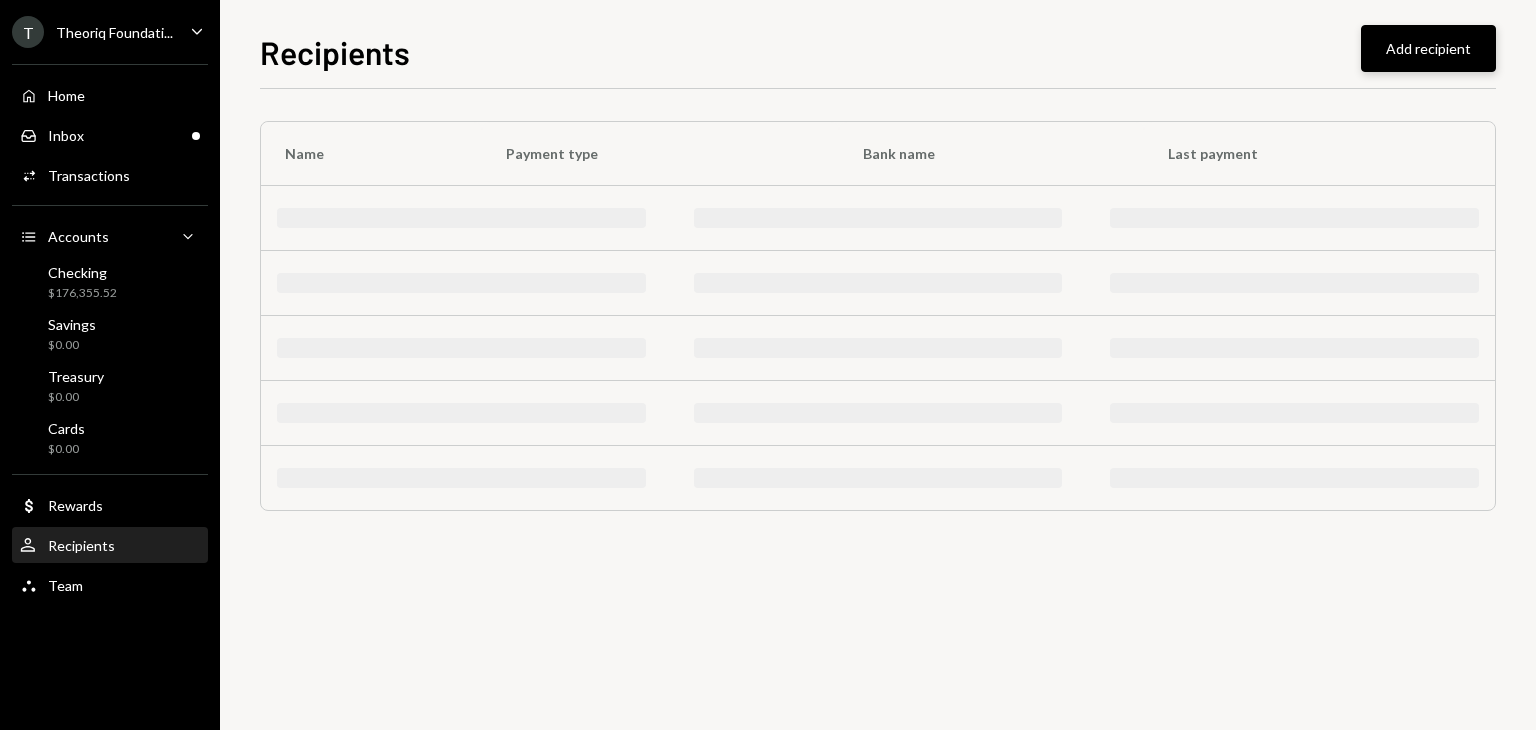 click on "Add recipient" at bounding box center (1428, 48) 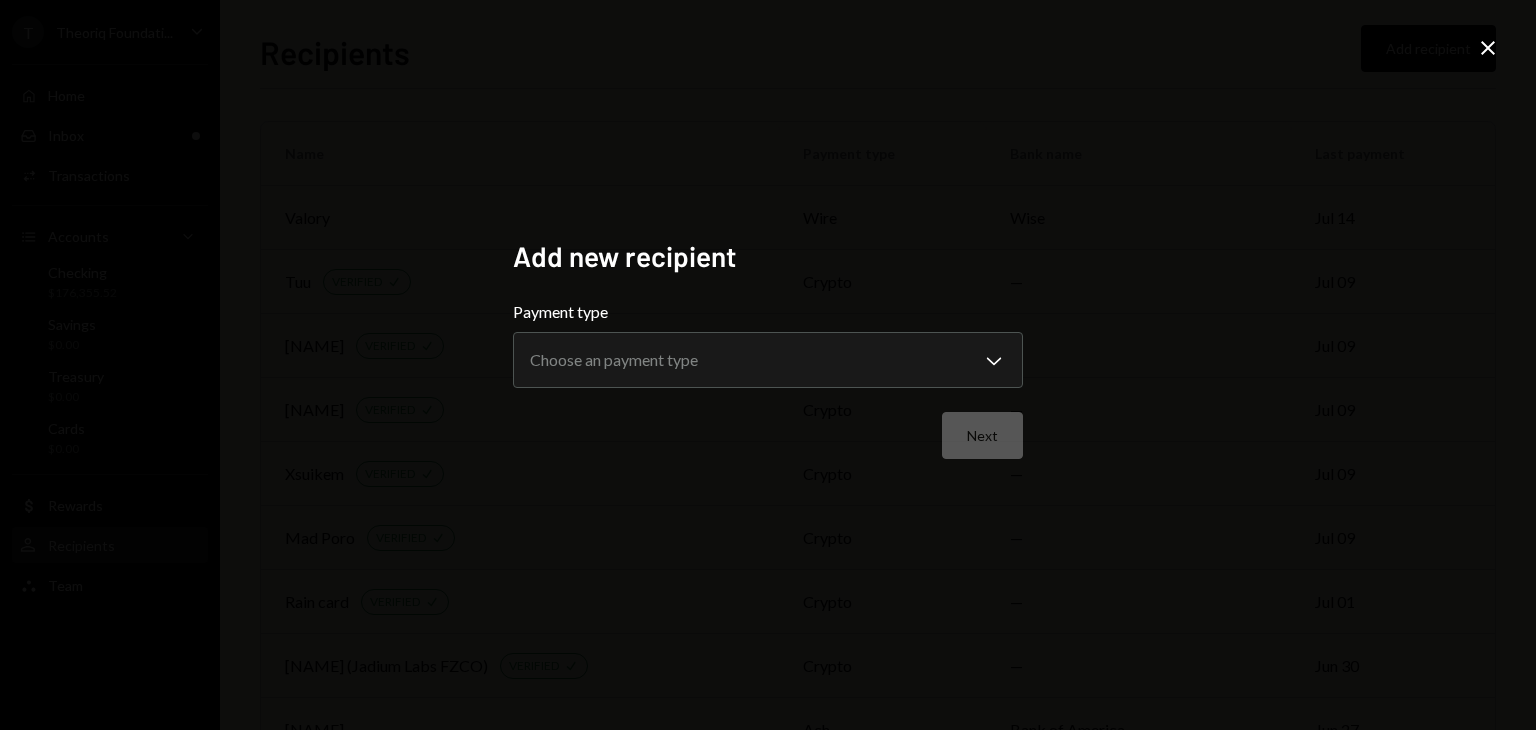 click on "**********" at bounding box center [768, 379] 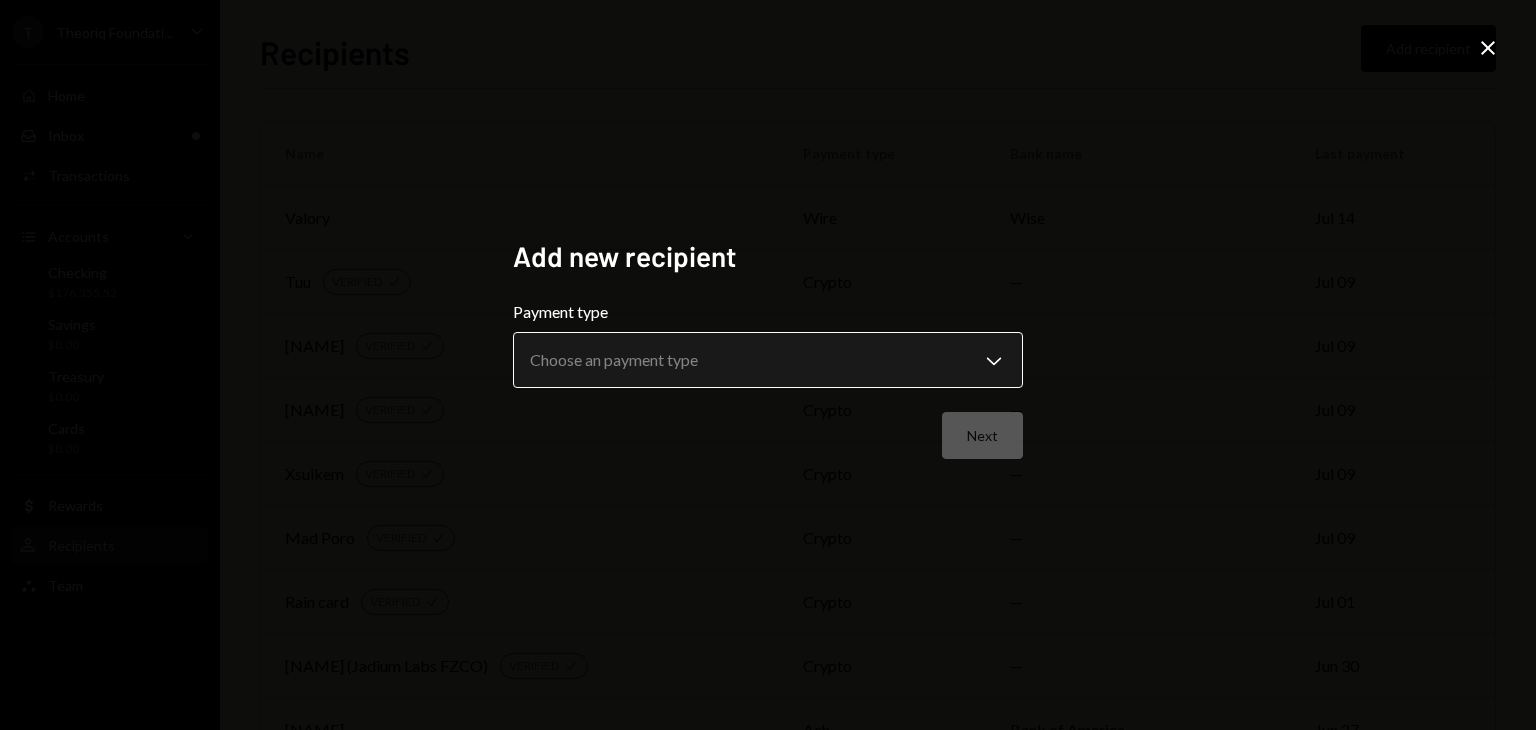 click on "T Theoriq Foundati... Caret Down Home Home Inbox Inbox Activities Transactions Accounts Accounts Caret Down Checking $176,355.52 Savings $0.00 Treasury $0.00 Cards $0.00 Dollar Rewards User Recipients Team TeamRecipients Add recipient Name Payment type Bank name Last payment Valory wire Wise [DATE] Tuu VERIFIED Check crypto — [DATE] Liana Tyn VERIFIED Check crypto — [DATE] Hasan Repo VERIFIED Check crypto — [DATE] Xsuikem VERIFIED Check crypto — [DATE] Mad Poro VERIFIED Check crypto — [DATE] Rain card VERIFIED Check crypto — [DATE] Jeremy  (Jadium Labs FZCO) VERIFIED Check crypto — [DATE] [NAME] ach Bank of America [DATE] Deel wire wire JP Morgan Chase [DATE] 071 labs VERIFIED Check crypto — [DATE] Liam Bodkin wire Chase Bank [DATE] [NAME] VERIFIED Check crypto — [DATE] Auto NEW VERIFIED Check crypto — [DATE] Lunar Strategy VERIFIED Check crypto — [DATE] Dentons wire Citi Private Bank [DATE] Leeward VERIFIED Check crypto — [DATE] bblock Labs AB VERIFIED Check crypto — Check" at bounding box center [768, 365] 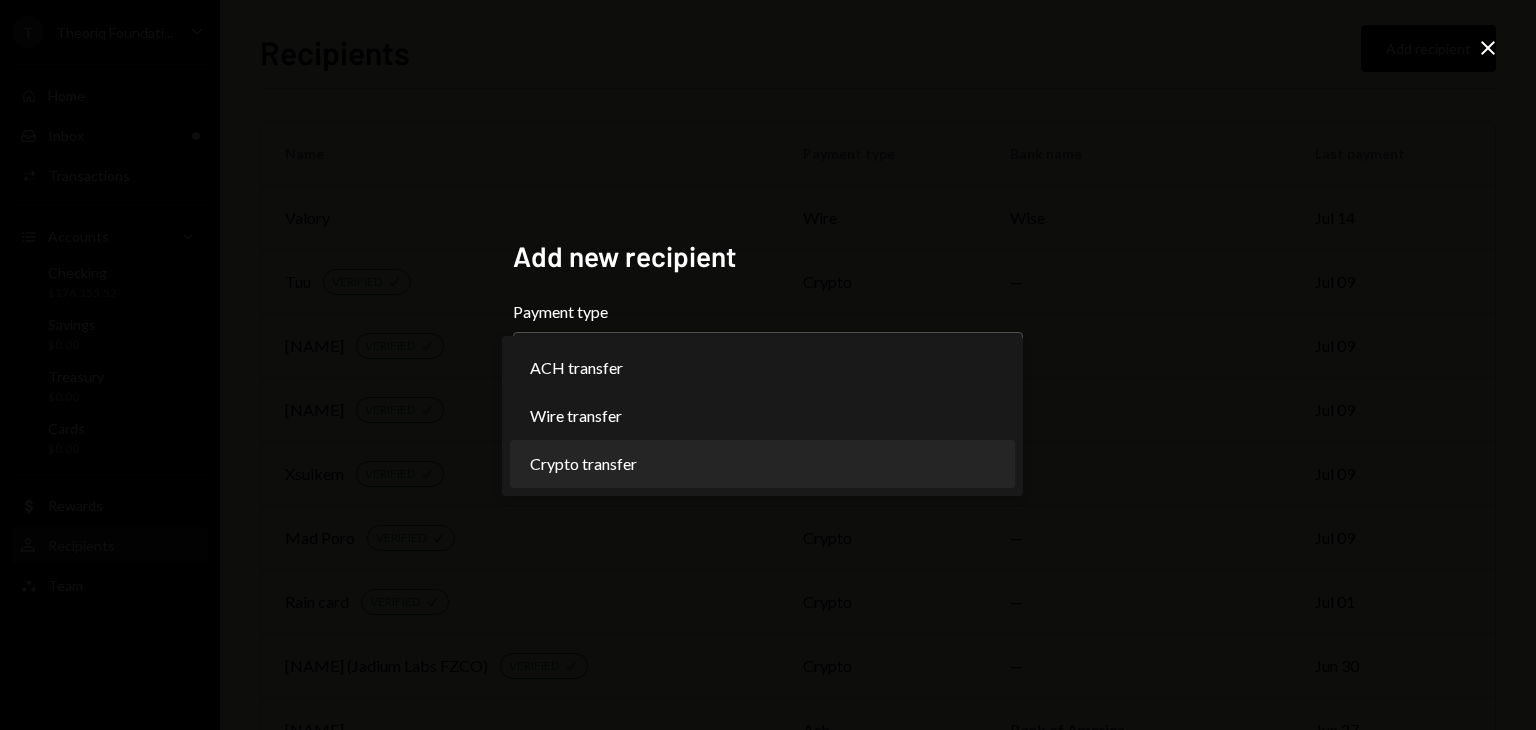 select on "******" 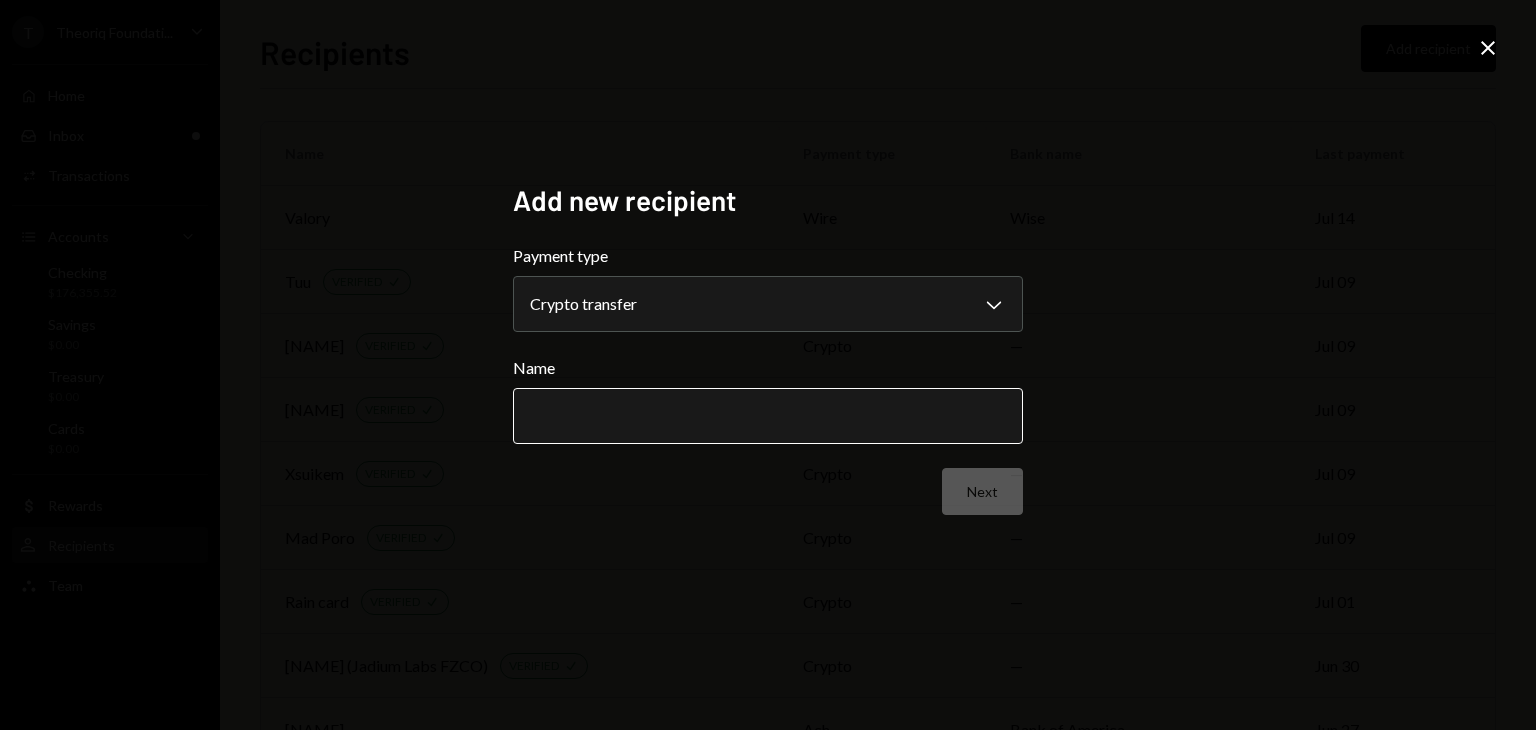 click on "Name" at bounding box center (768, 416) 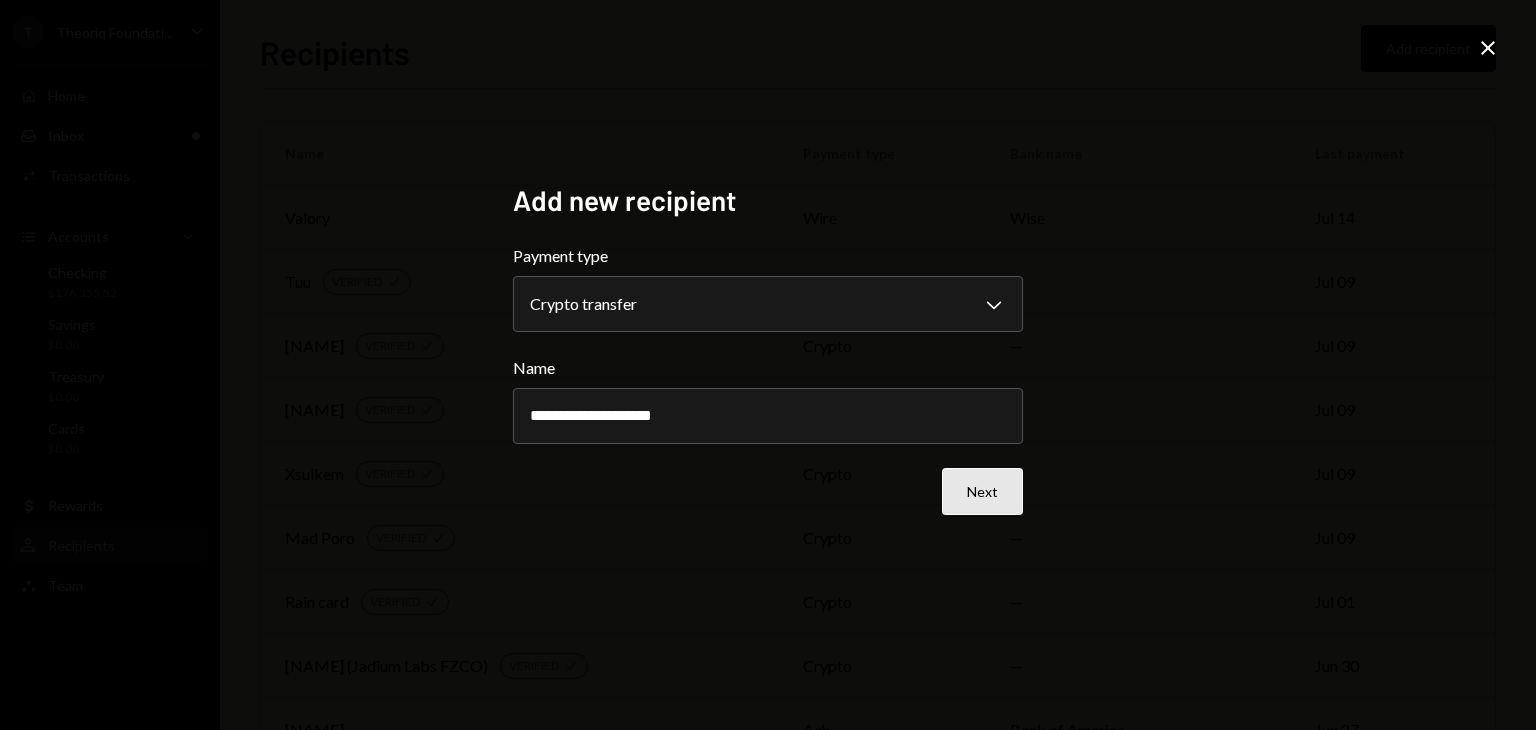 type on "**********" 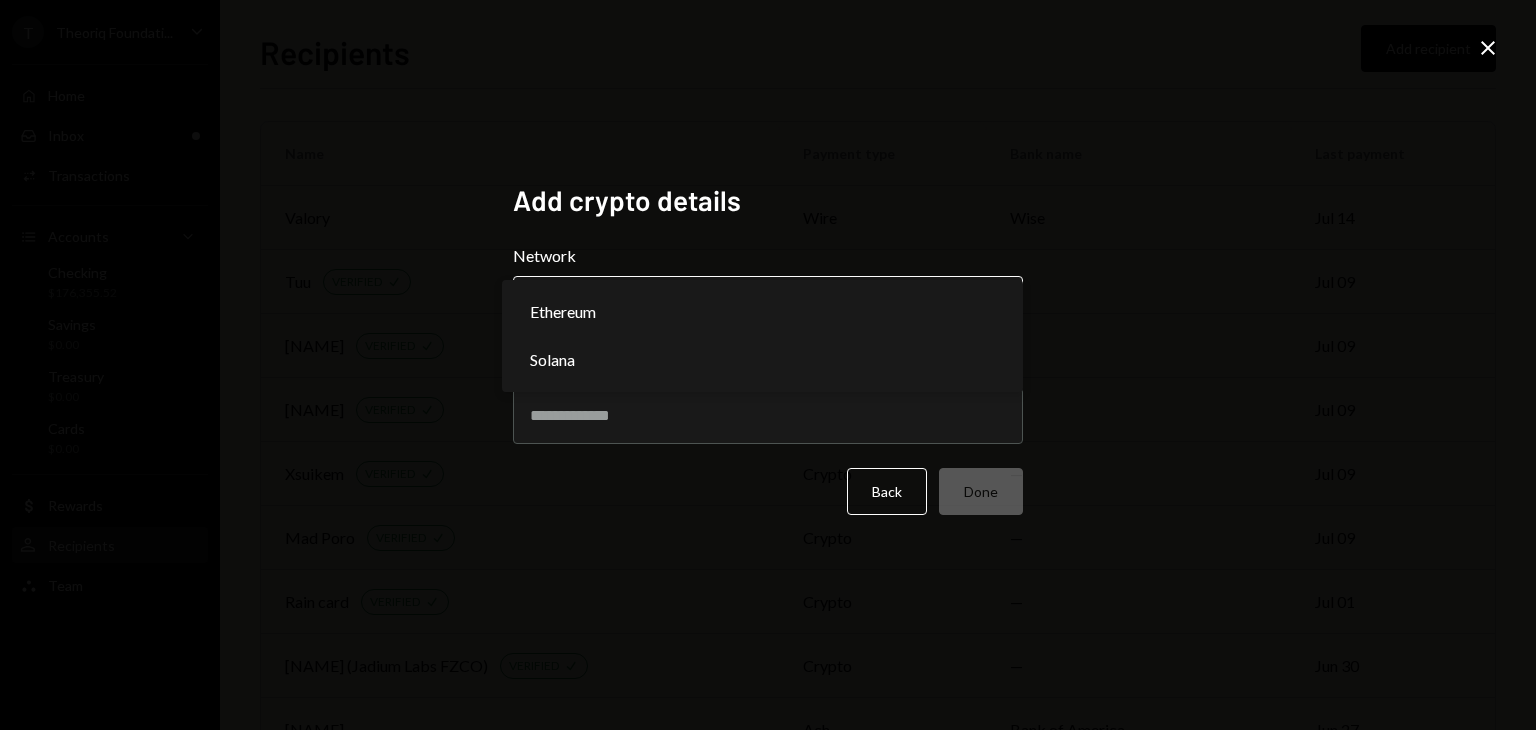 click on "T Theoriq Foundati... Caret Down Home Home Inbox Inbox Activities Transactions Accounts Accounts Caret Down Checking $176,355.52 Savings $0.00 Treasury $0.00 Cards $0.00 Dollar Rewards User Recipients Team TeamRecipients Add recipient Name Payment type Bank name Last payment Valory wire Wise [DATE] Tuu VERIFIED Check crypto — [DATE] Liana Tyn VERIFIED Check crypto — [DATE] Hasan Repo VERIFIED Check crypto — [DATE] Xsuikem VERIFIED Check crypto — [DATE] Mad Poro VERIFIED Check crypto — [DATE] Rain card VERIFIED Check crypto — [DATE] Jeremy  (Jadium Labs FZCO) VERIFIED Check crypto — [DATE] [NAME] ach Bank of America [DATE] Deel wire wire JP Morgan Chase [DATE] 071 labs VERIFIED Check crypto — [DATE] Liam Bodkin wire Chase Bank [DATE] [NAME] VERIFIED Check crypto — [DATE] Auto NEW VERIFIED Check crypto — [DATE] Lunar Strategy VERIFIED Check crypto — [DATE] Dentons wire Citi Private Bank [DATE] Leeward VERIFIED Check crypto — [DATE] bblock Labs AB VERIFIED Check crypto — Check" at bounding box center (768, 365) 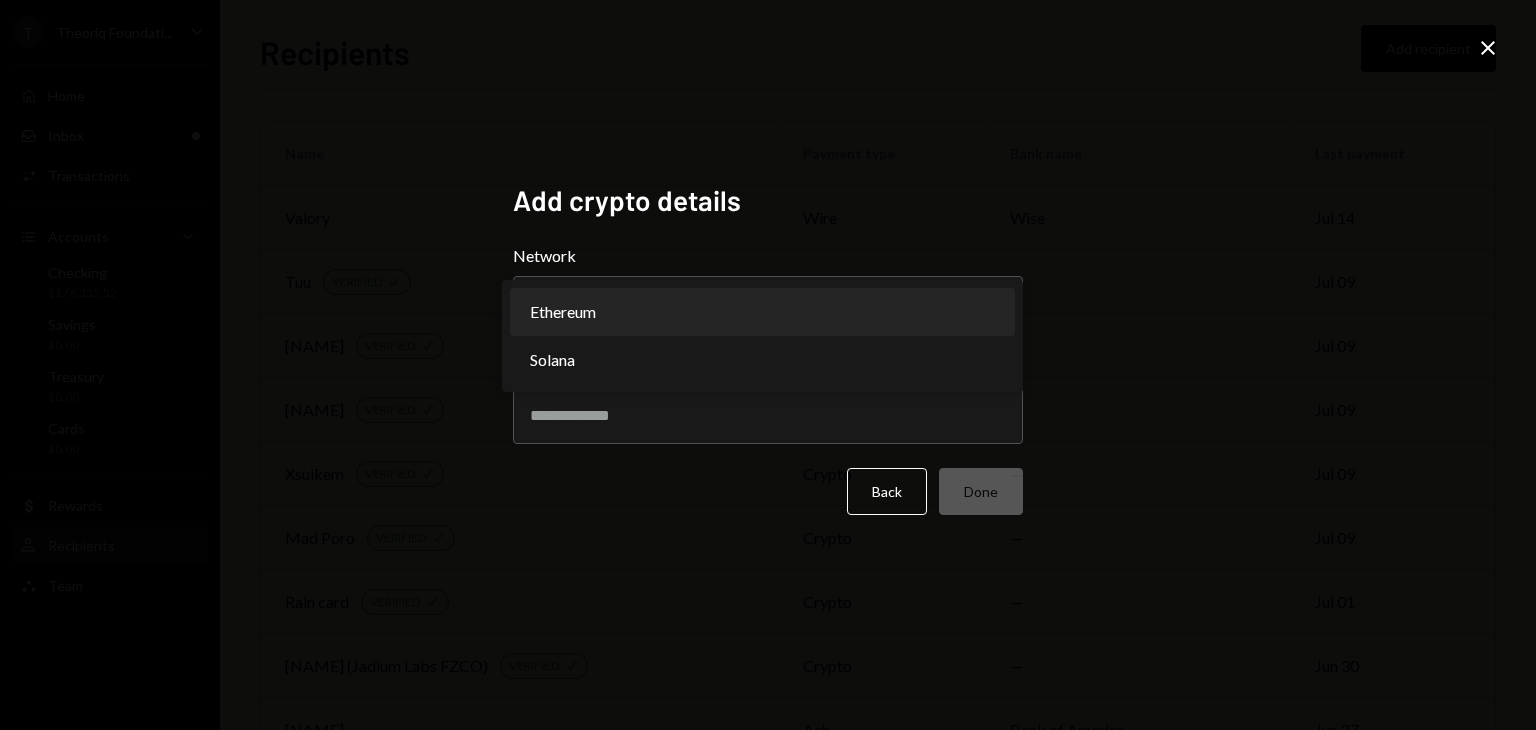 select on "**********" 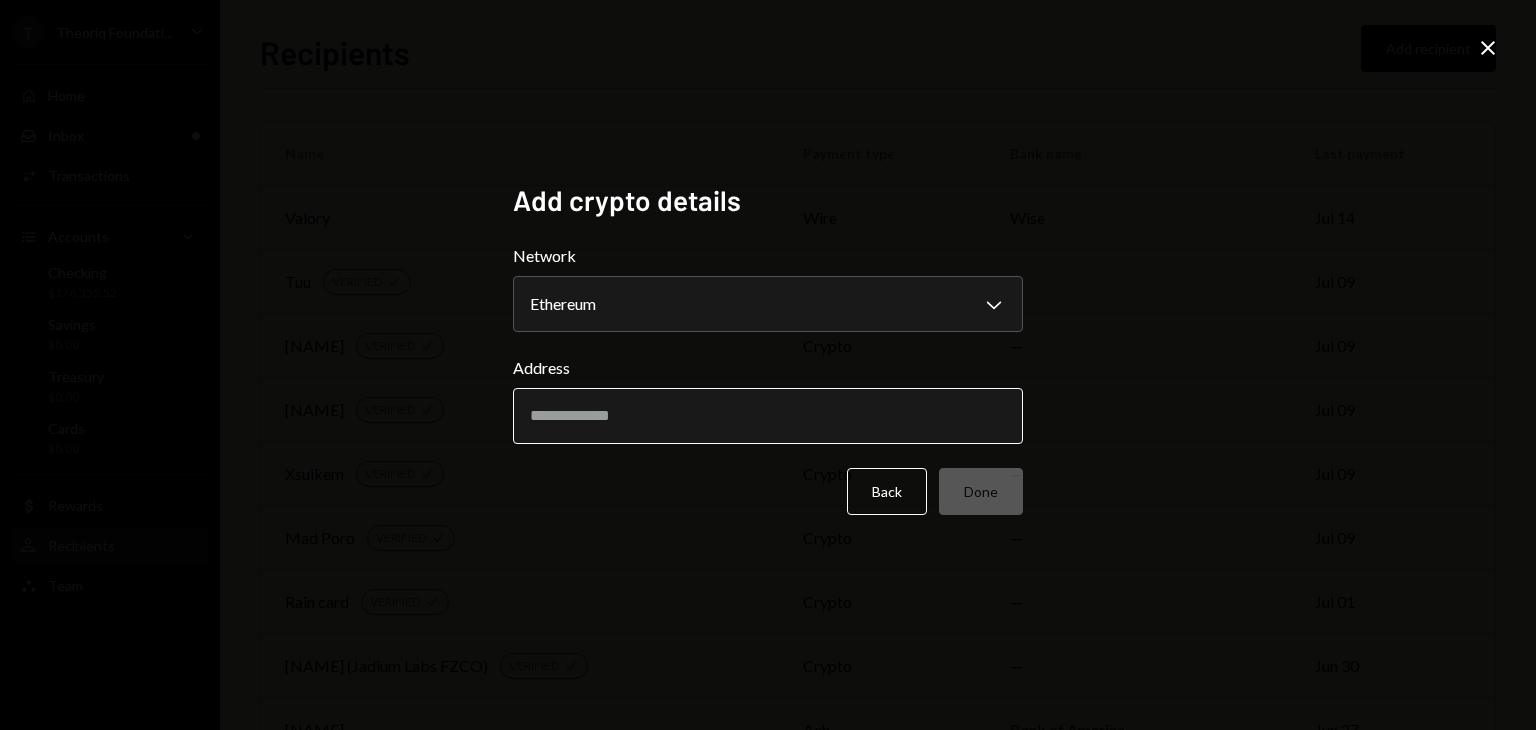 click on "Address" at bounding box center (768, 416) 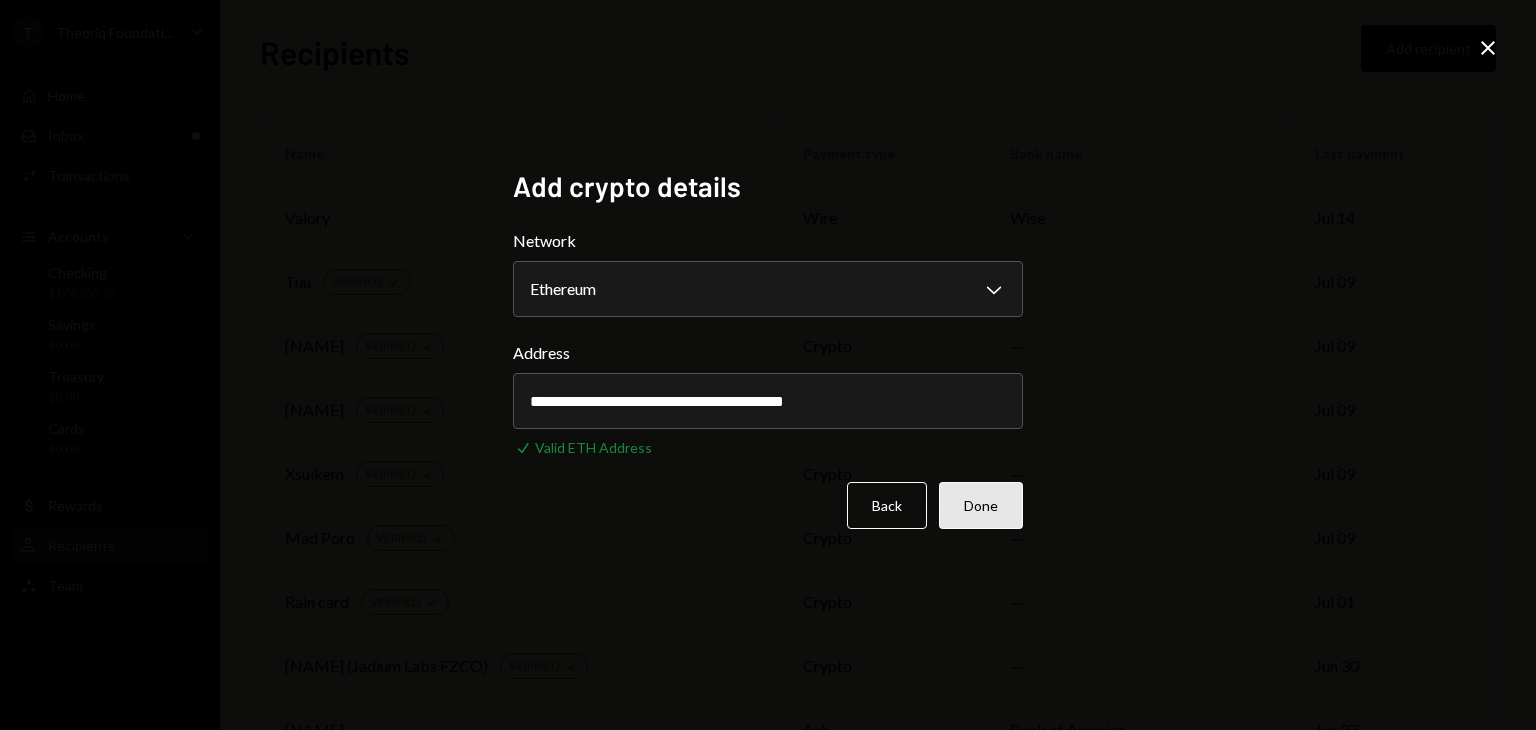 type on "**********" 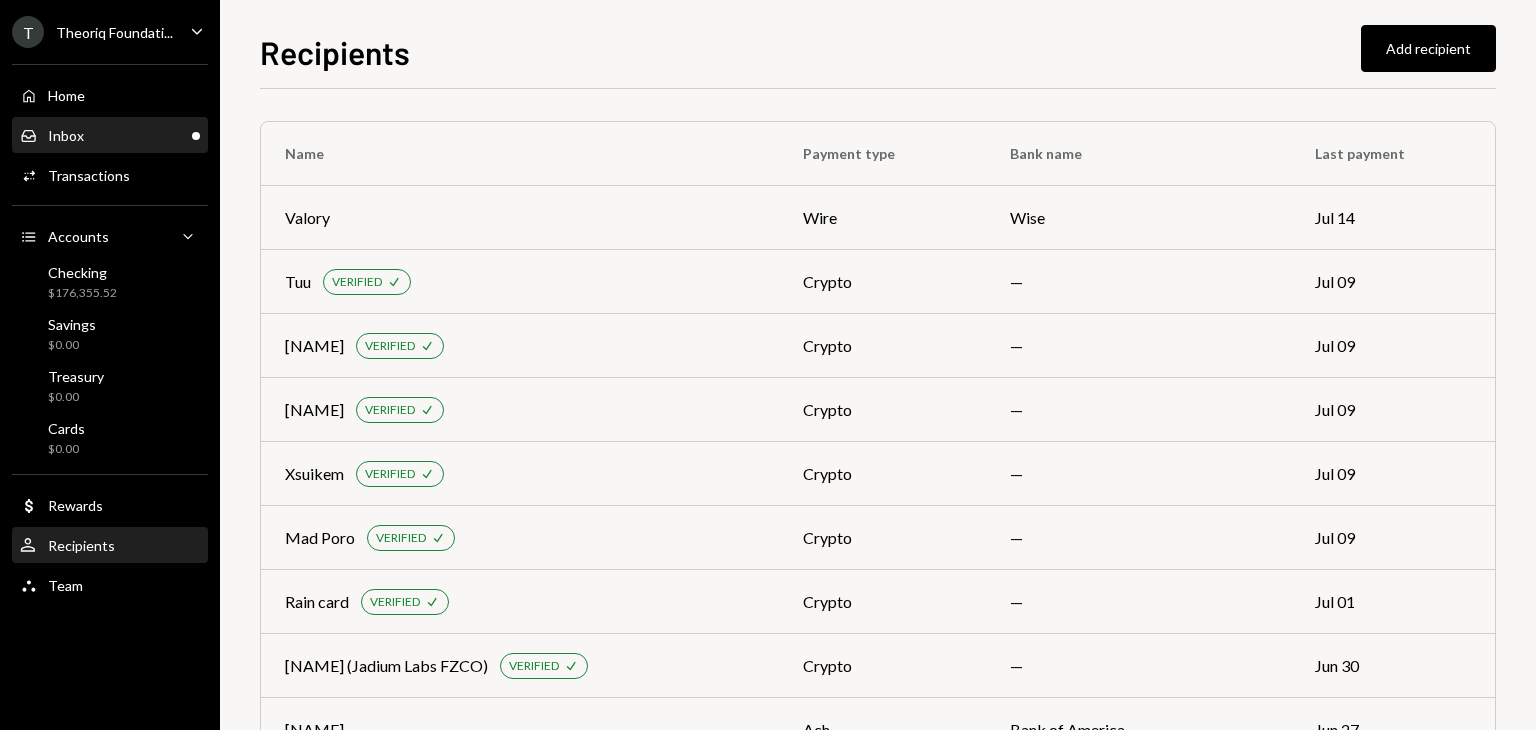 click on "Inbox Inbox" at bounding box center (110, 136) 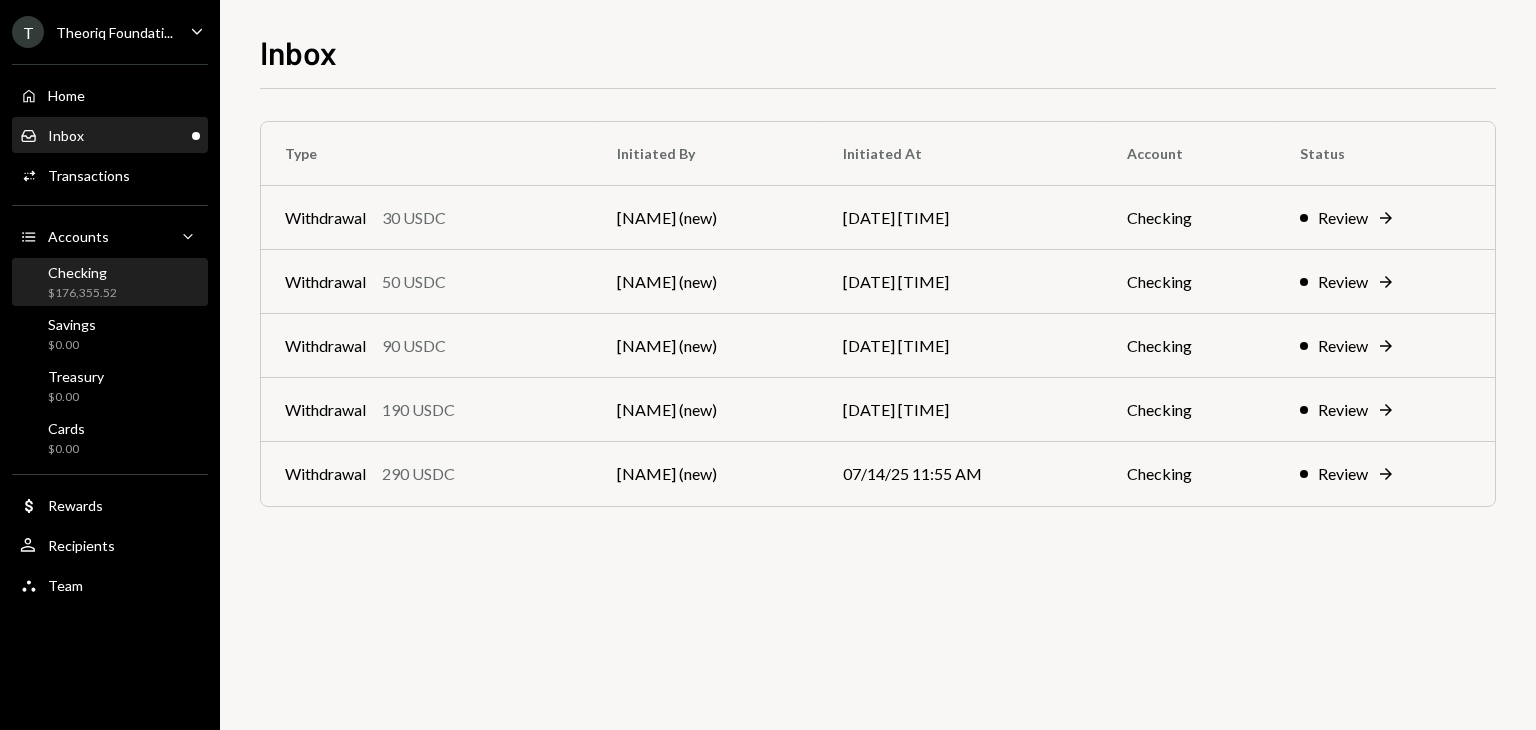 click on "Checking $176,355.52" at bounding box center (82, 283) 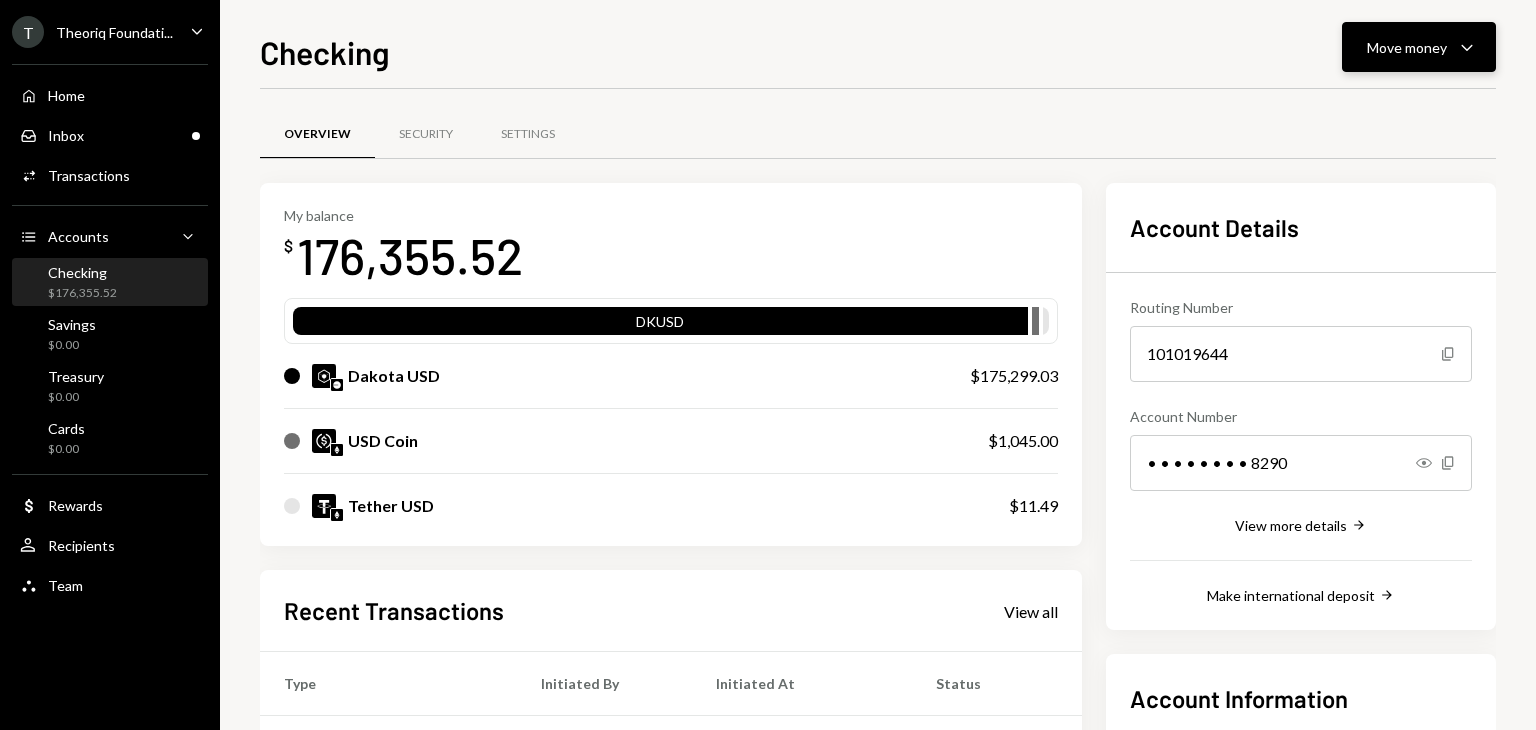 click on "Move money Caret Down" at bounding box center (1419, 47) 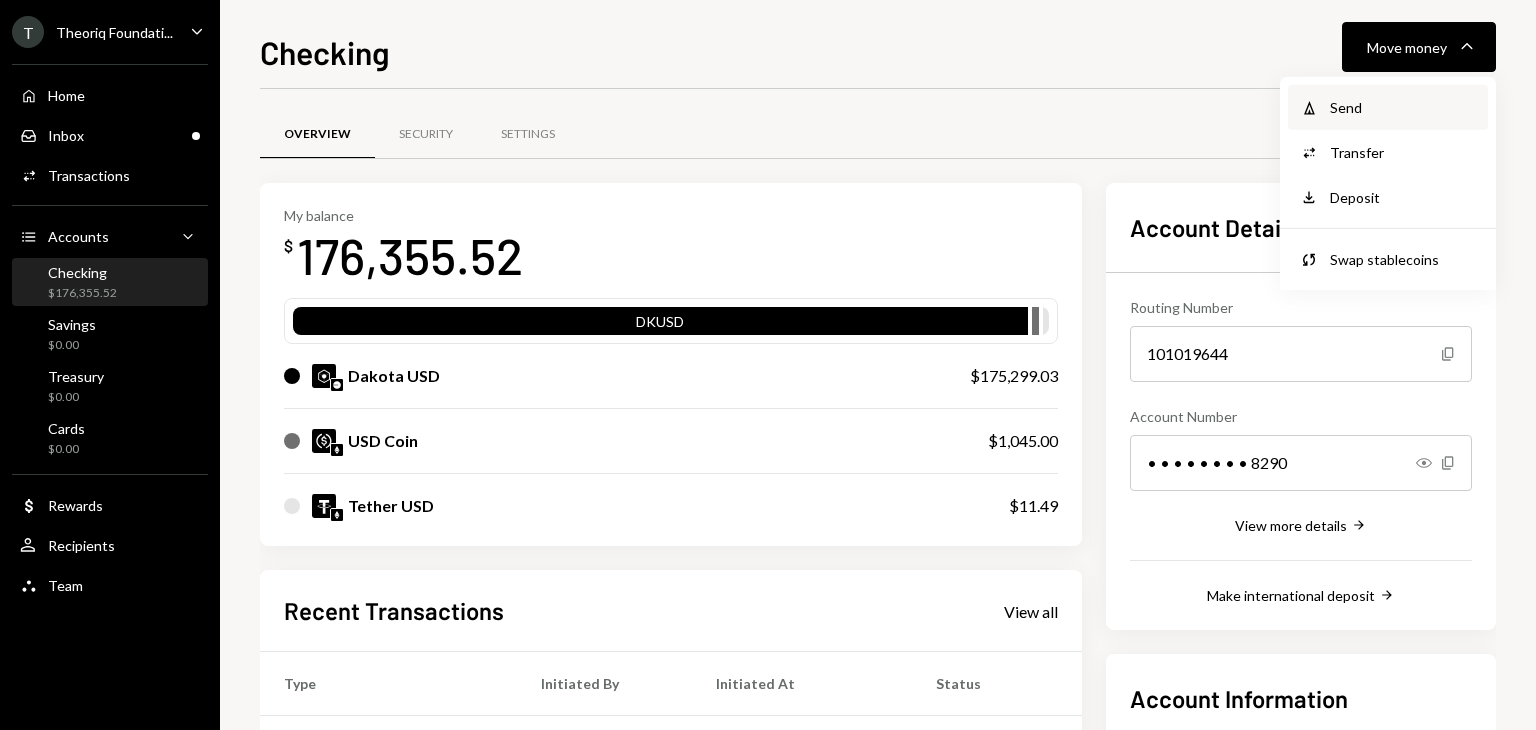 click on "Send" at bounding box center (1403, 107) 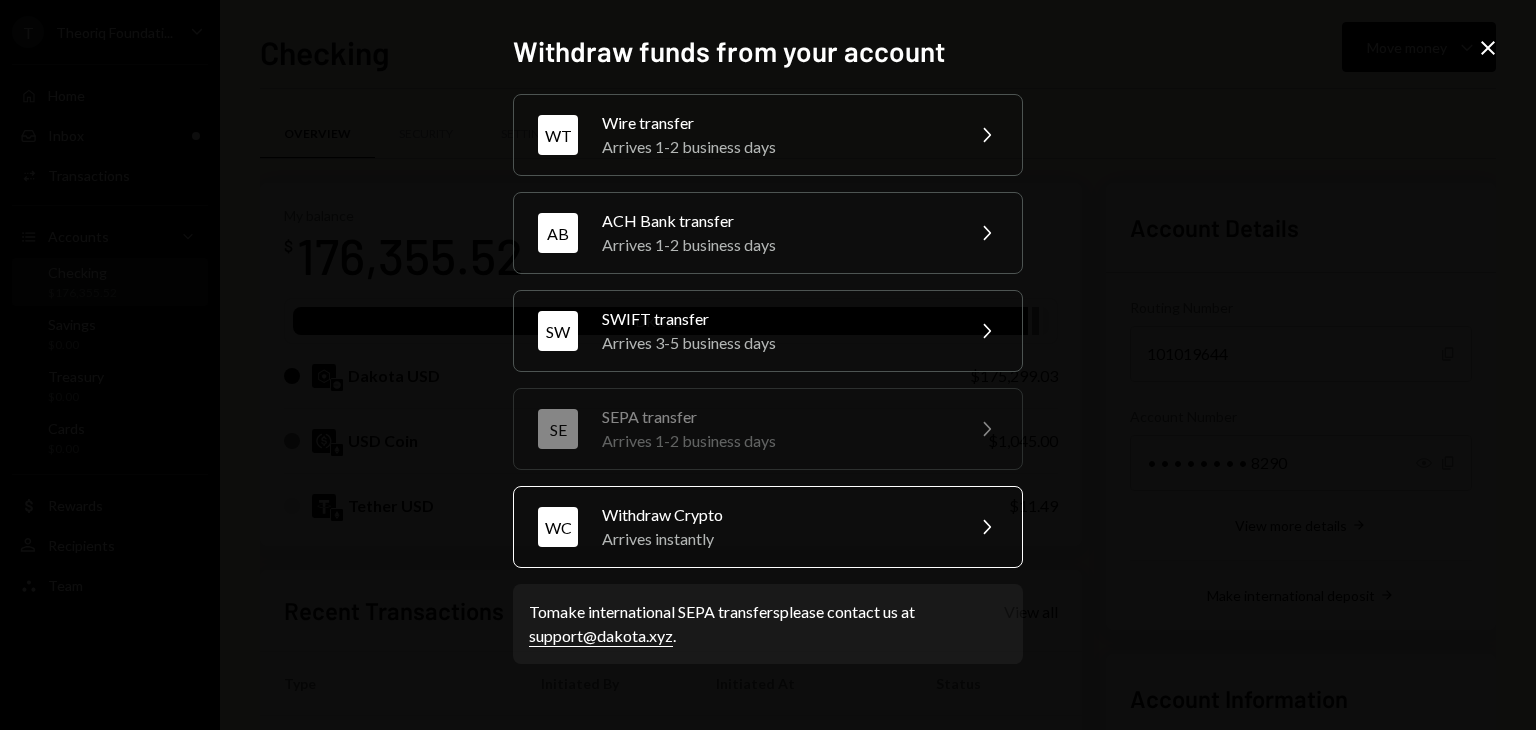 click on "Arrives instantly" at bounding box center [776, 539] 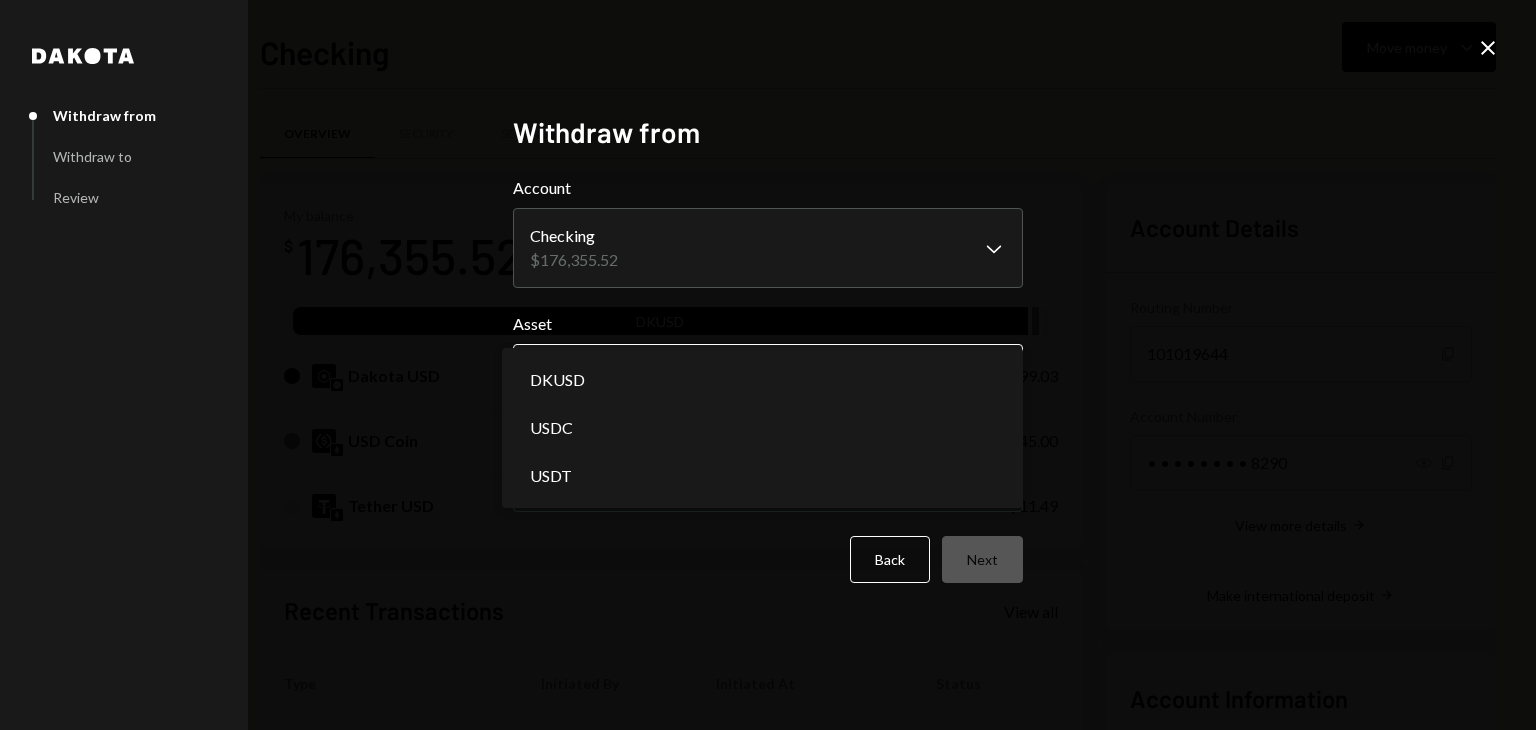 click on "T Theoriq Foundati... Caret Down Home Home Inbox Inbox Activities Transactions Accounts Accounts Caret Down Checking $176,355.52 Savings $0.00 Treasury $0.00 Cards $0.00 Dollar Rewards User Recipients Team Team Checking Move money Caret Down Overview Security Settings My balance $ 176,355.52 DKUSD Dakota USD $175,299.03 USD Coin $1,045.00 Tether USD $11.49 Recent Transactions View all Type Initiated By Initiated At Status Withdrawal 30  USDC [NAME] (new) [DATE] [TIME] Review Right Arrow Withdrawal 50  USDC [NAME] (new) [DATE] [TIME] Review Right Arrow Withdrawal 90  USDC [NAME] (new) [DATE] [TIME] Review Right Arrow Withdrawal 190  USDC [NAME] (new) [DATE] [TIME] Review Right Arrow Withdrawal 290  USDC [NAME] (new) [DATE] [TIME] Review Right Arrow Account Details Routing Number 101019644 Copy Account Number • • • • • • • •  8290 Show Copy View more details Right Arrow Make international deposit Right Arrow Account Information Up Right Arrow" at bounding box center [768, 365] 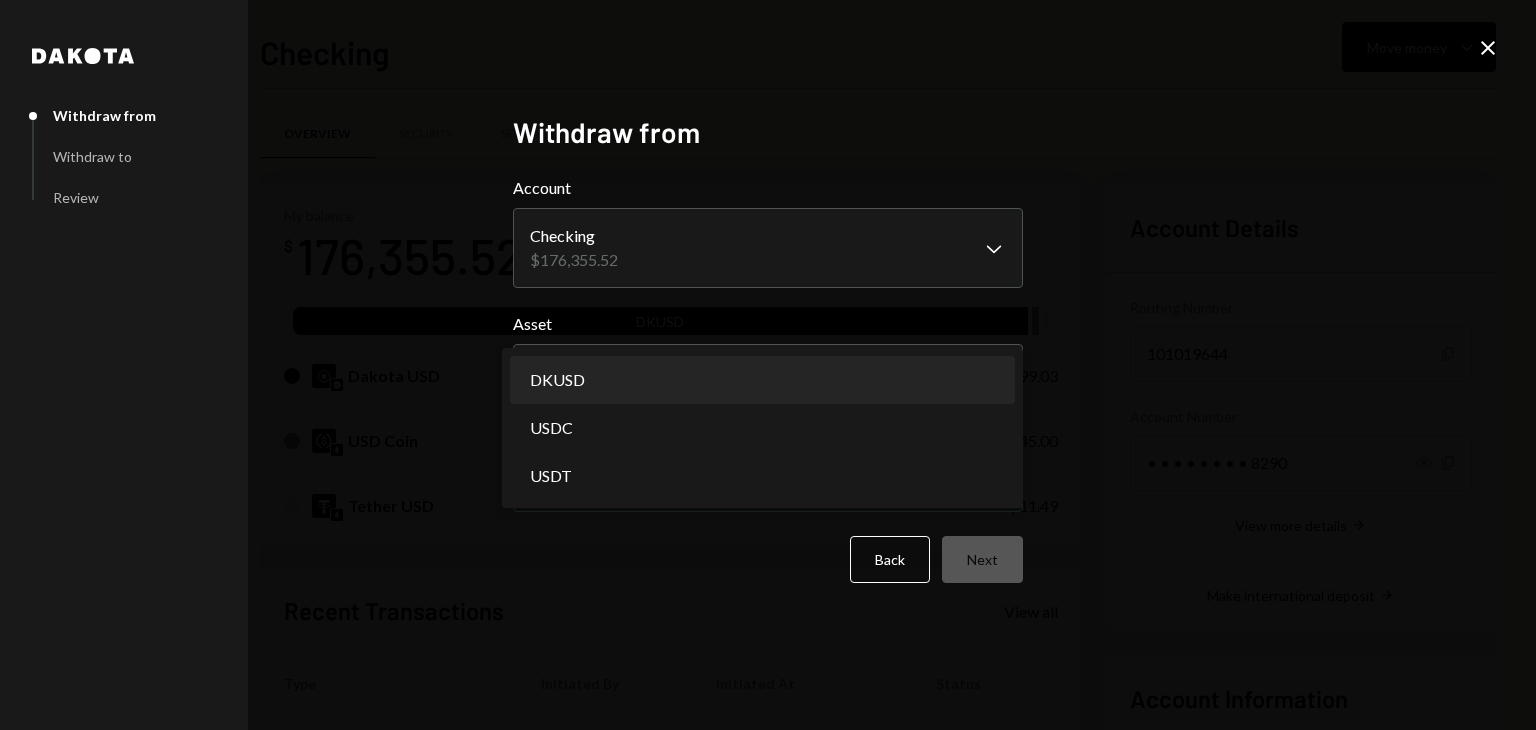 select on "*****" 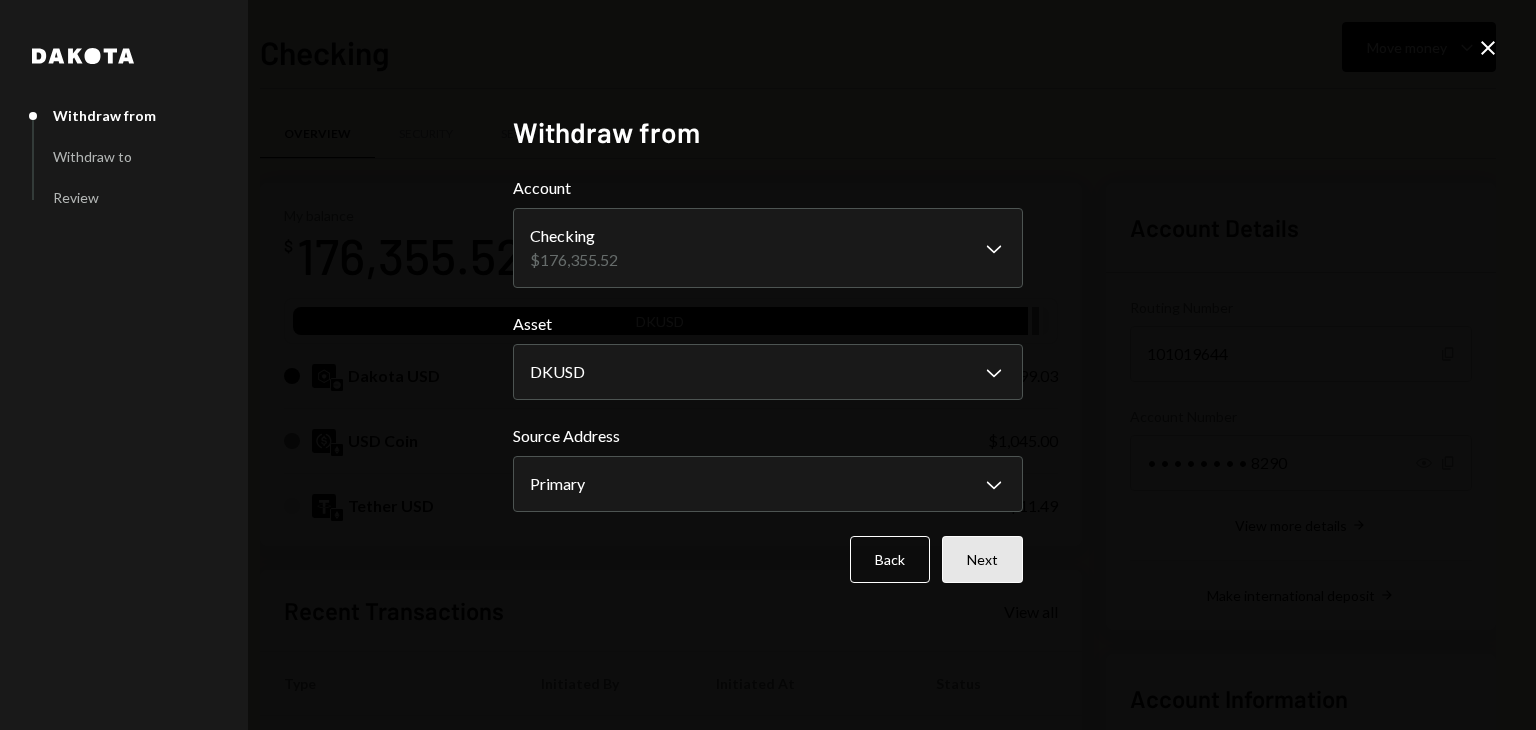 click on "Next" at bounding box center (982, 559) 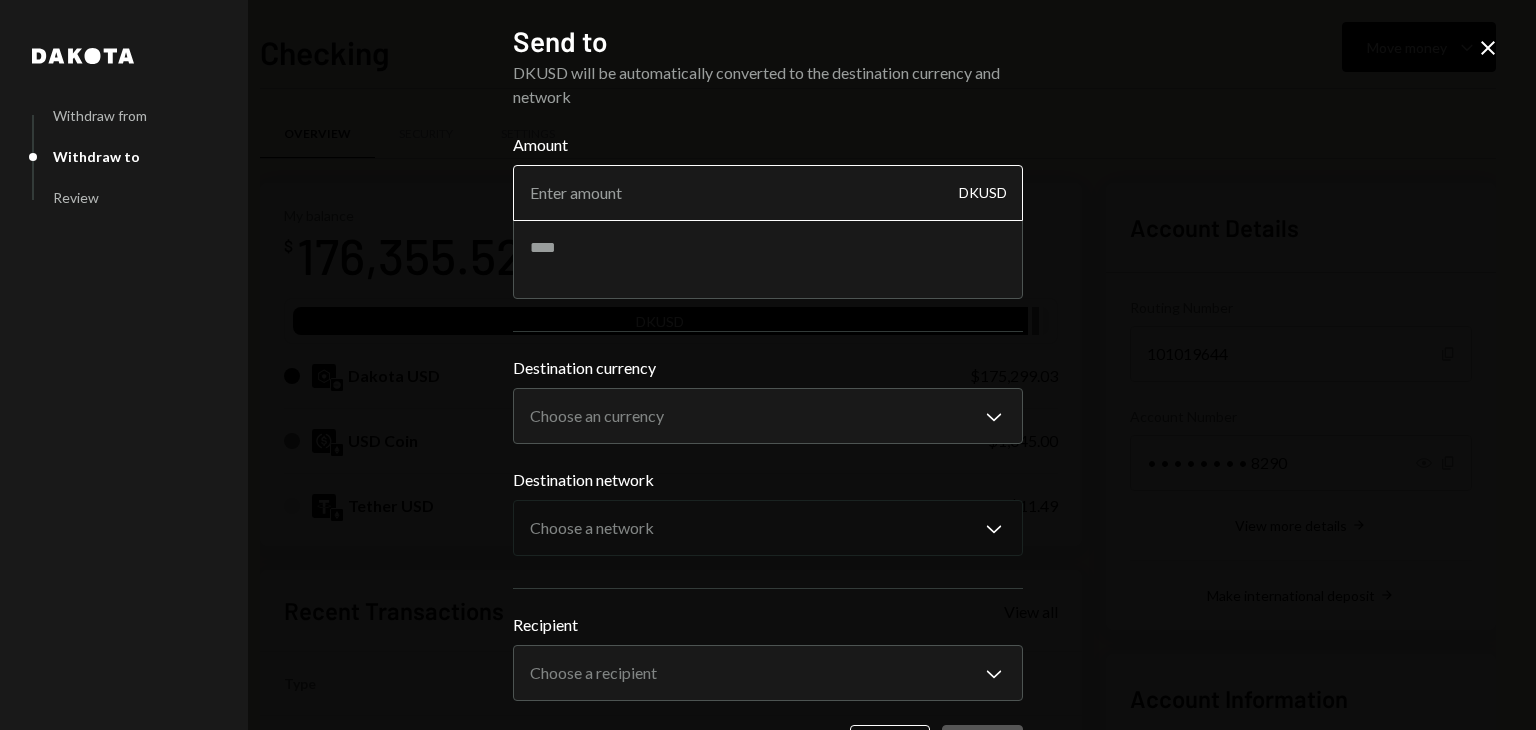 click on "Amount" at bounding box center [768, 193] 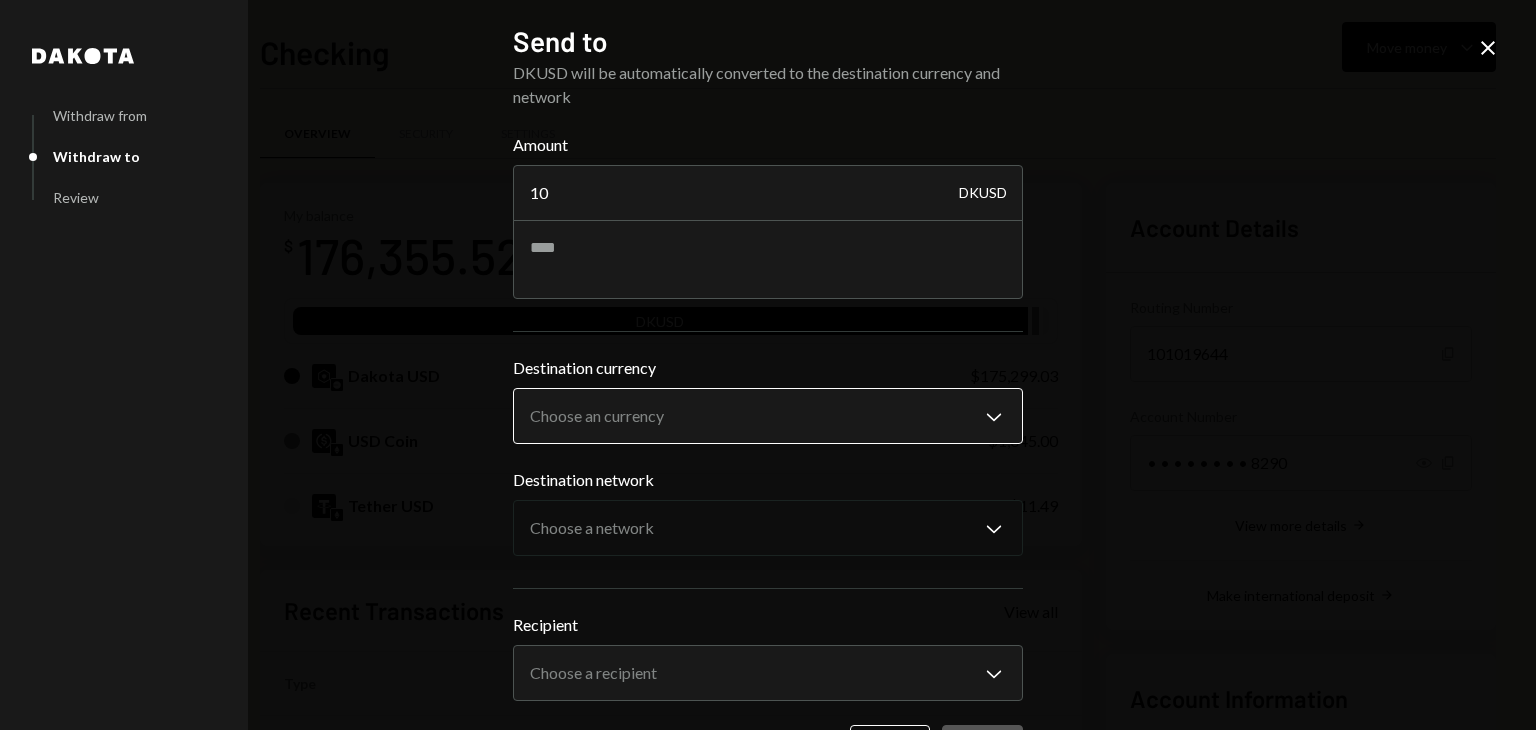 type on "10" 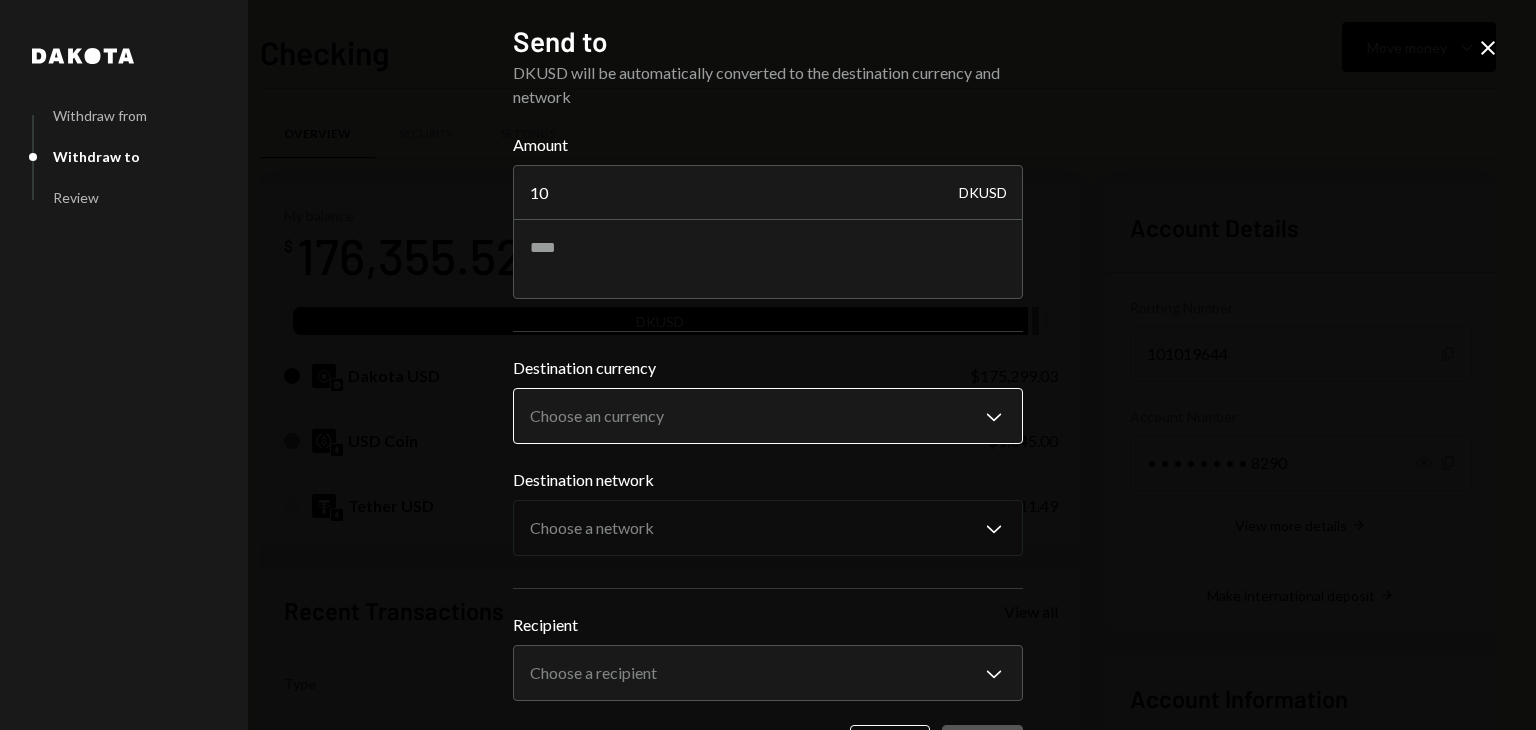 click on "T Theoriq Foundati... Caret Down Home Home Inbox Inbox Activities Transactions Accounts Accounts Caret Down Checking $176,355.52 Savings $0.00 Treasury $0.00 Cards $0.00 Dollar Rewards User Recipients Team Team Checking Move money Caret Down Overview Security Settings My balance $ 176,355.52 DKUSD Dakota USD $175,299.03 USD Coin $1,045.00 Tether USD $11.49 Recent Transactions View all Type Initiated By Initiated At Status Withdrawal 30  USDC [NAME] (new) [DATE] [TIME] Review Right Arrow Withdrawal 50  USDC [NAME] (new) [DATE] [TIME] Review Right Arrow Withdrawal 90  USDC [NAME] (new) [DATE] [TIME] Review Right Arrow Withdrawal 190  USDC [NAME] (new) [DATE] [TIME] Review Right Arrow Withdrawal 290  USDC [NAME] (new) [DATE] [TIME] Review Right Arrow Account Details Routing Number 101019644 Copy Account Number • • • • • • • •  8290 Show Copy View more details Right Arrow Make international deposit Right Arrow Account Information Up Right Arrow 10" at bounding box center (768, 365) 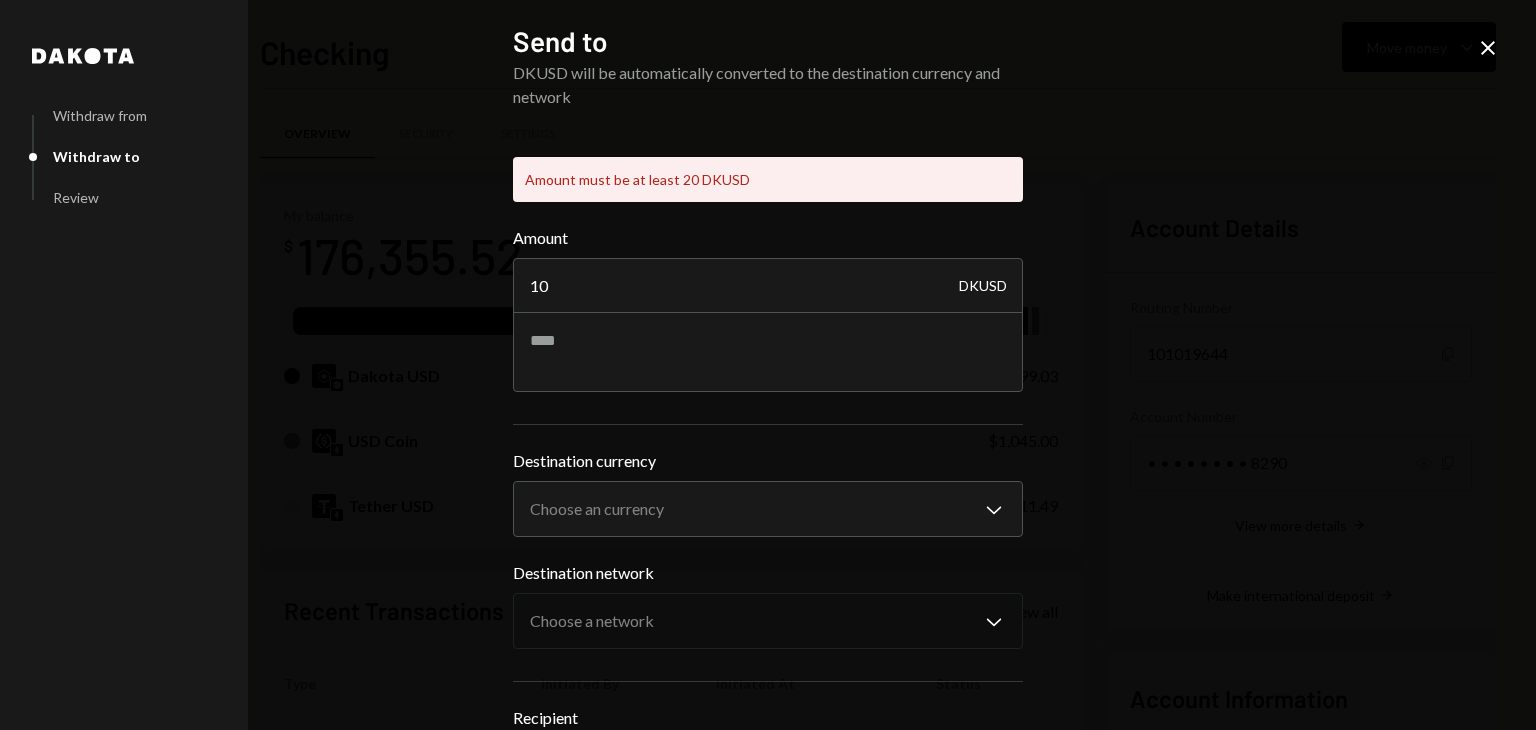 click on "T Theoriq Foundati... Caret Down Home Home Inbox Inbox Activities Transactions Accounts Accounts Caret Down Checking $176,355.52 Savings $0.00 Treasury $0.00 Cards $0.00 Dollar Rewards User Recipients Team Team Checking Move money Caret Down Overview Security Settings My balance $ 176,355.52 DKUSD Dakota USD $175,299.03 USD Coin $1,045.00 Tether USD $11.49 Recent Transactions View all Type Initiated By Initiated At Status Withdrawal 30  USDC [NAME] (new) [DATE] [TIME] Review Right Arrow Withdrawal 50  USDC [NAME] (new) [DATE] [TIME] Review Right Arrow Withdrawal 90  USDC [NAME] (new) [DATE] [TIME] Review Right Arrow Withdrawal 190  USDC [NAME] (new) [DATE] [TIME] Review Right Arrow Withdrawal 290  USDC [NAME] (new) [DATE] [TIME] Review Right Arrow Account Details Routing Number 101019644 Copy Account Number • • • • • • • •  8290 Show Copy View more details Right Arrow Make international deposit Right Arrow Account Information Up Right Arrow 10" at bounding box center (768, 365) 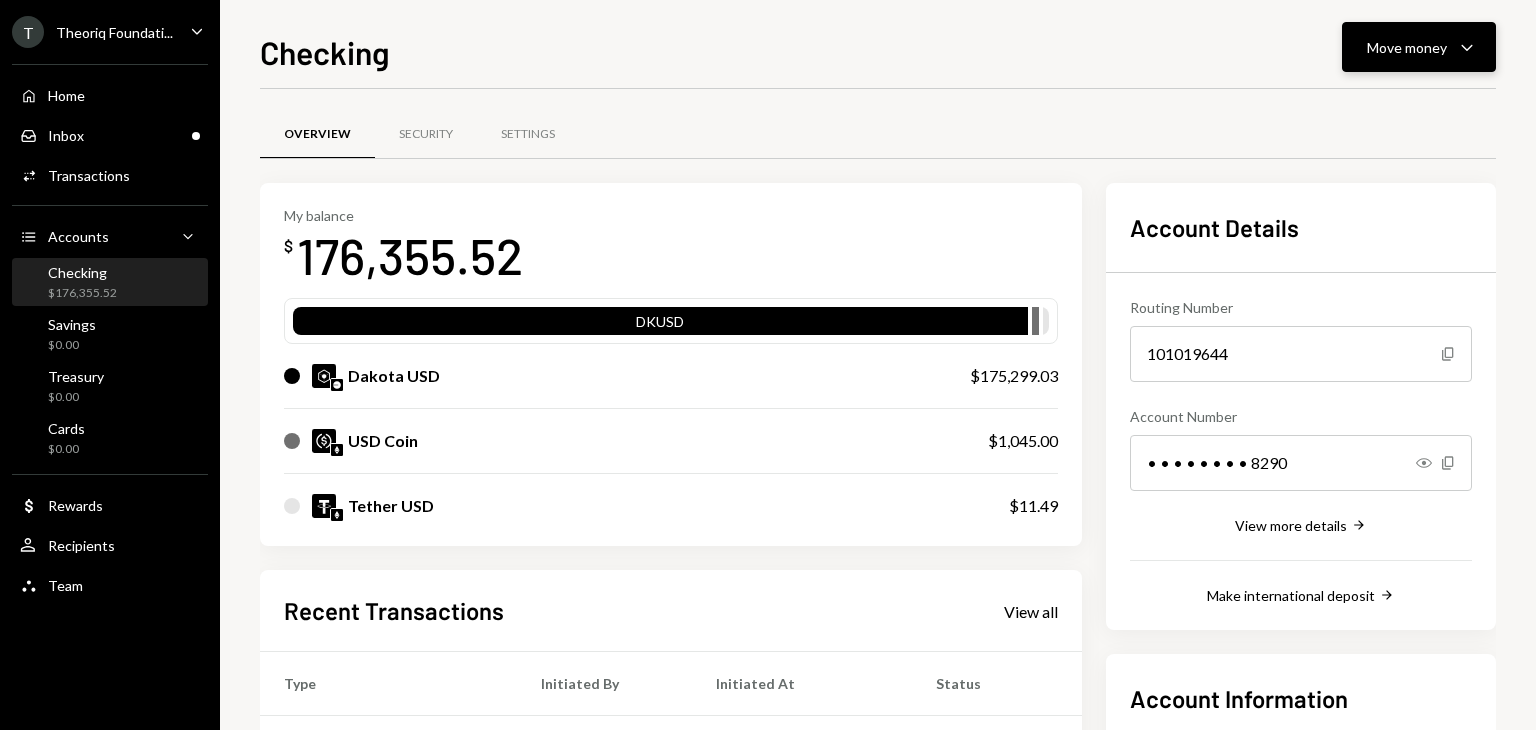 click on "Move money Caret Down" at bounding box center (1419, 47) 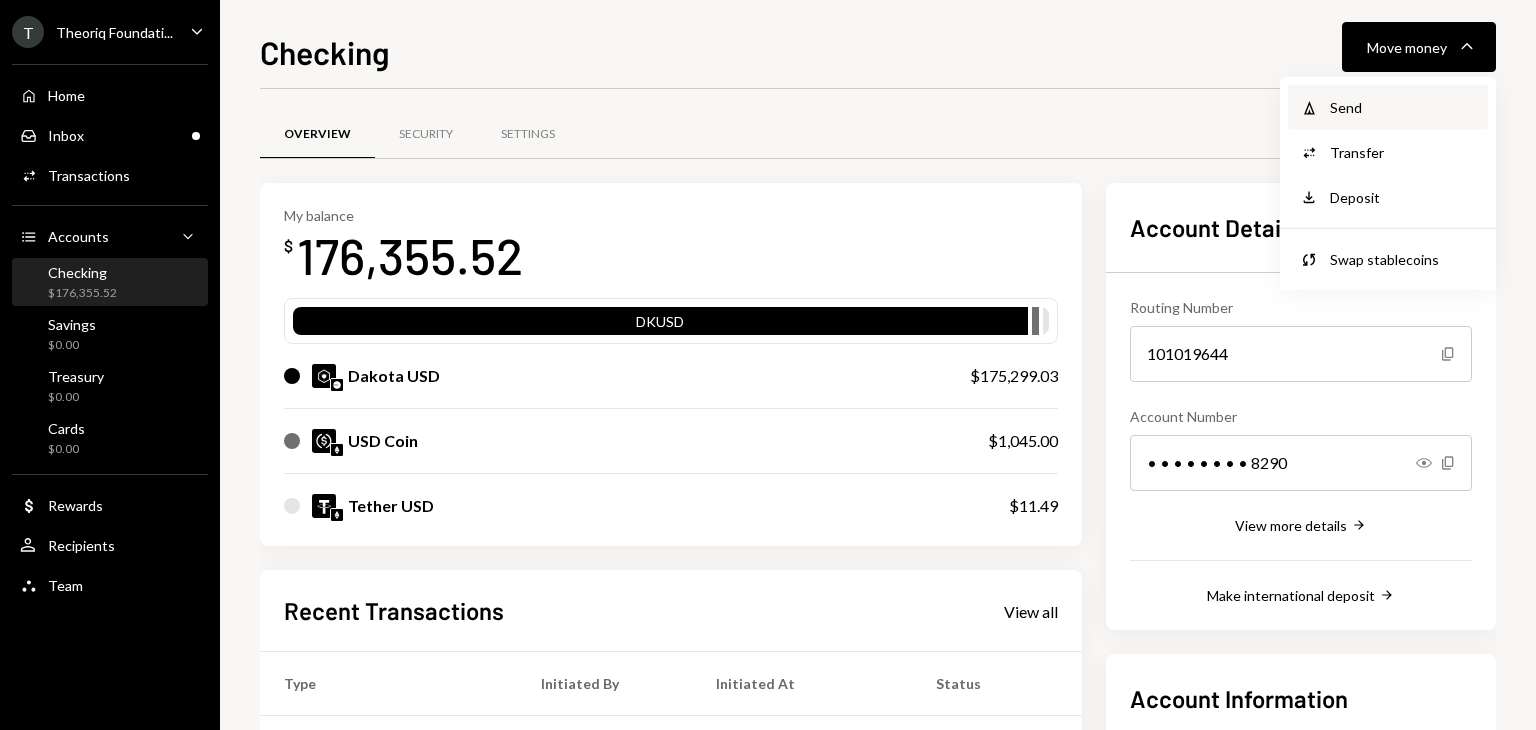 click on "Send" at bounding box center (1403, 107) 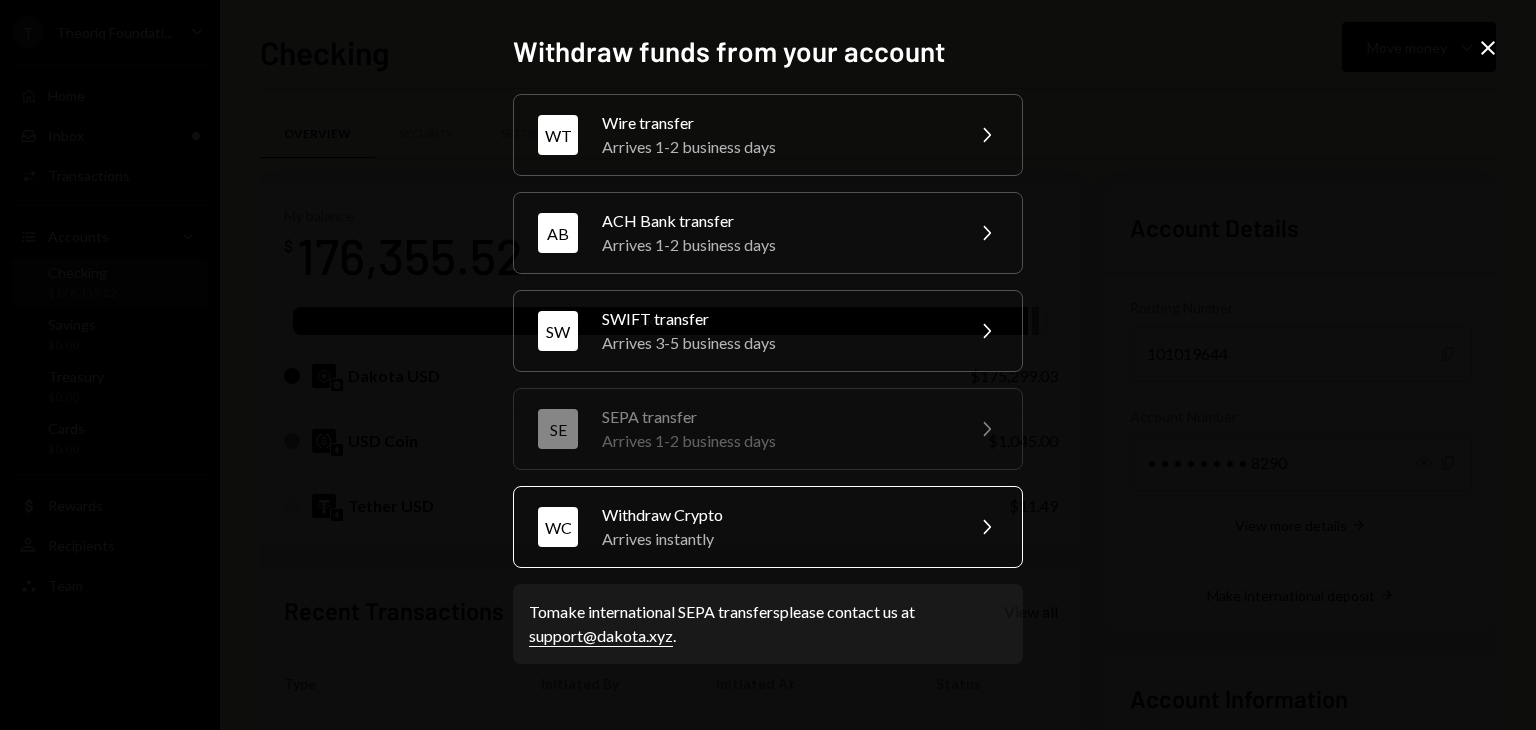 click on "Arrives instantly" at bounding box center [776, 539] 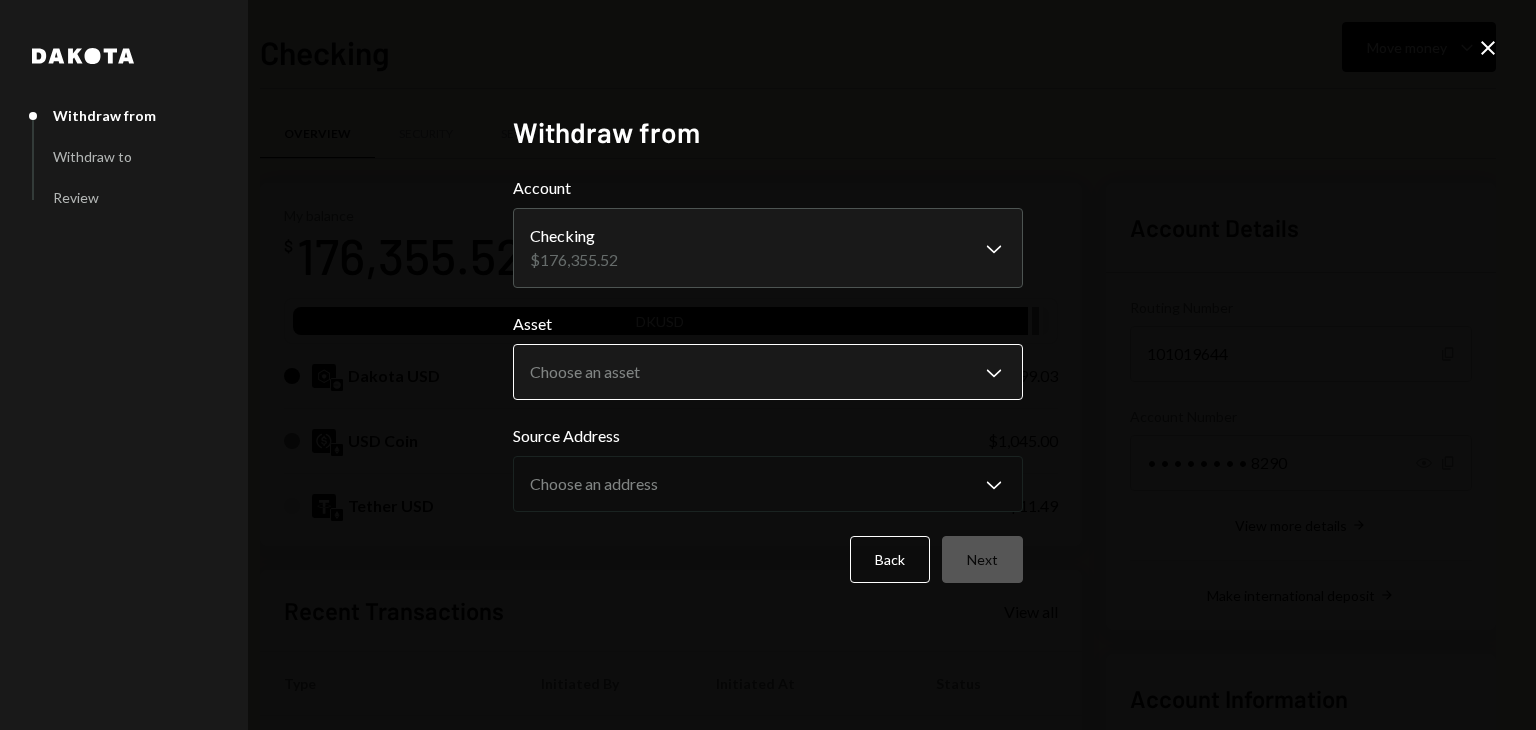 click on "T Theoriq Foundati... Caret Down Home Home Inbox Inbox Activities Transactions Accounts Accounts Caret Down Checking $176,355.52 Savings $0.00 Treasury $0.00 Cards $0.00 Dollar Rewards User Recipients Team Team Checking Move money Caret Down Overview Security Settings My balance $ 176,355.52 DKUSD Dakota USD $175,299.03 USD Coin $1,045.00 Tether USD $11.49 Recent Transactions View all Type Initiated By Initiated At Status Withdrawal 30  USDC [NAME] (new) [DATE] [TIME] Review Right Arrow Withdrawal 50  USDC [NAME] (new) [DATE] [TIME] Review Right Arrow Withdrawal 90  USDC [NAME] (new) [DATE] [TIME] Review Right Arrow Withdrawal 190  USDC [NAME] (new) [DATE] [TIME] Review Right Arrow Withdrawal 290  USDC [NAME] (new) [DATE] [TIME] Review Right Arrow Account Details Routing Number 101019644 Copy Account Number • • • • • • • •  8290 Show Copy View more details Right Arrow Make international deposit Right Arrow Account Information Up Right Arrow" at bounding box center [768, 365] 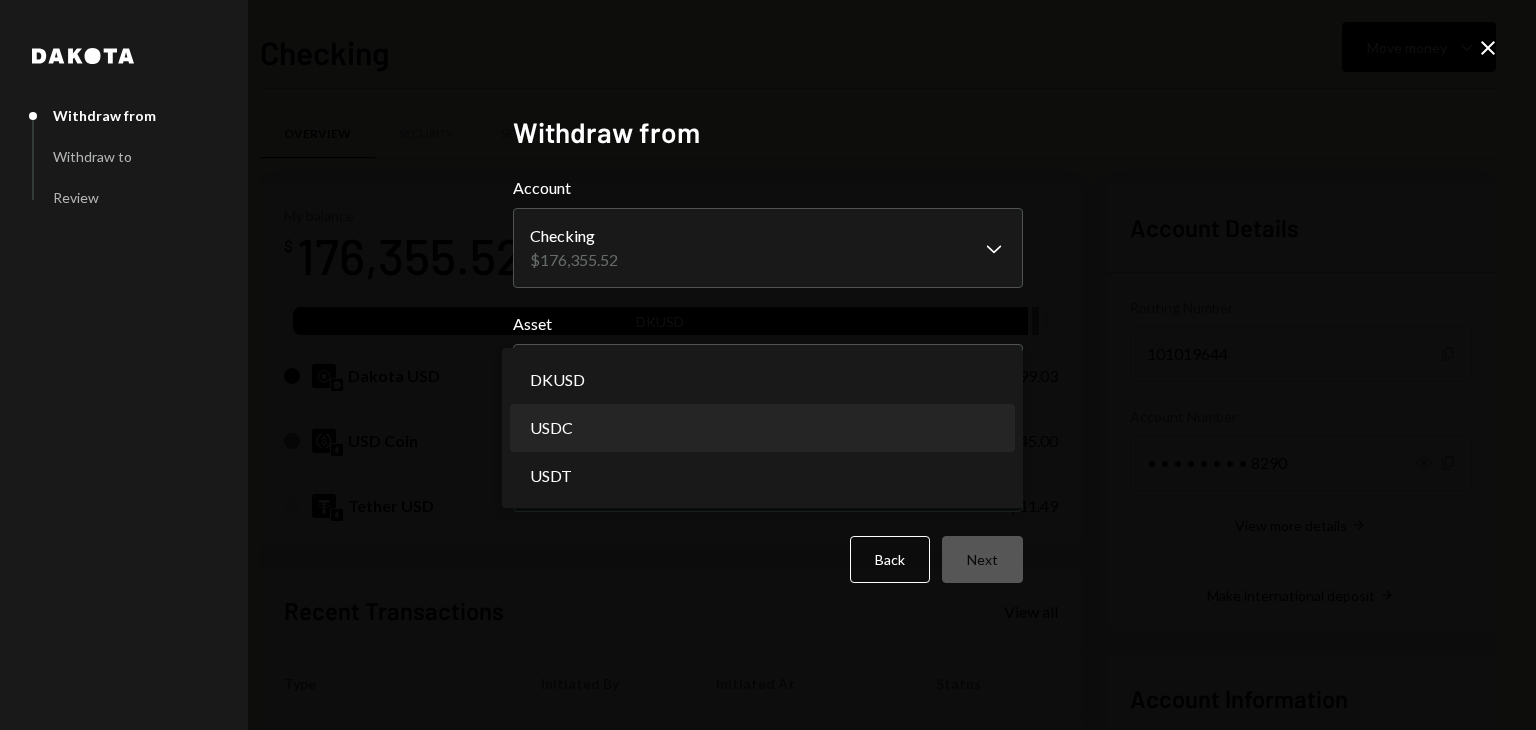 select on "****" 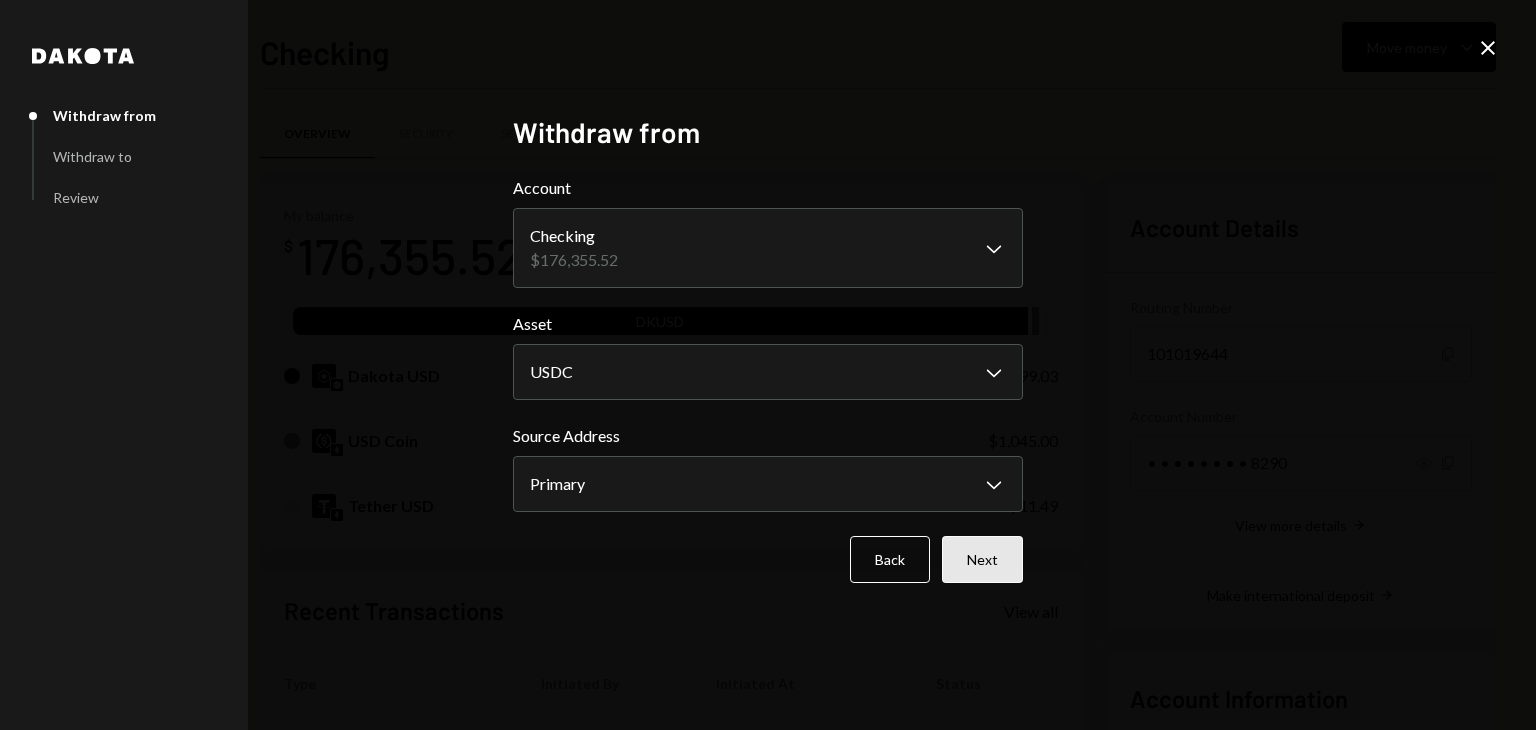 click on "Next" at bounding box center [982, 559] 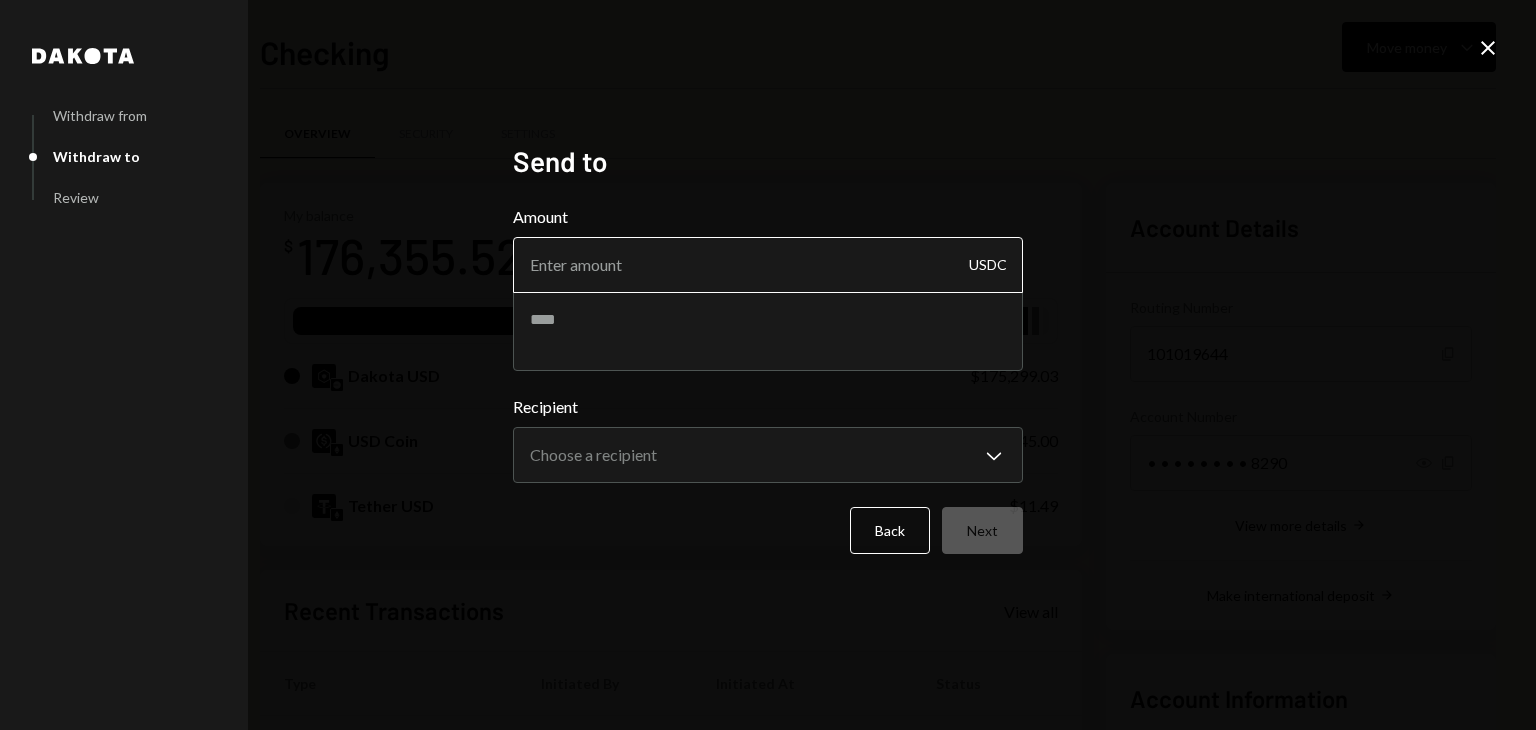 click on "Amount" at bounding box center [768, 265] 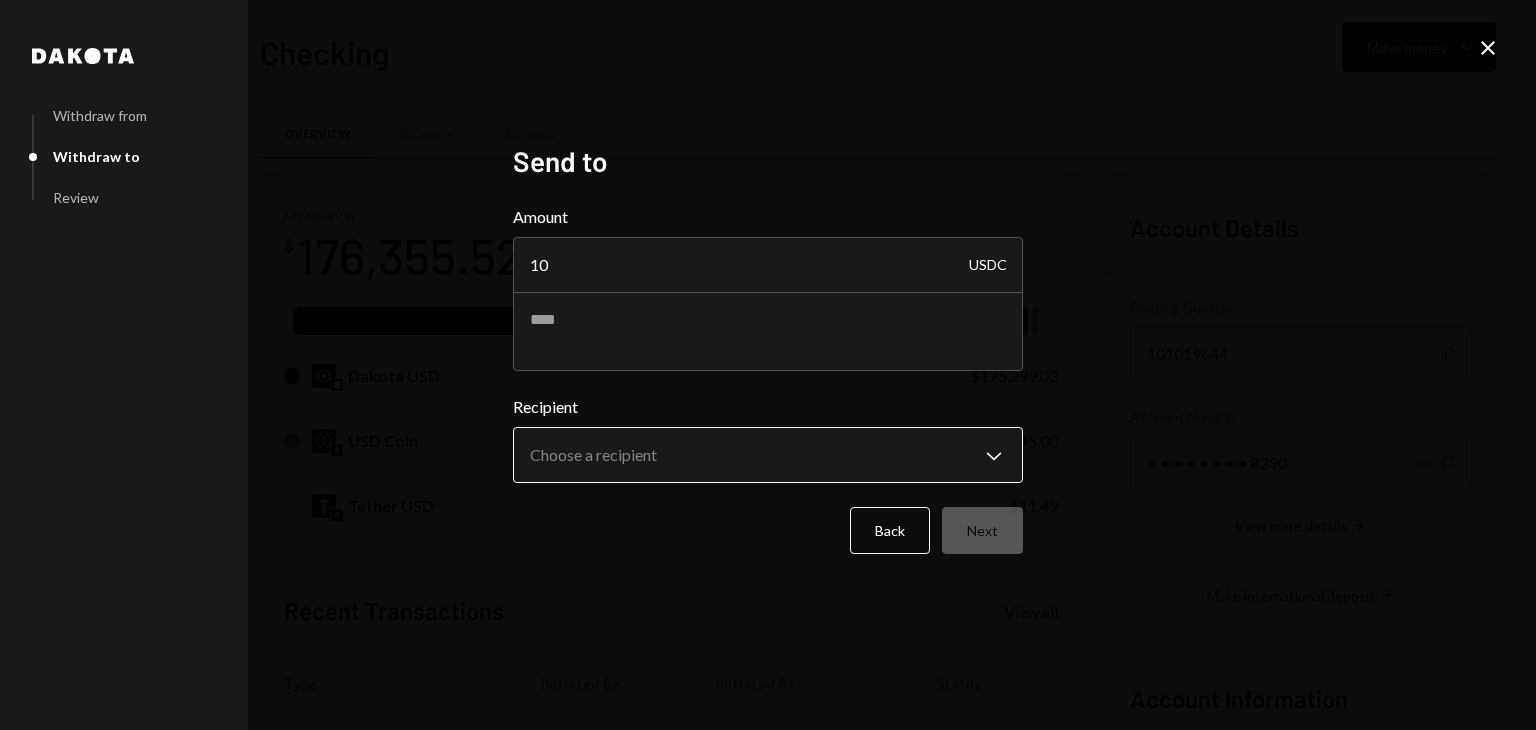 type on "10" 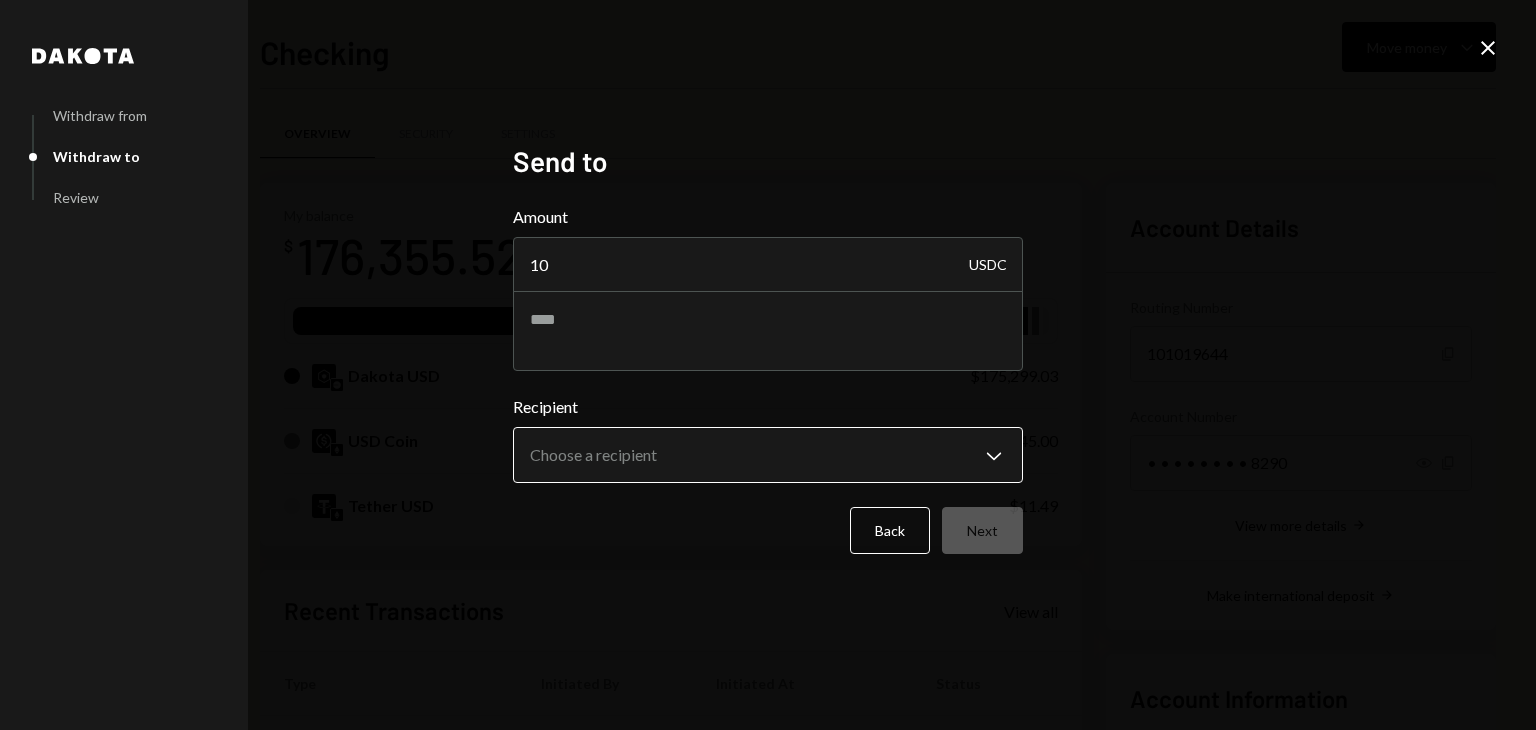 click on "T Theoriq Foundati... Caret Down Home Home Inbox Inbox Activities Transactions Accounts Accounts Caret Down Checking $176,355.52 Savings $0.00 Treasury $0.00 Cards $0.00 Dollar Rewards User Recipients Team Team Checking Move money Caret Down Overview Security Settings My balance $ 176,355.52 DKUSD Dakota USD $175,299.03 USD Coin $1,045.00 Tether USD $11.49 Recent Transactions View all Type Initiated By Initiated At Status Withdrawal 30  USDC [NAME] (new) [DATE] [TIME] Review Right Arrow Withdrawal 50  USDC [NAME] (new) [DATE] [TIME] Review Right Arrow Withdrawal 90  USDC [NAME] (new) [DATE] [TIME] Review Right Arrow Withdrawal 190  USDC [NAME] (new) [DATE] [TIME] Review Right Arrow Withdrawal 290  USDC [NAME] (new) [DATE] [TIME] Review Right Arrow Account Details Routing Number 101019644 Copy Account Number • • • • • • • •  8290 Show Copy View more details Right Arrow Make international deposit Right Arrow Account Information Up Right Arrow 10" at bounding box center (768, 365) 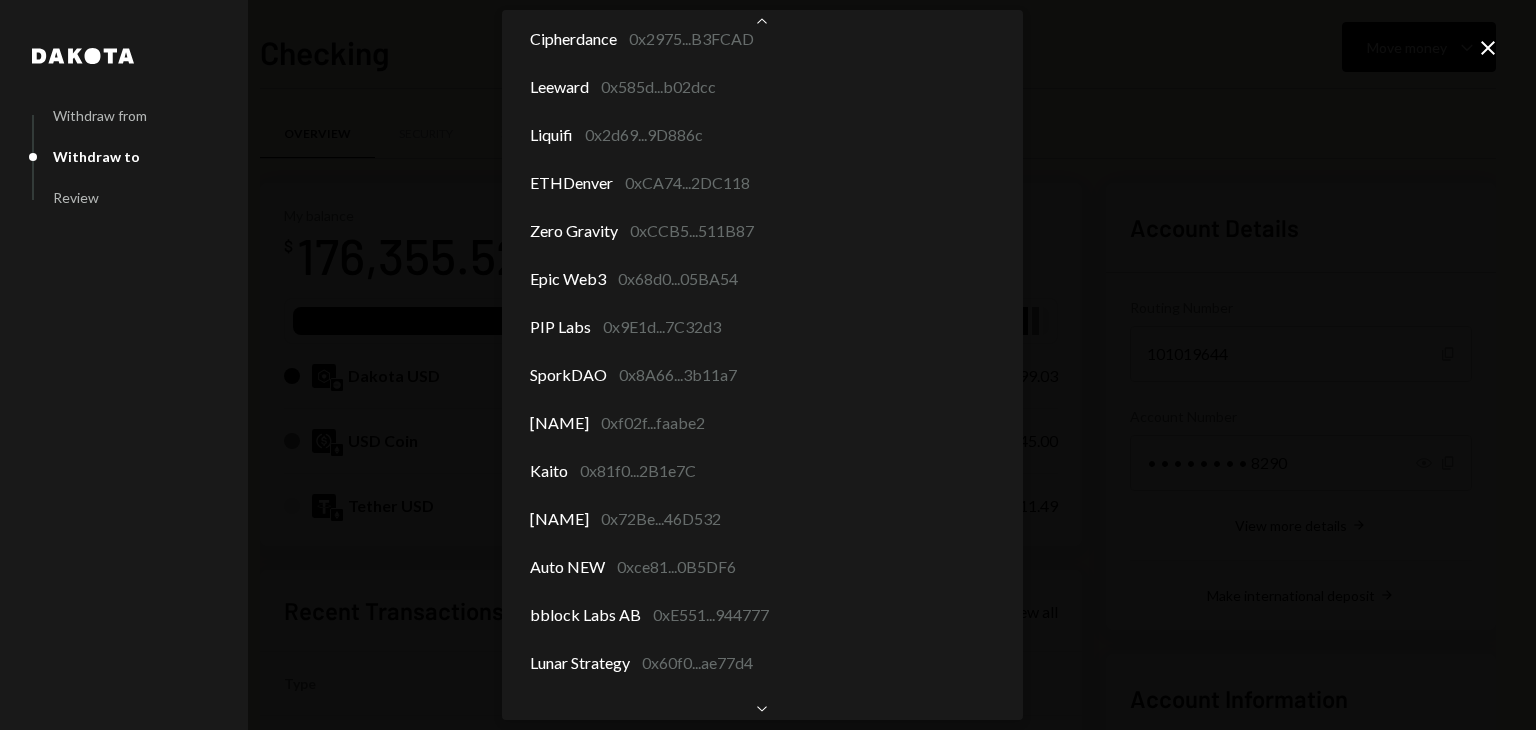 scroll, scrollTop: 721, scrollLeft: 0, axis: vertical 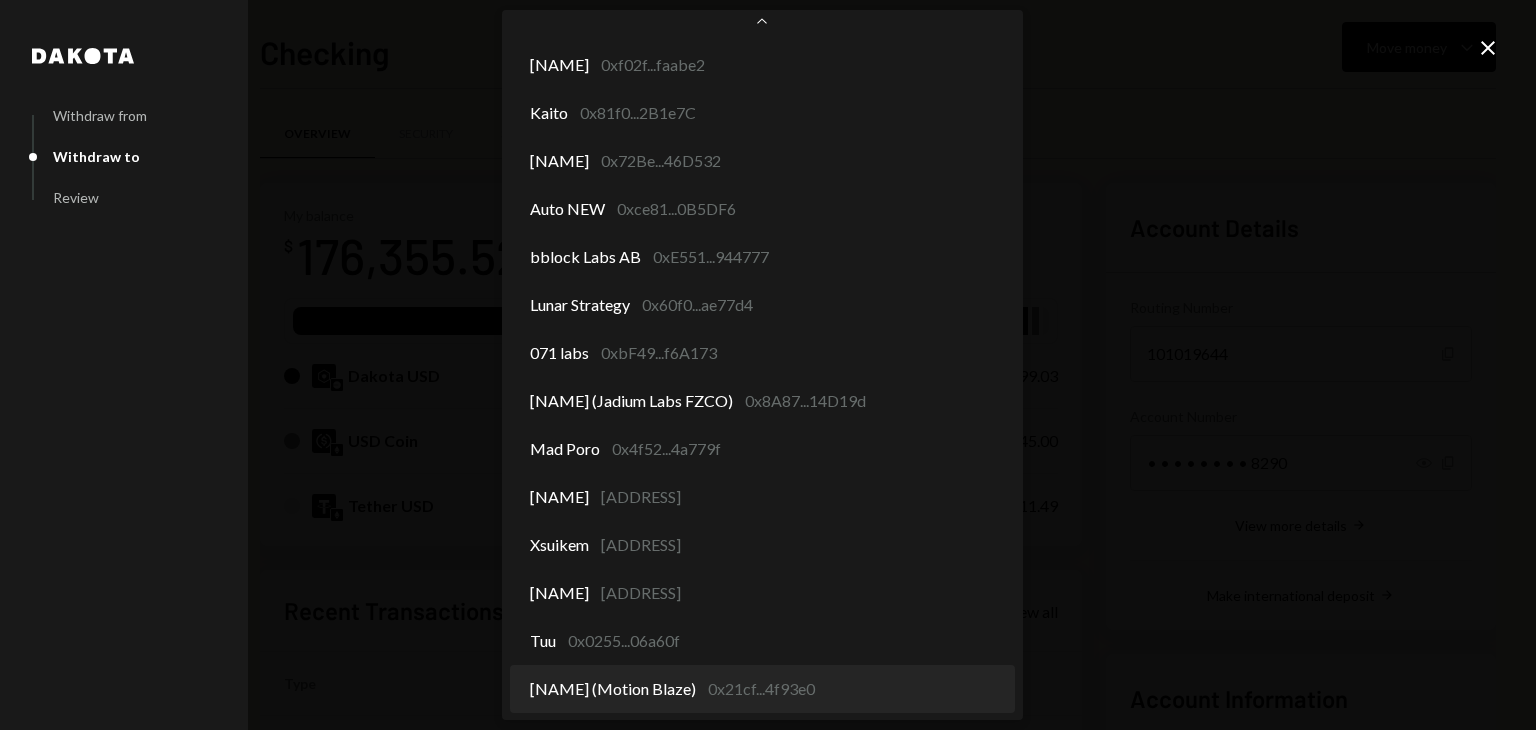 select on "**********" 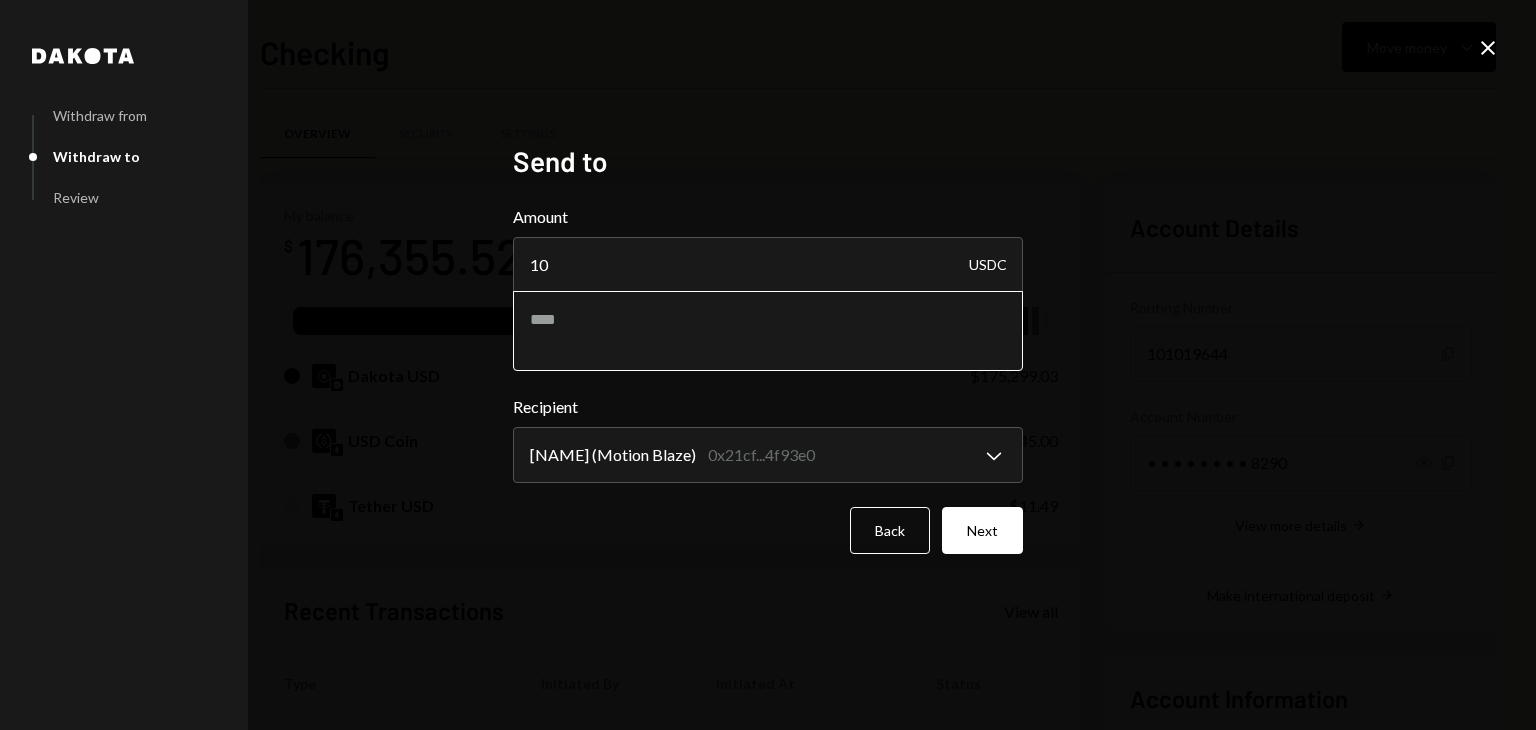 click at bounding box center (768, 331) 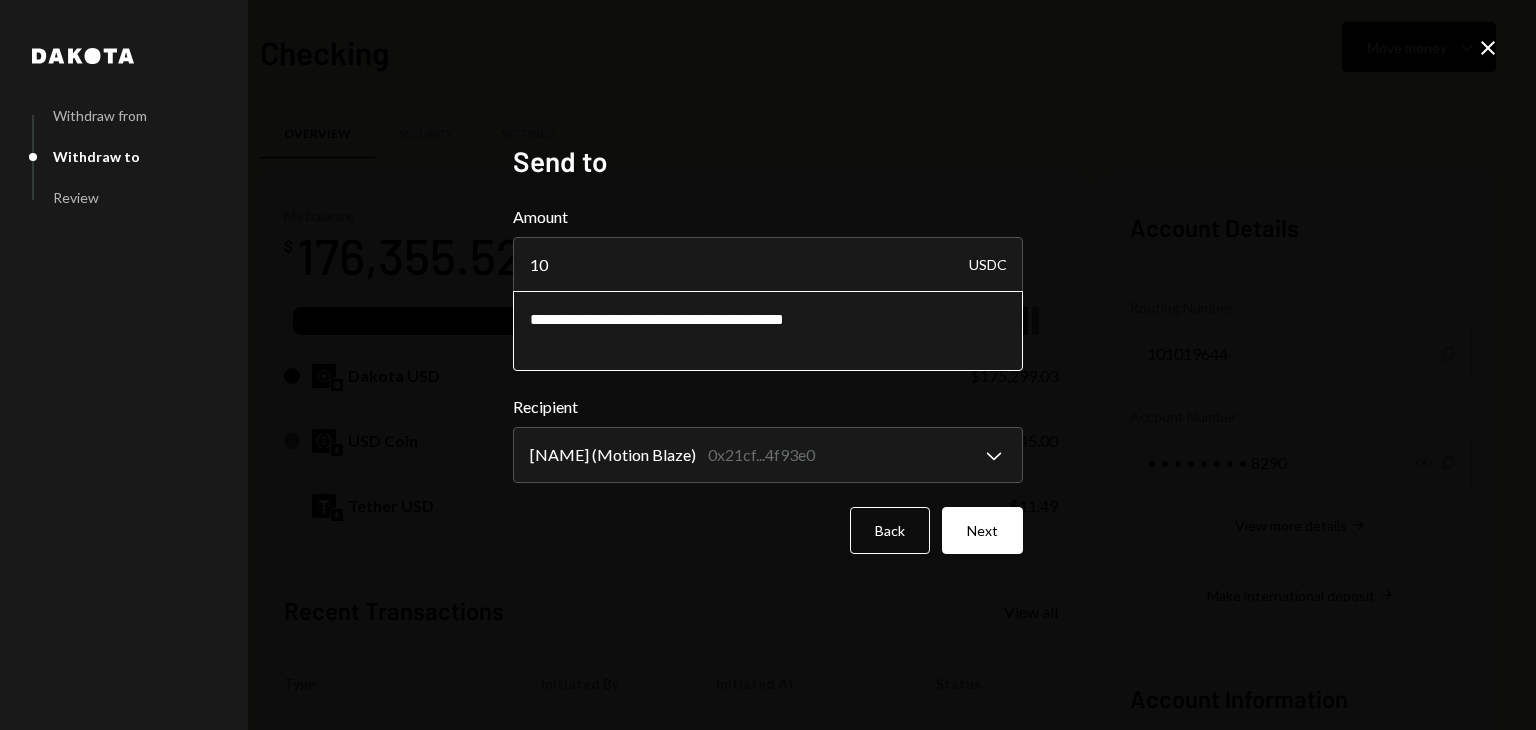 click on "**********" at bounding box center [768, 331] 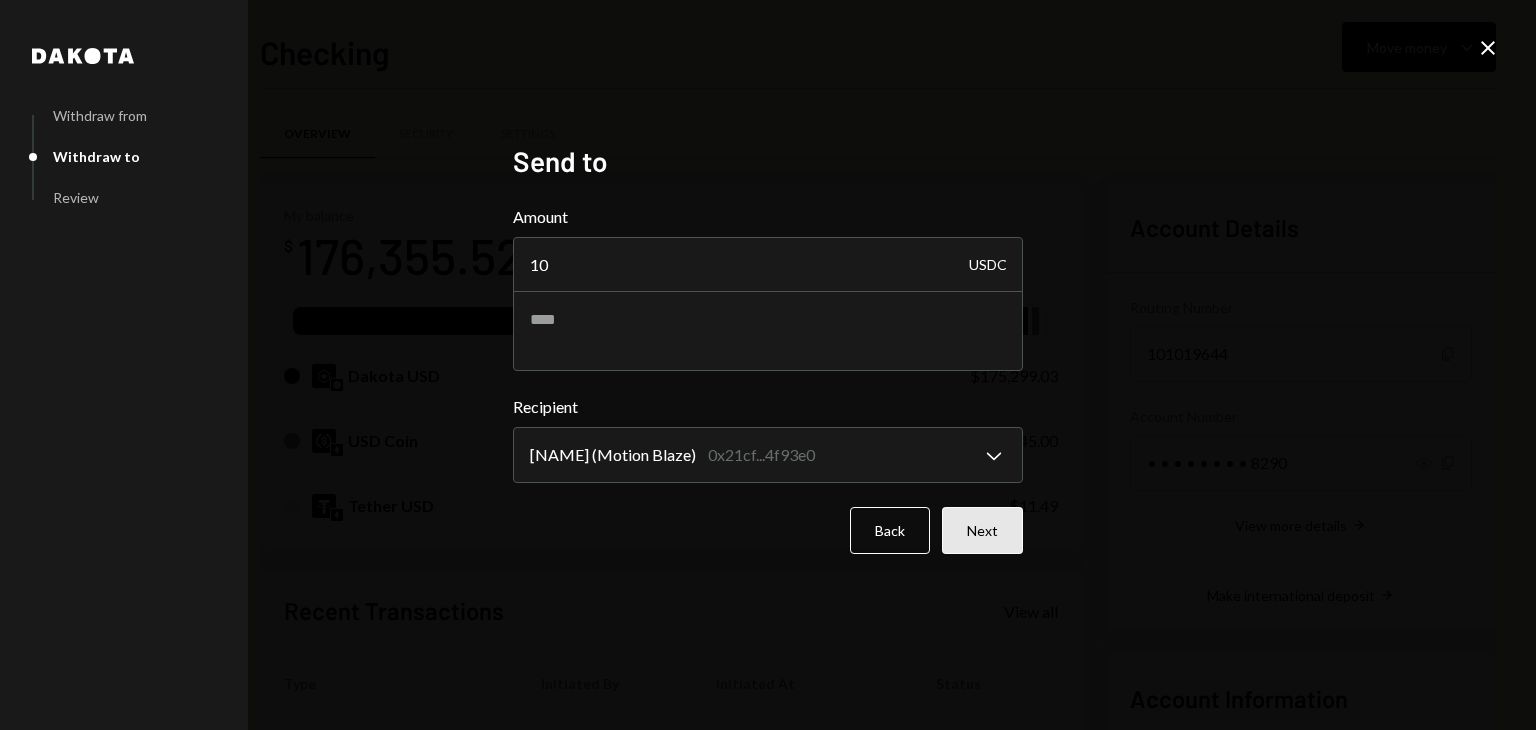click on "Next" at bounding box center [982, 530] 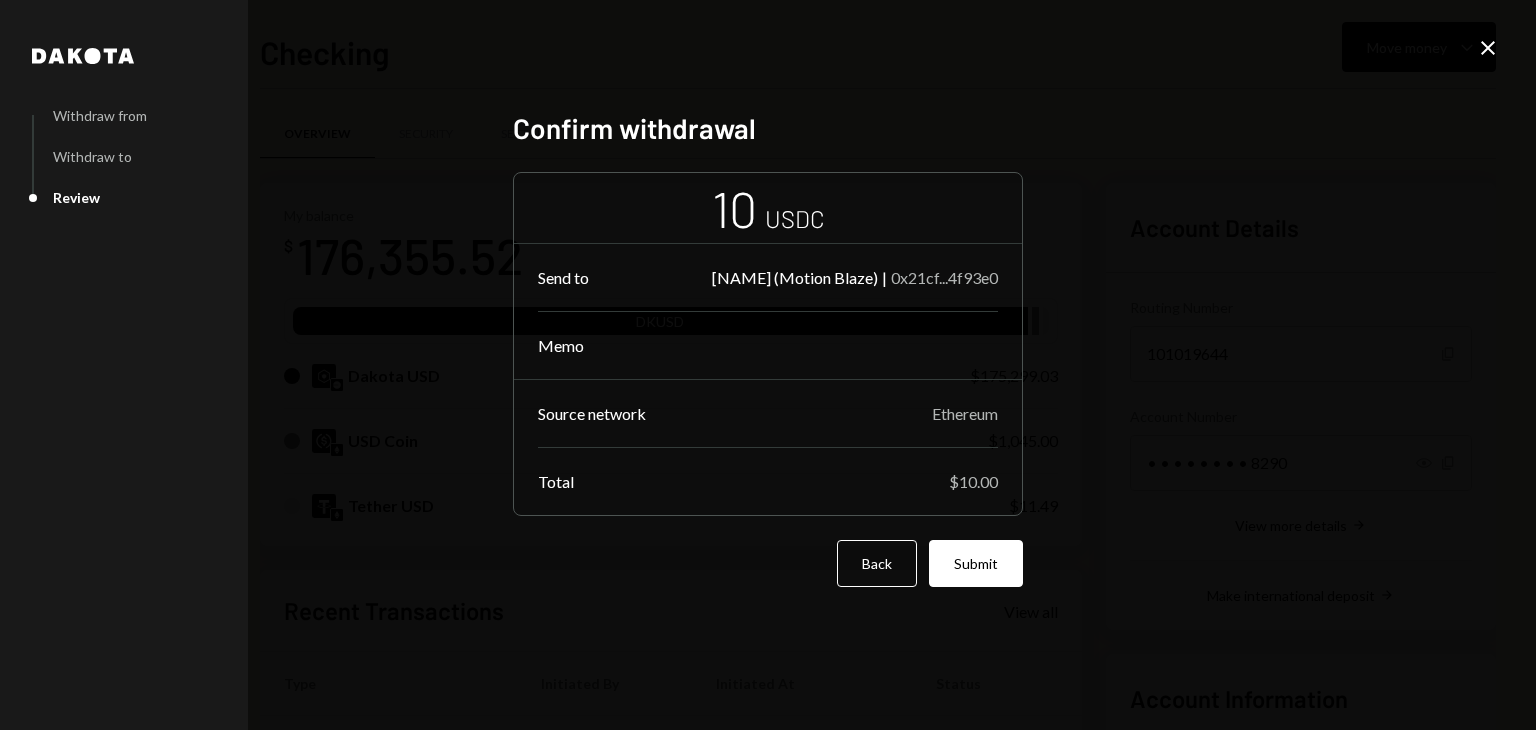 click on "10 USDC Send to [NAME] (Motion Blaze) | [ADDRESS] Memo Source network Ethereum Total $10.00 Back Submit" at bounding box center [768, 380] 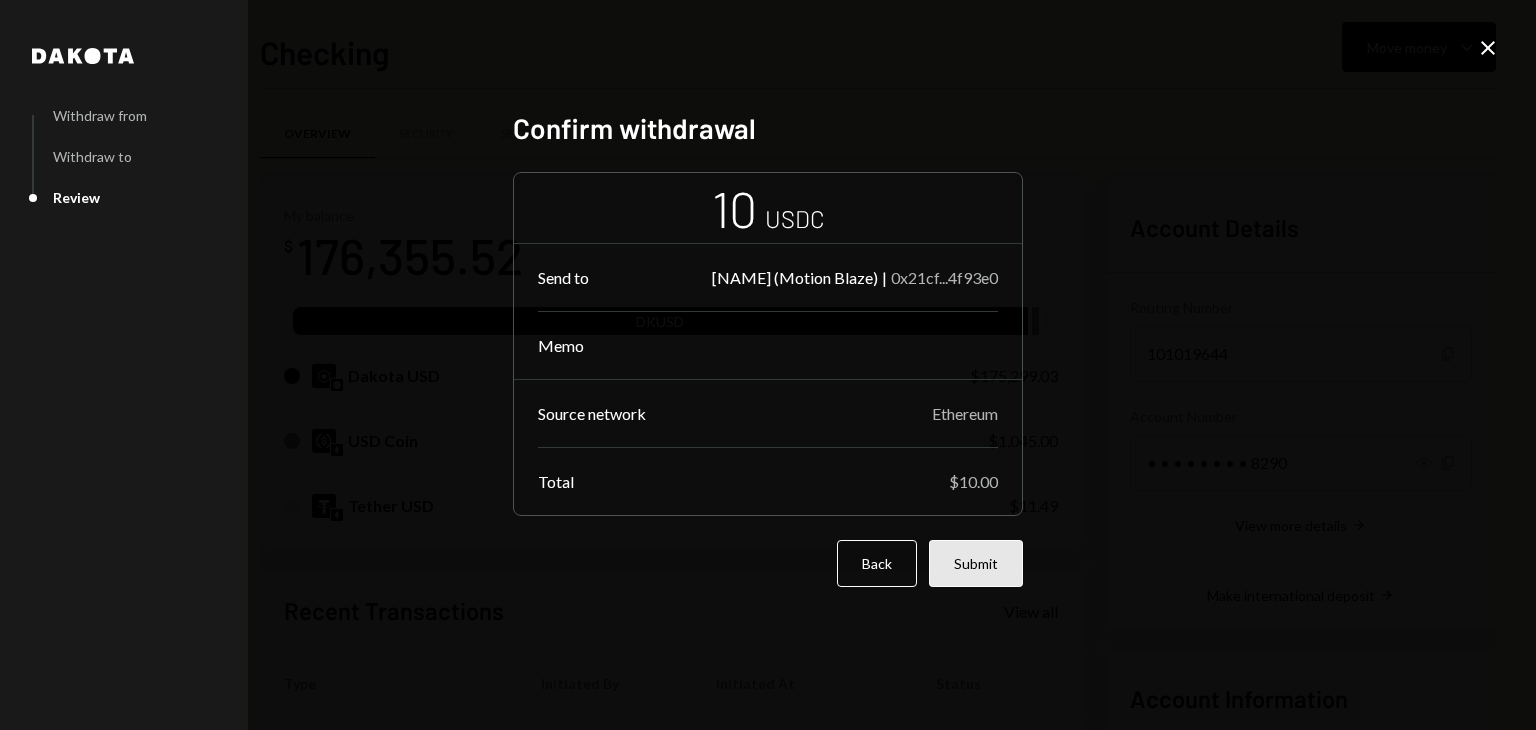 click on "Submit" at bounding box center (976, 563) 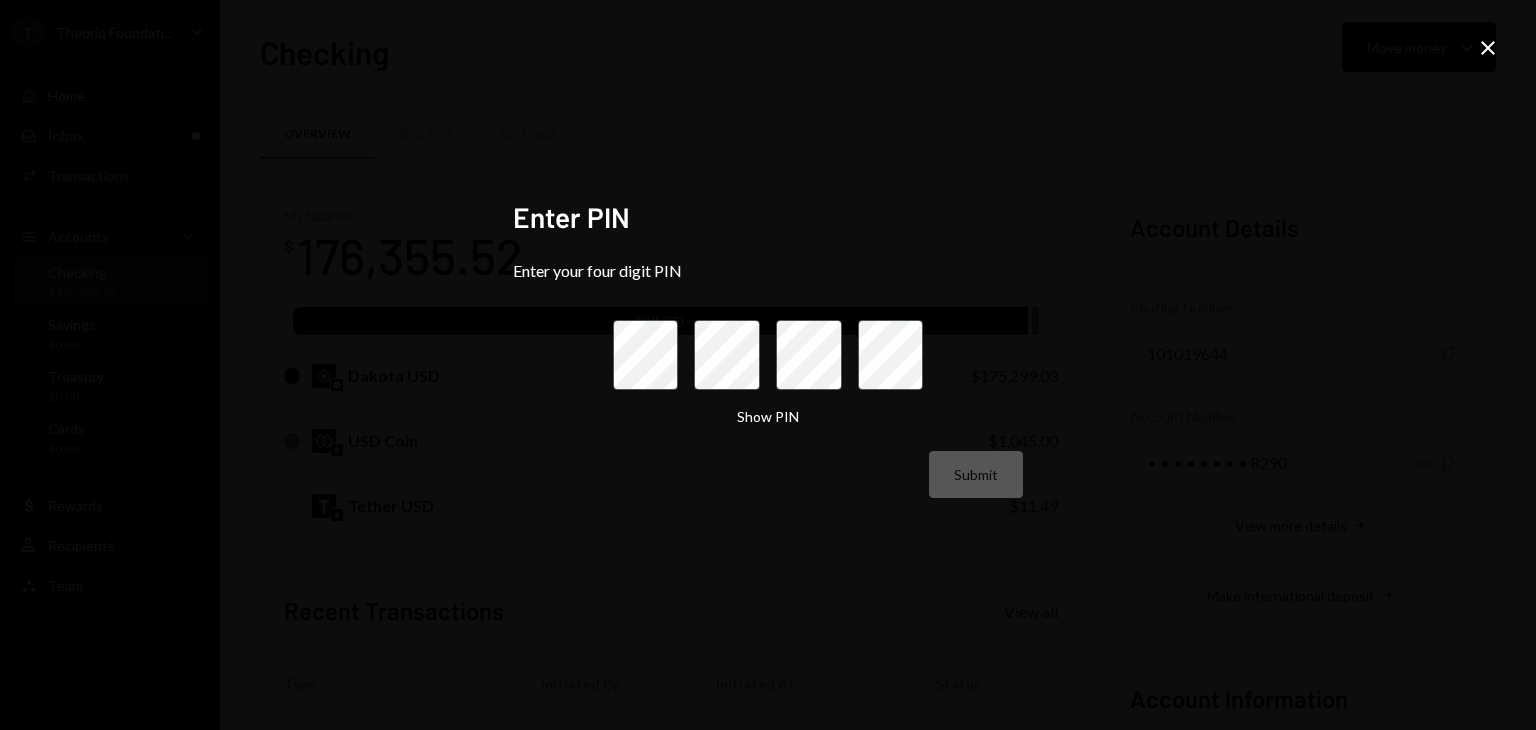 click on "Enter PIN Enter your four digit PIN Show PIN Submit Close" at bounding box center (768, 365) 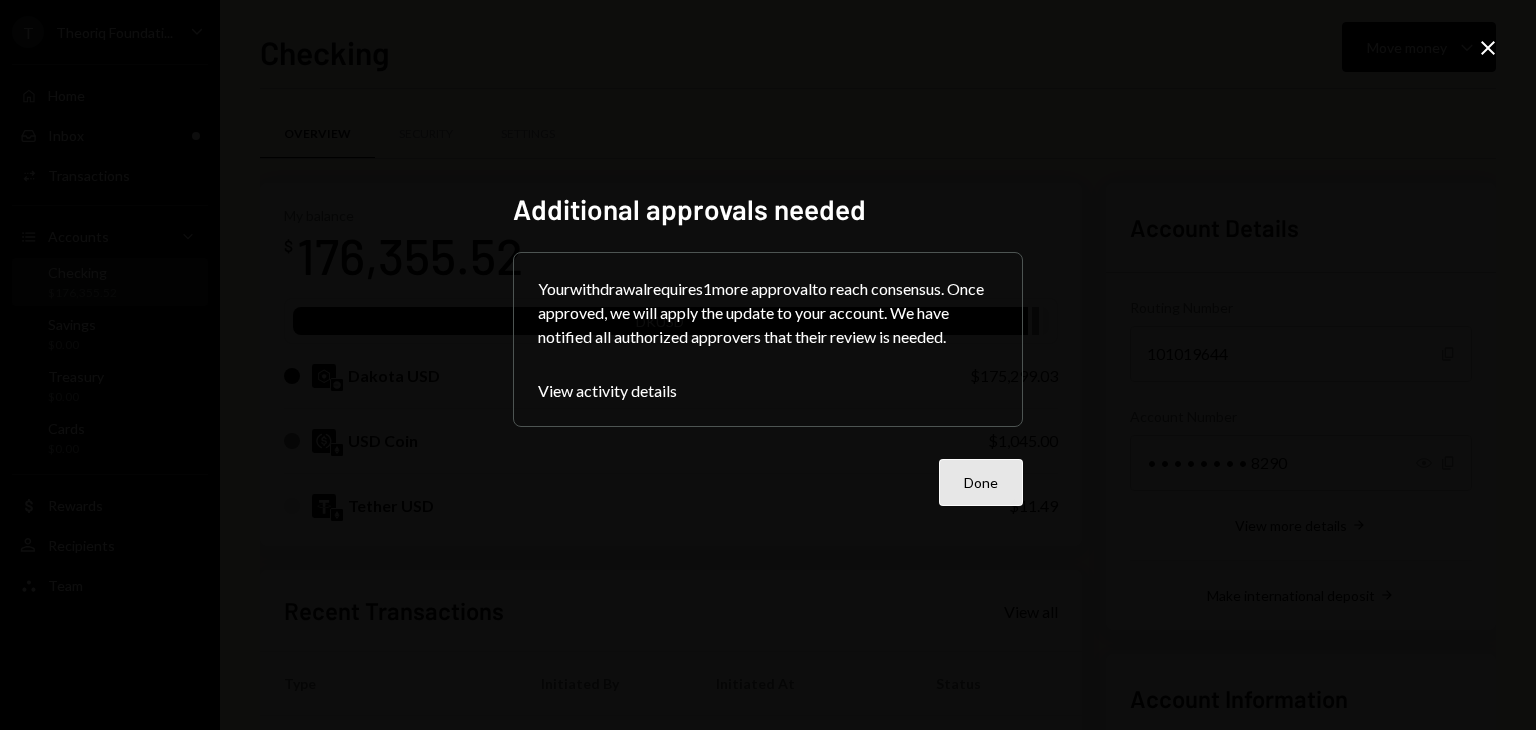 click on "Done" at bounding box center [981, 482] 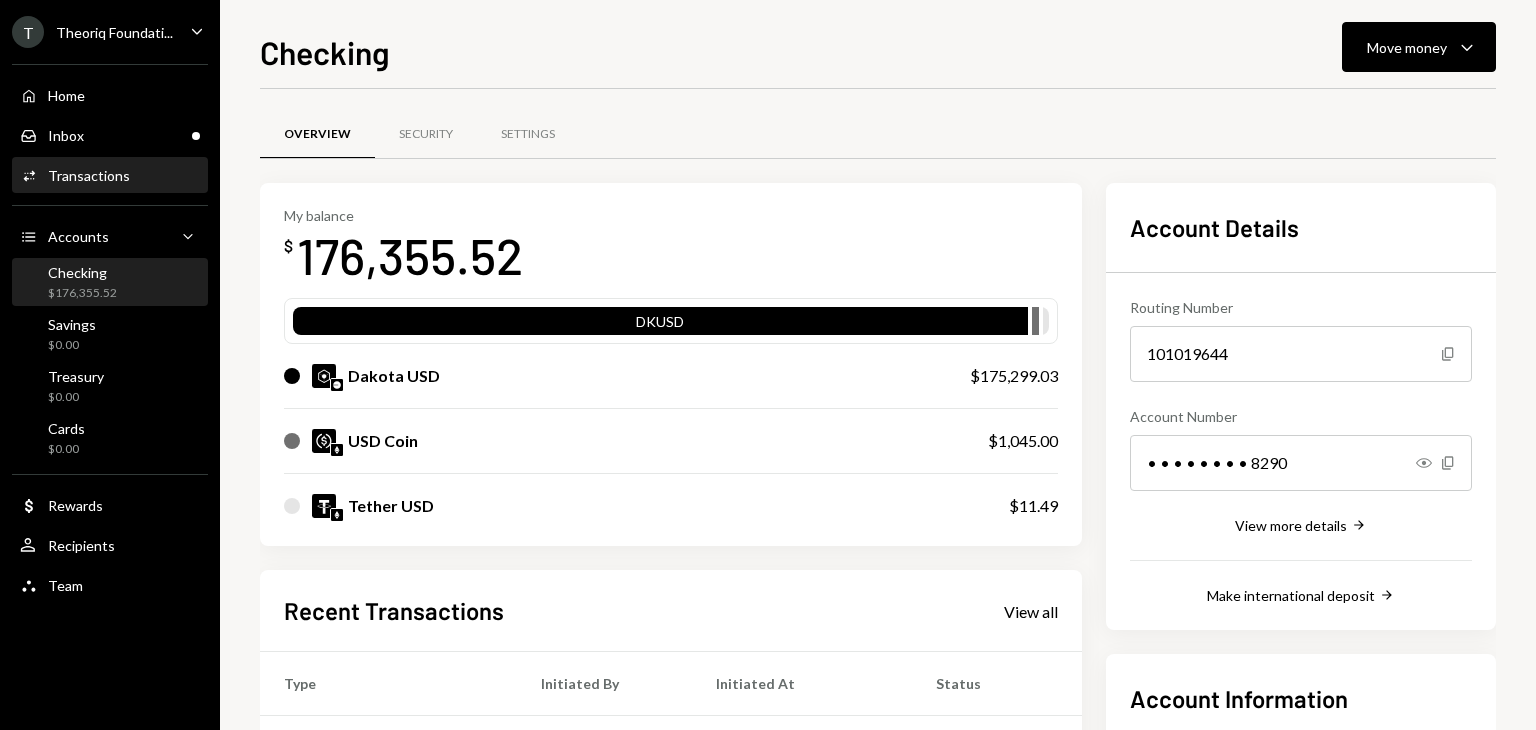 click on "Activities Transactions" at bounding box center [110, 176] 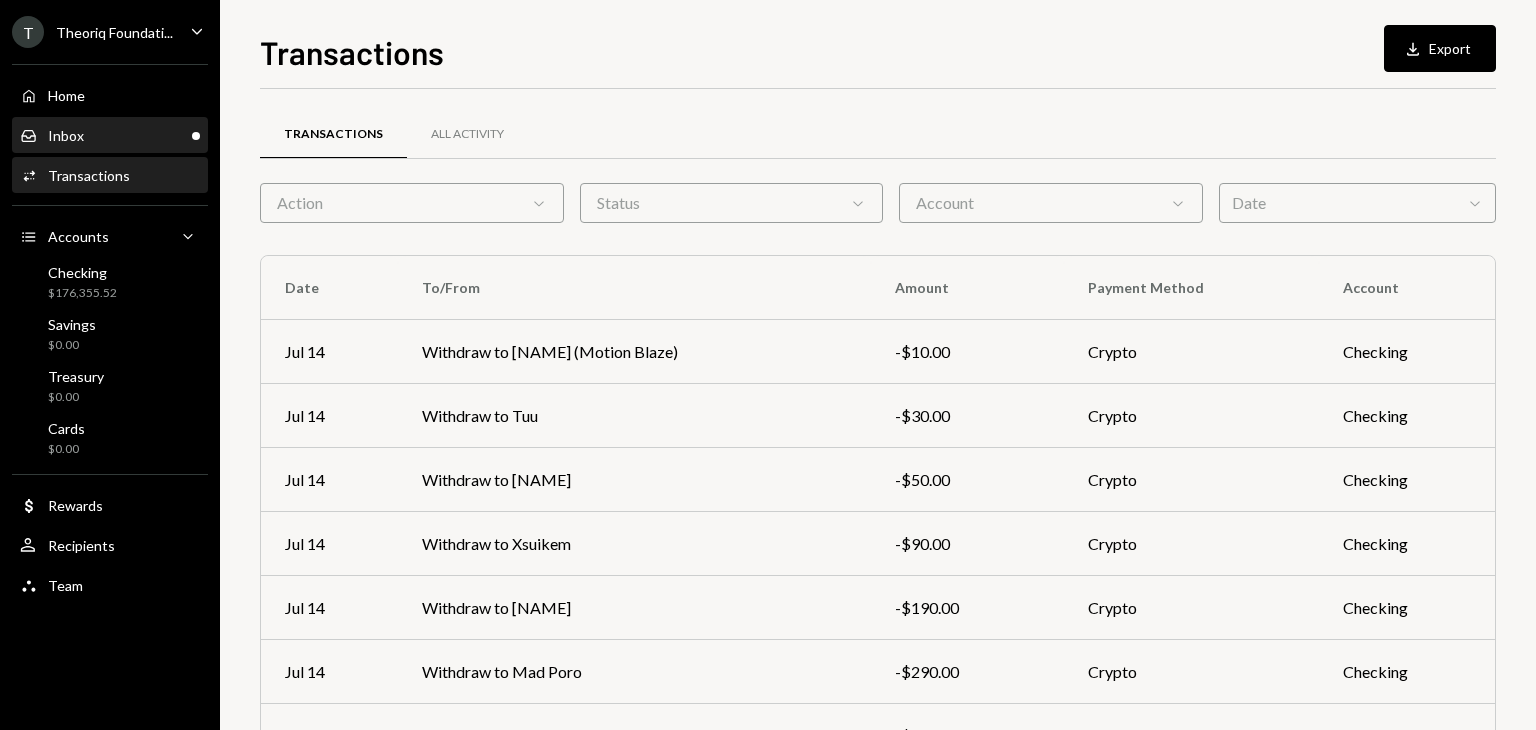 click on "Inbox Inbox" at bounding box center [110, 136] 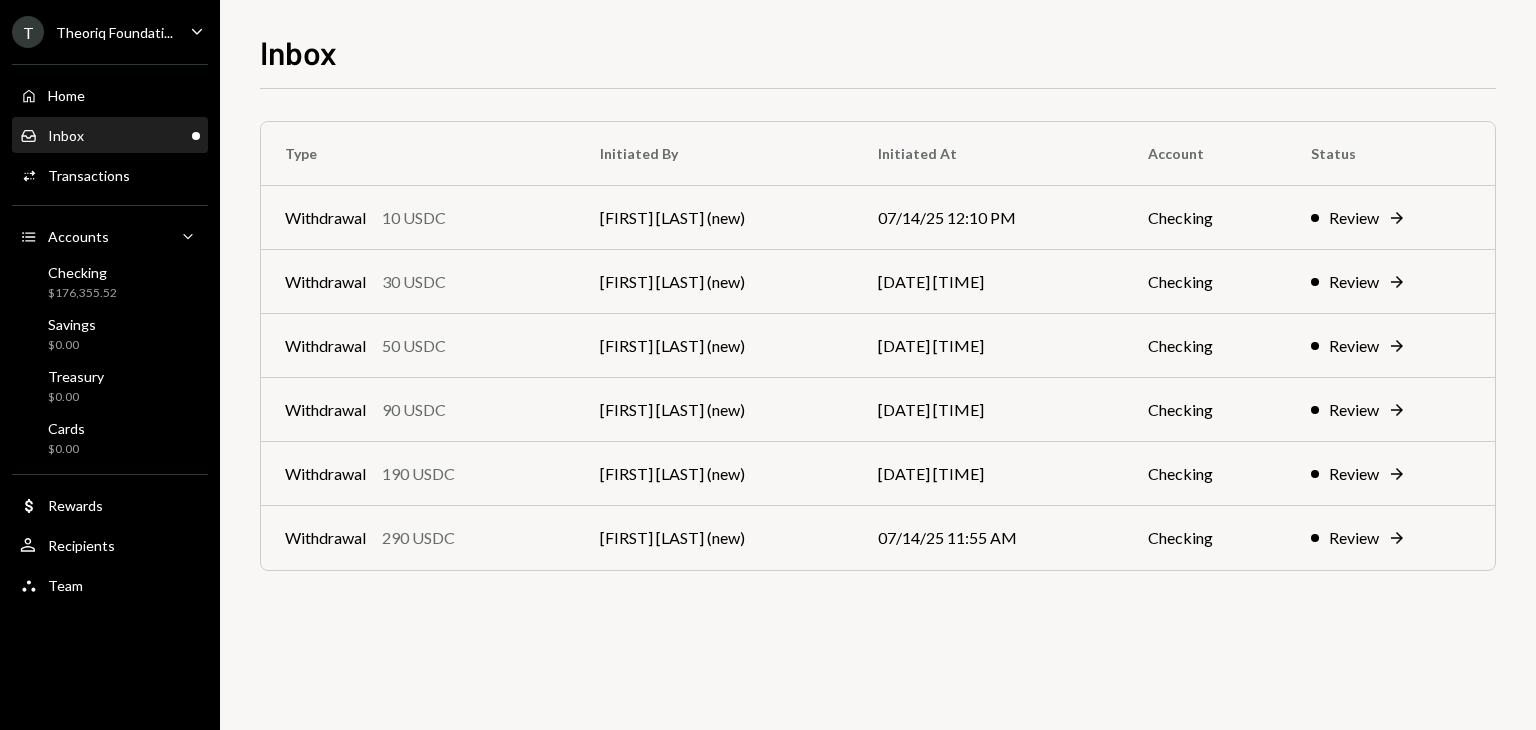 scroll, scrollTop: 0, scrollLeft: 0, axis: both 